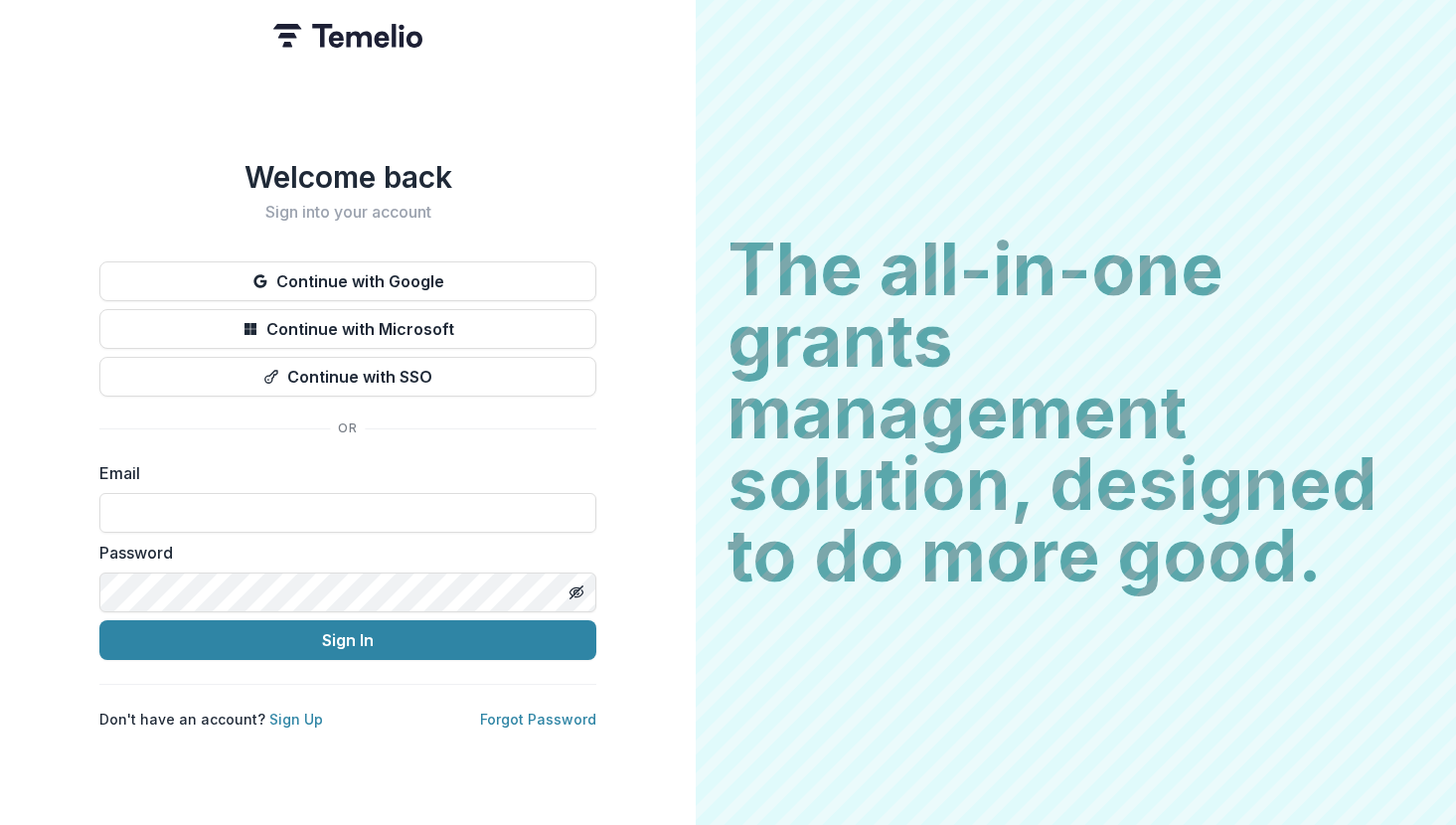 scroll, scrollTop: 0, scrollLeft: 0, axis: both 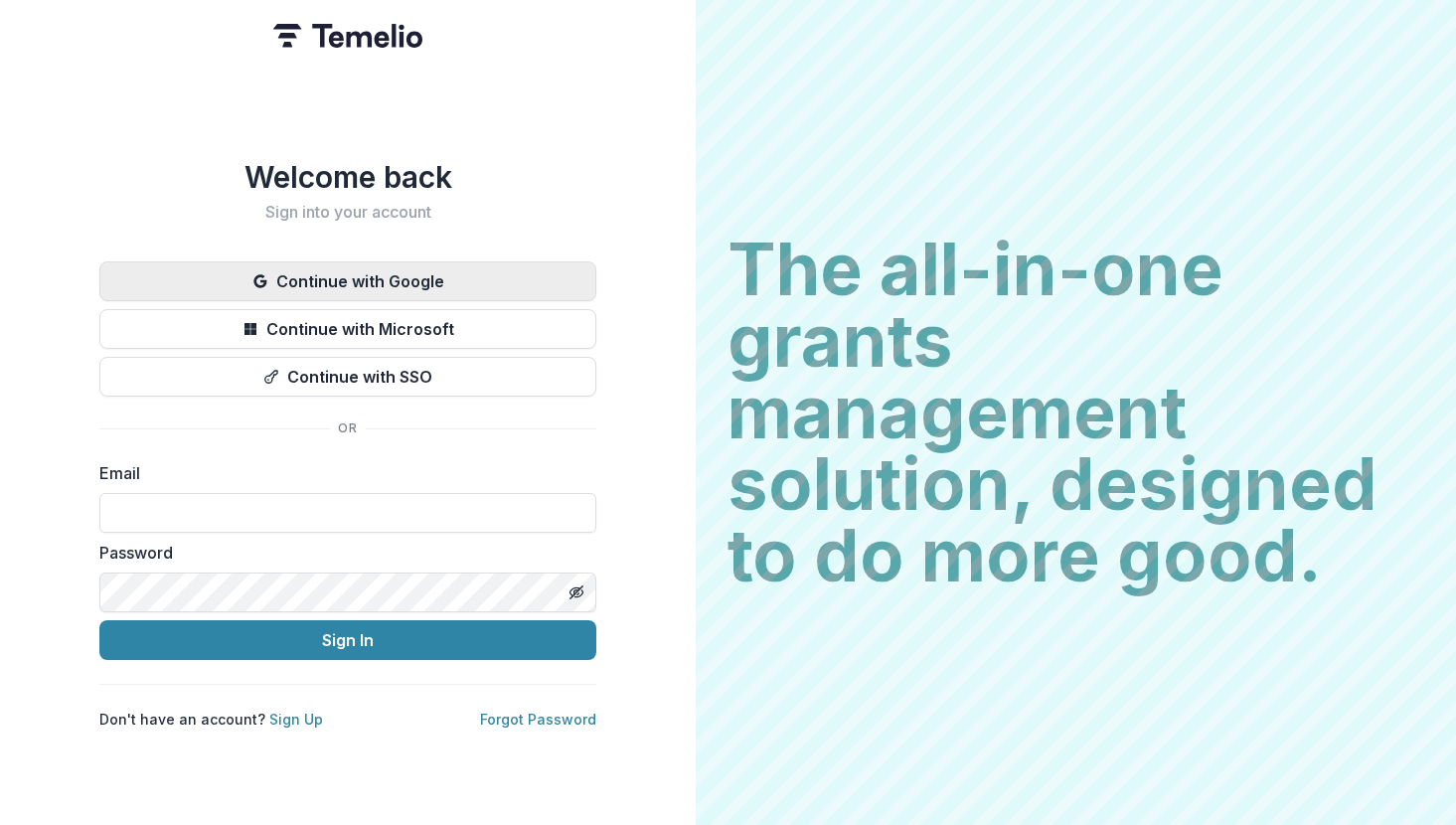 click on "Continue with Google" at bounding box center [348, 281] 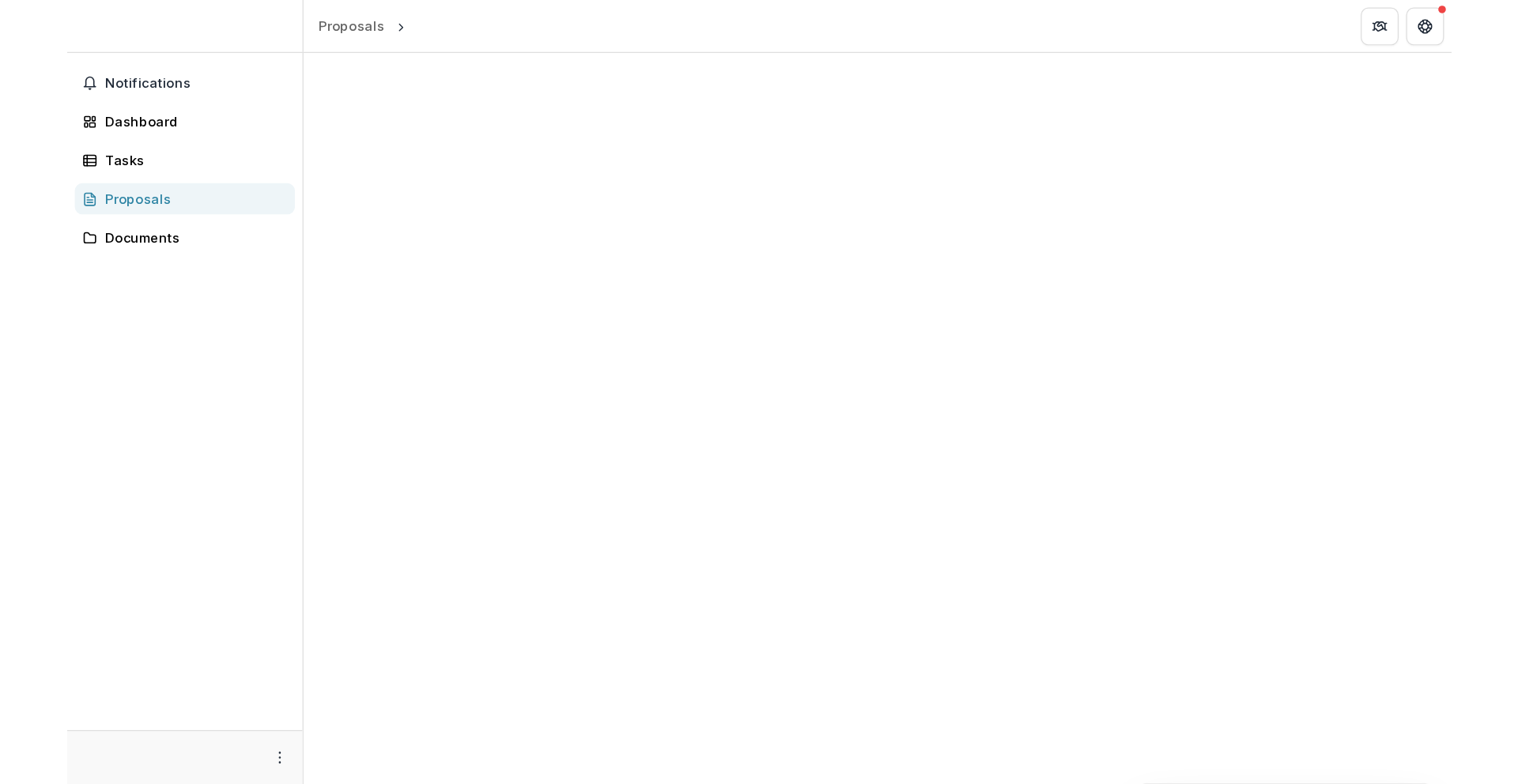 scroll, scrollTop: 0, scrollLeft: 0, axis: both 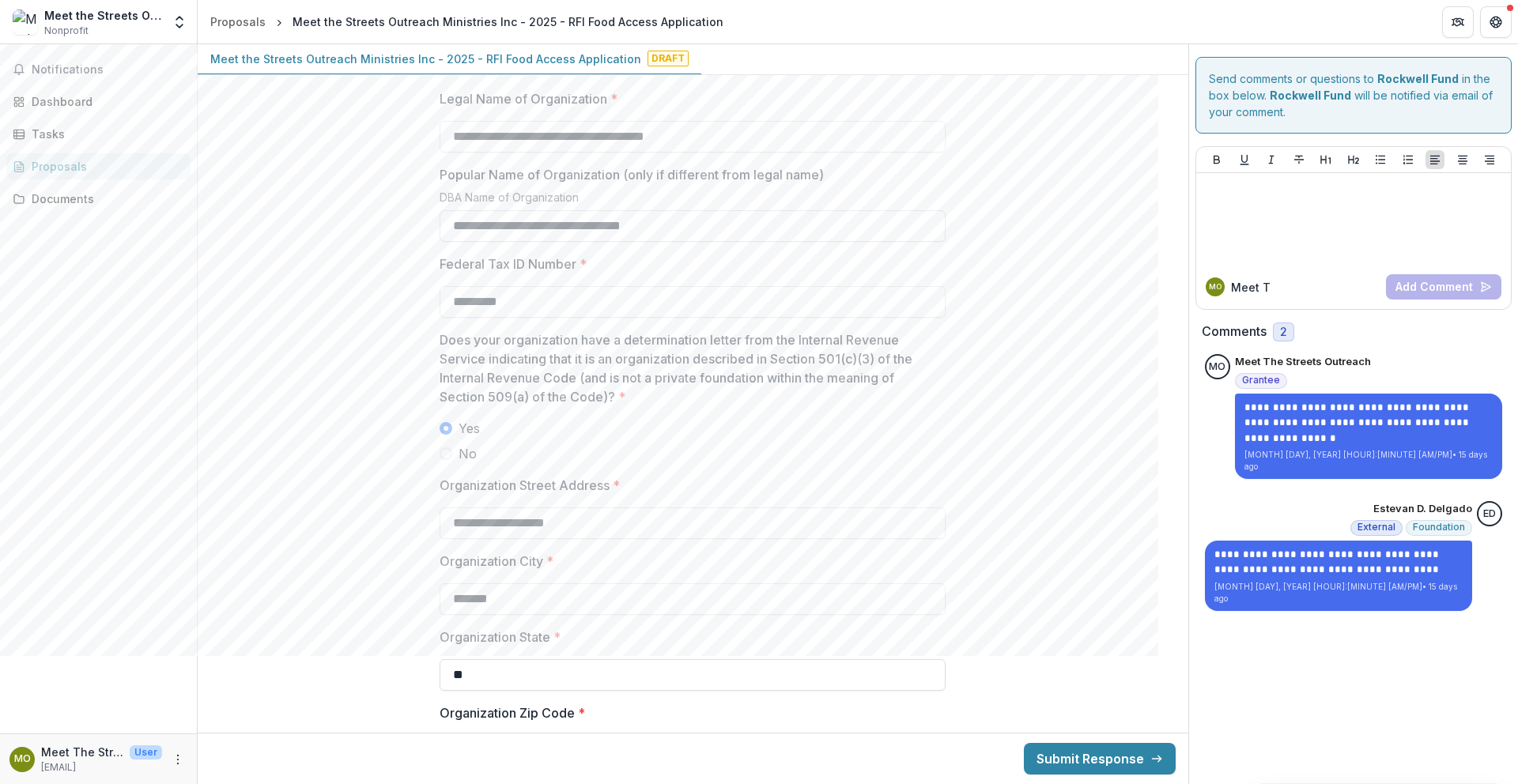 click on "**********" at bounding box center [693, 226] 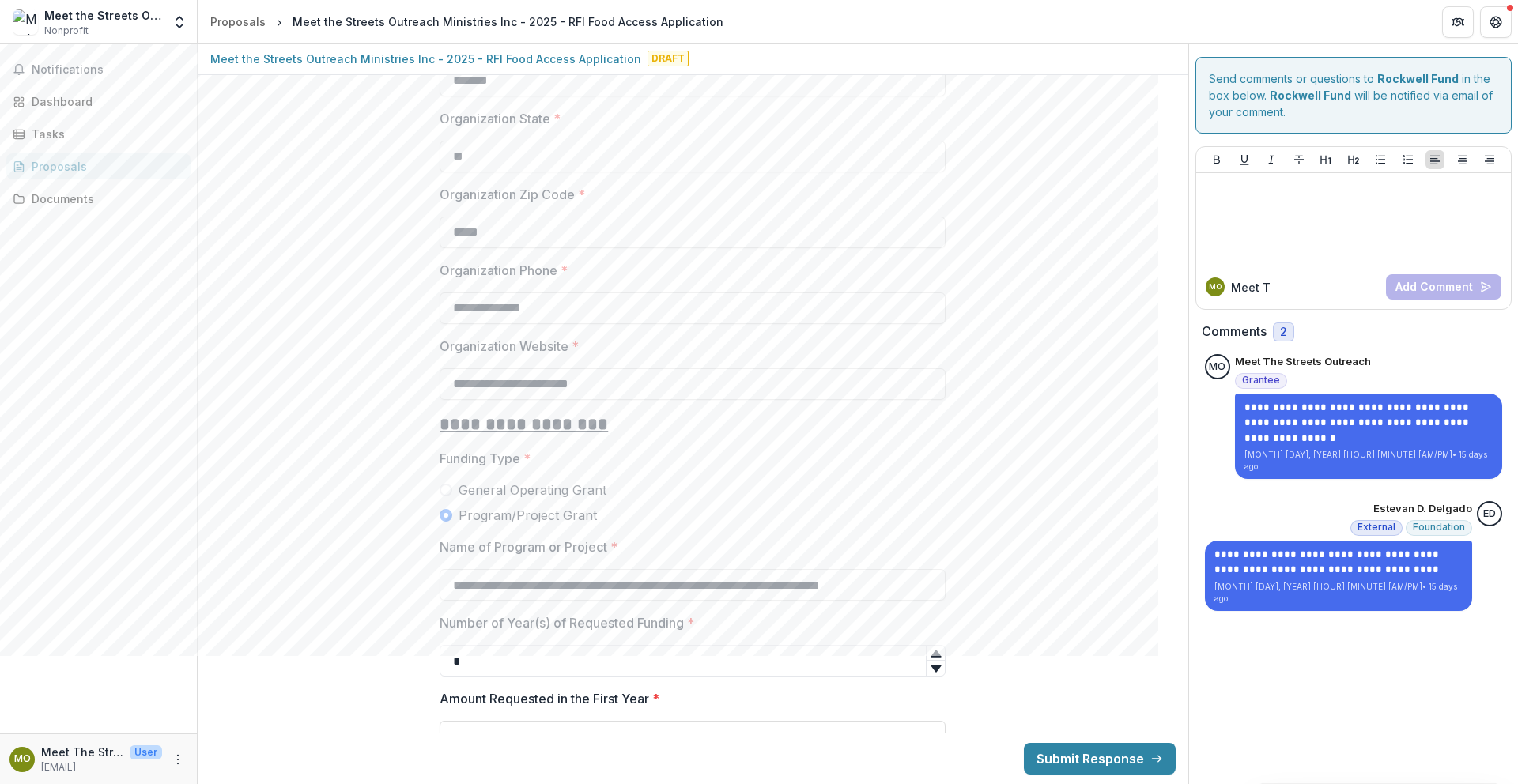 scroll, scrollTop: 1924, scrollLeft: 0, axis: vertical 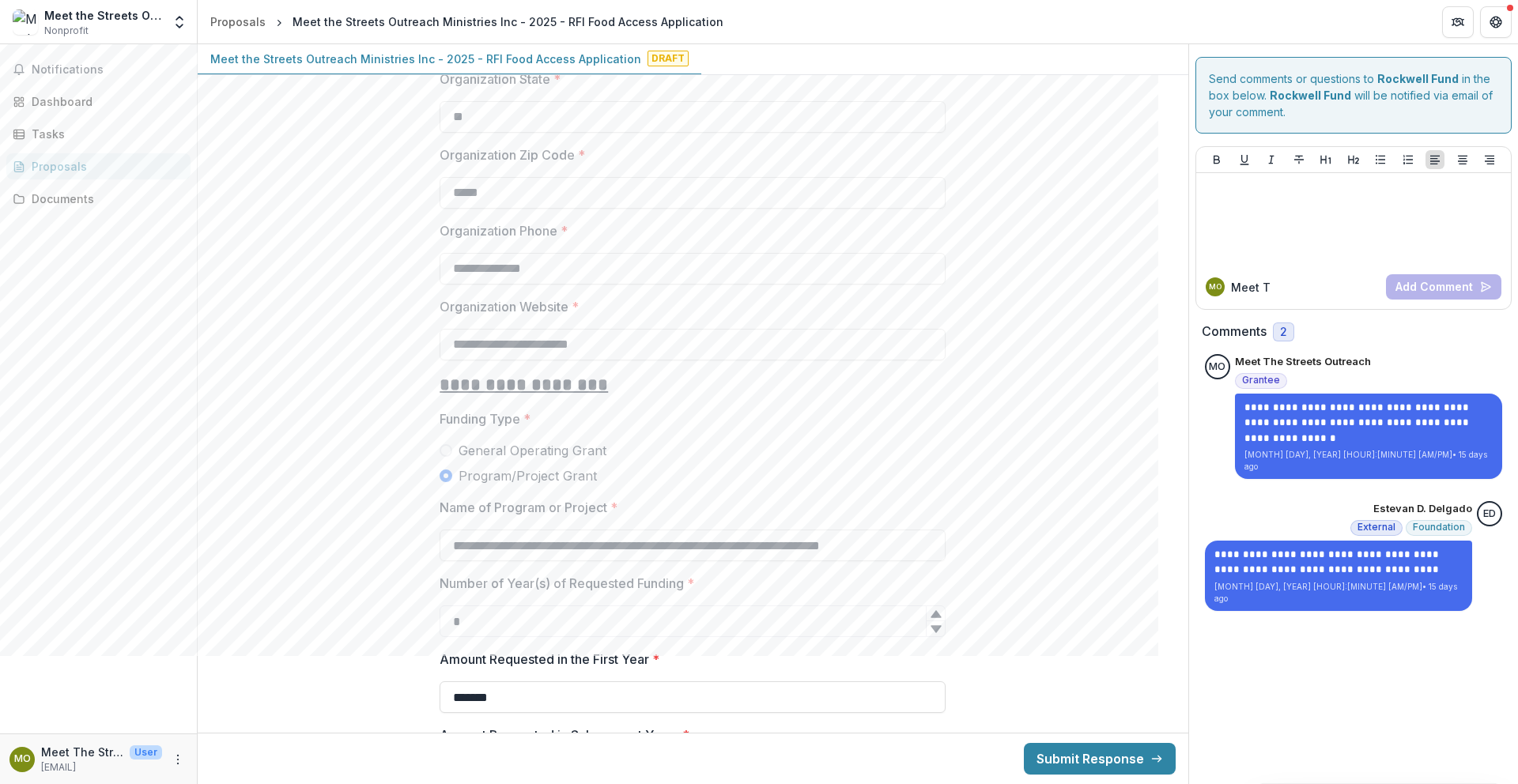 type on "**********" 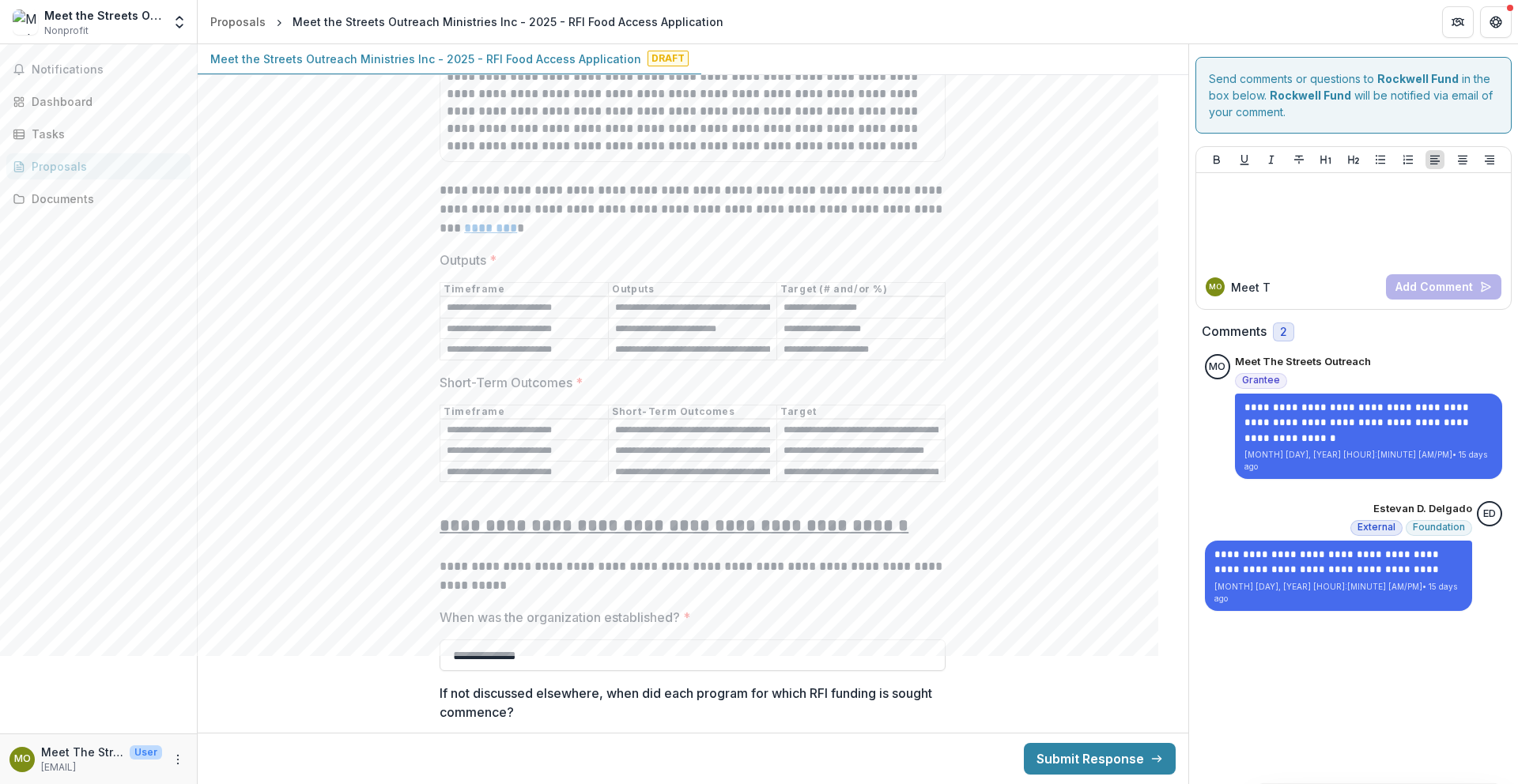 scroll, scrollTop: 6502, scrollLeft: 0, axis: vertical 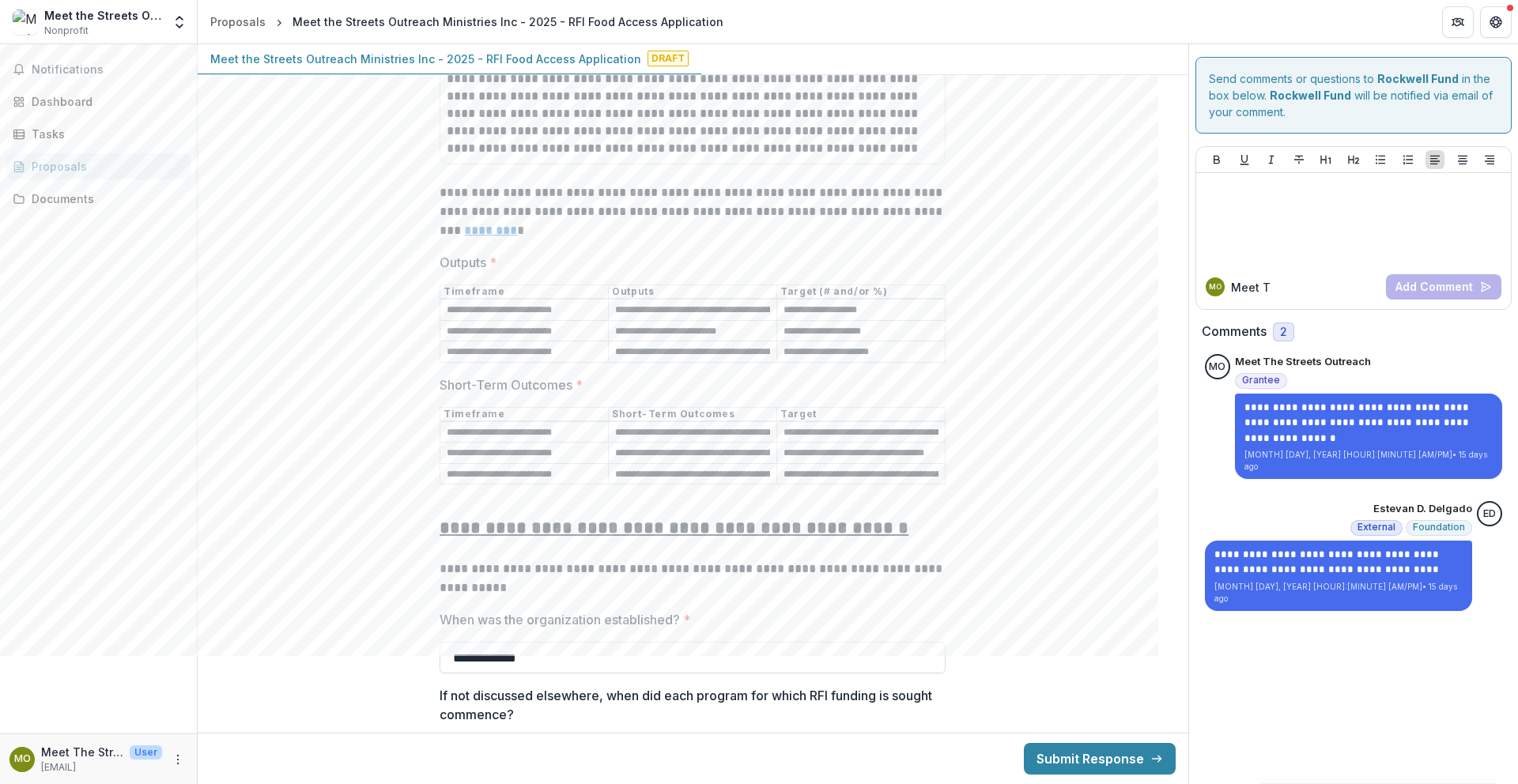 click on "**********" at bounding box center [693, 311] 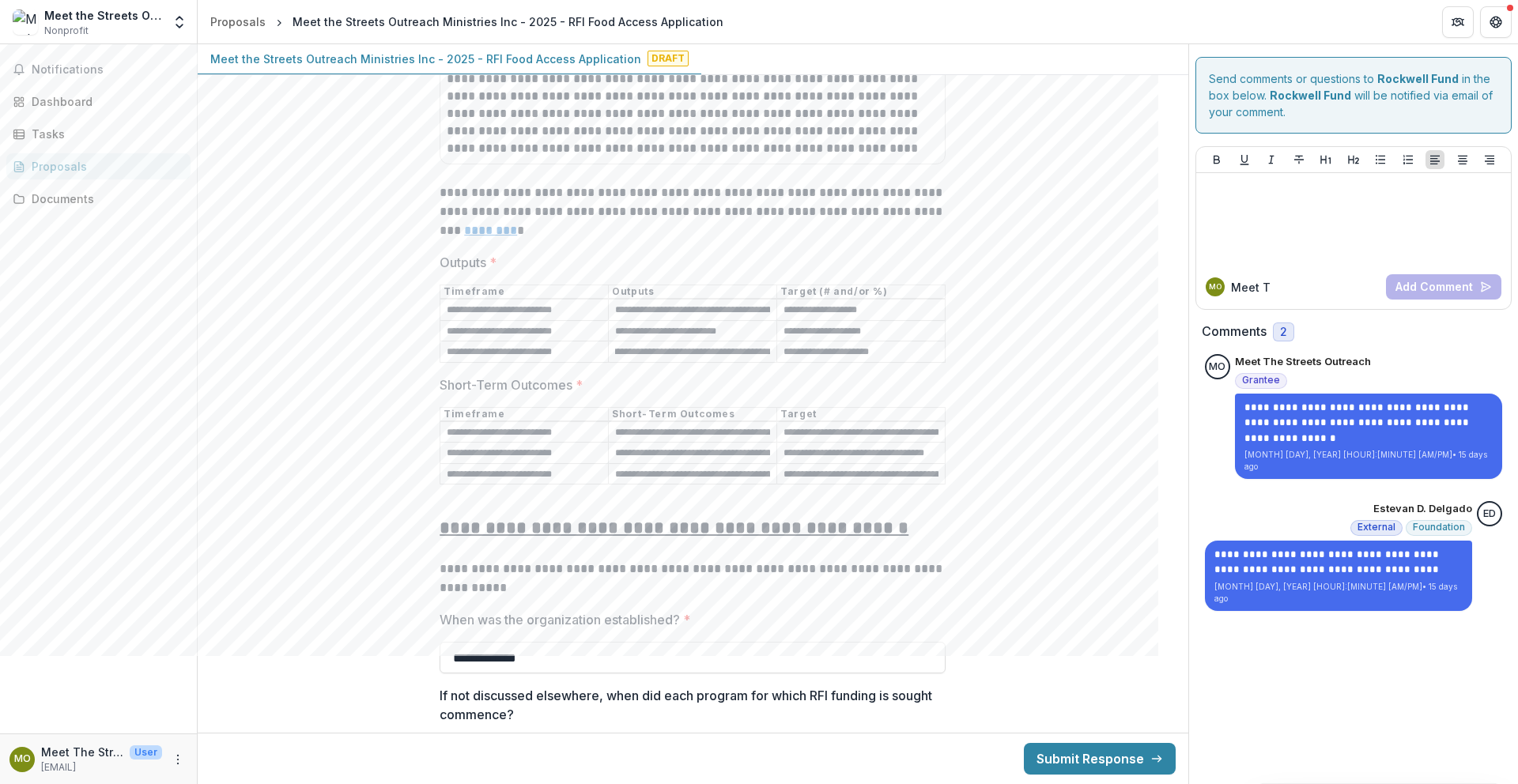 scroll, scrollTop: 0, scrollLeft: 220, axis: horizontal 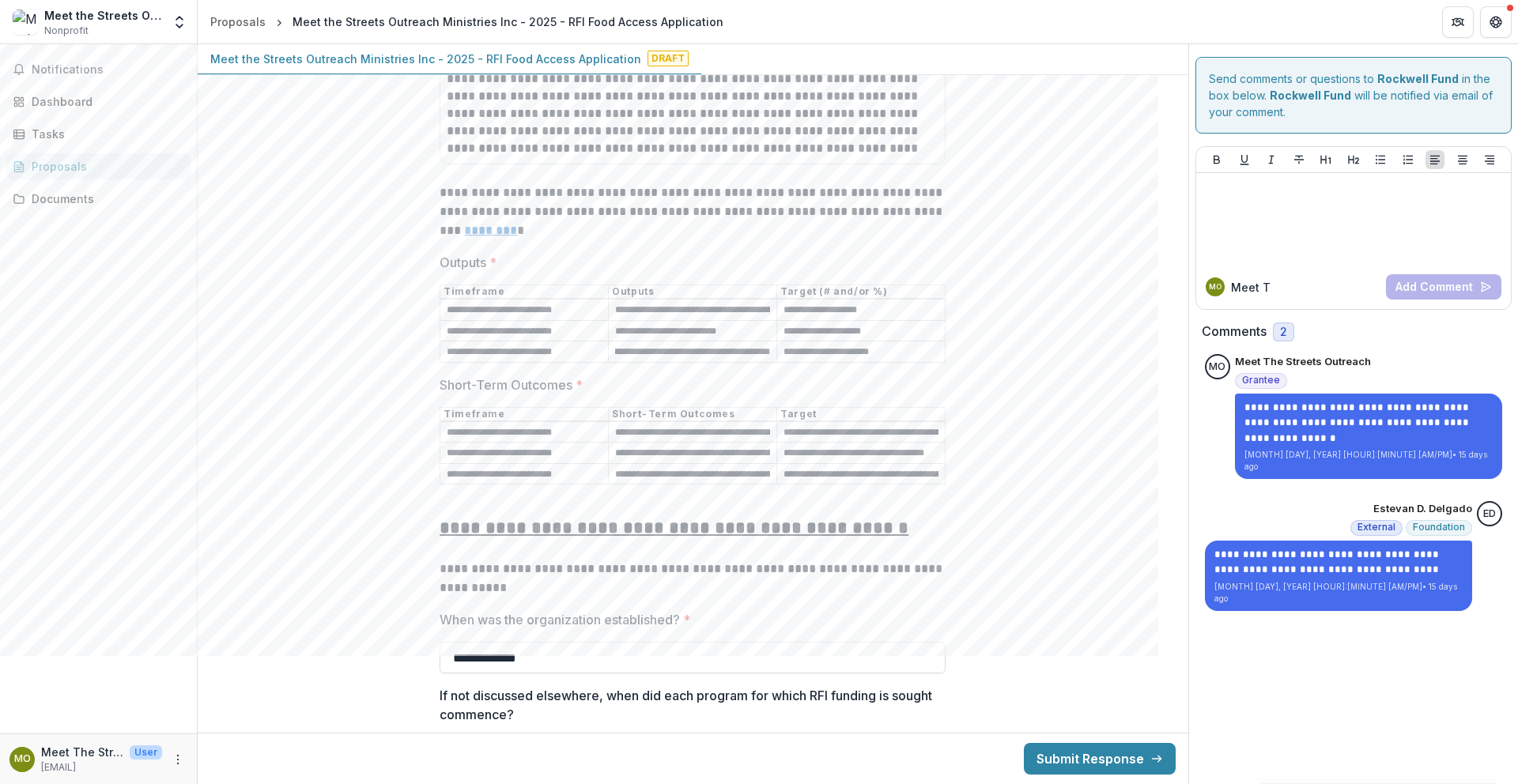 click on "Short-Term Outcomes *" at bounding box center (688, 385) 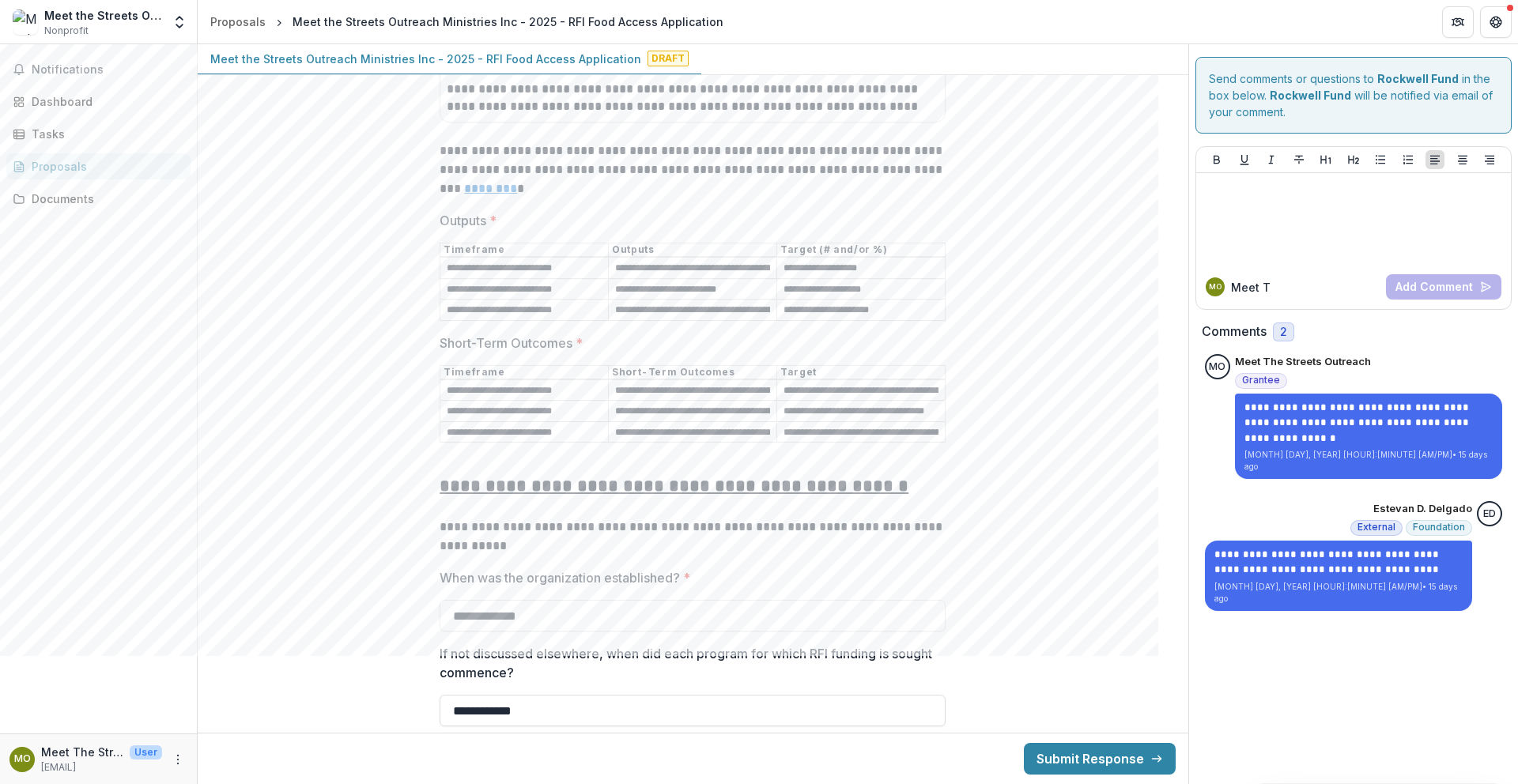 scroll, scrollTop: 6548, scrollLeft: 0, axis: vertical 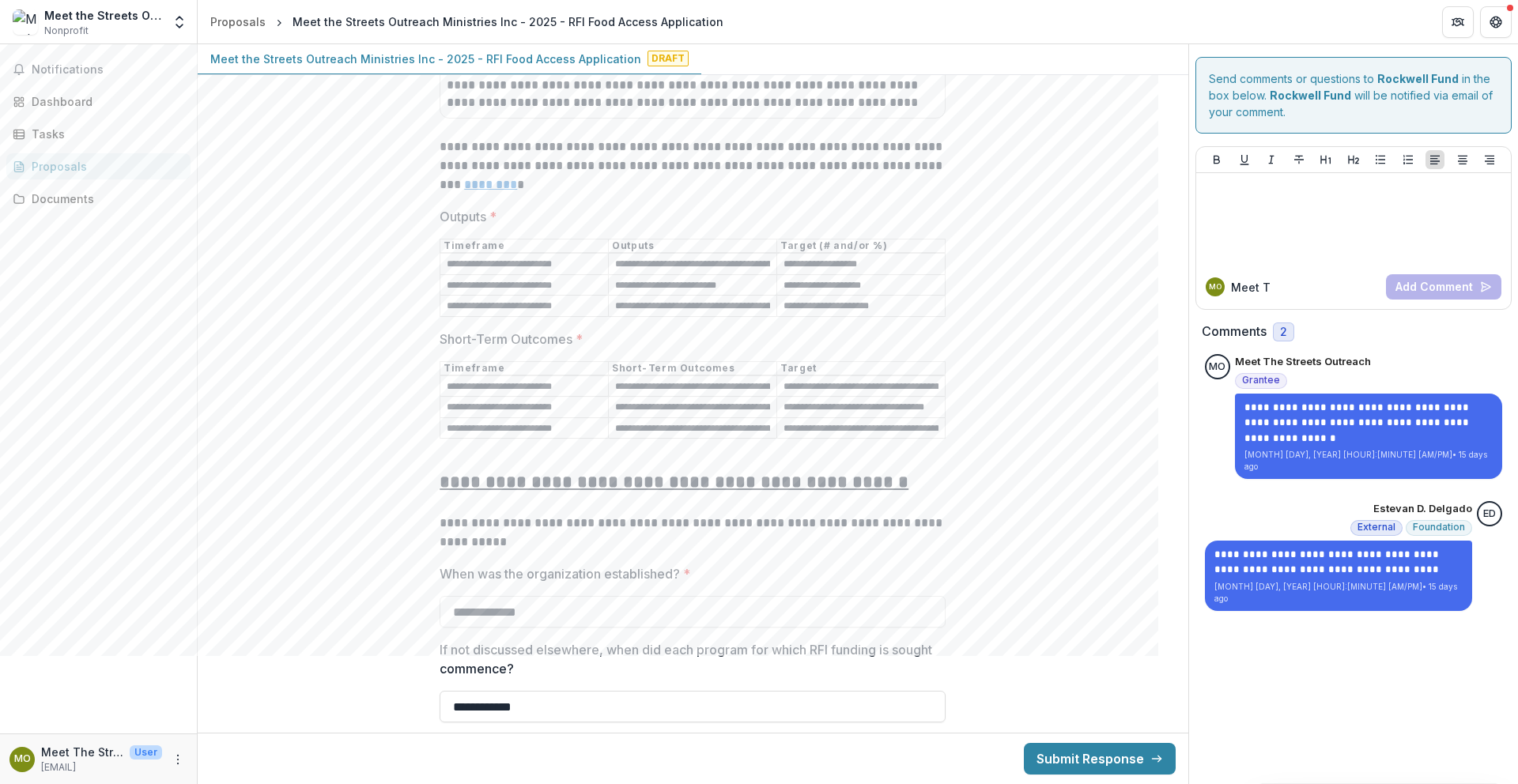 click on "**********" at bounding box center (693, 386) 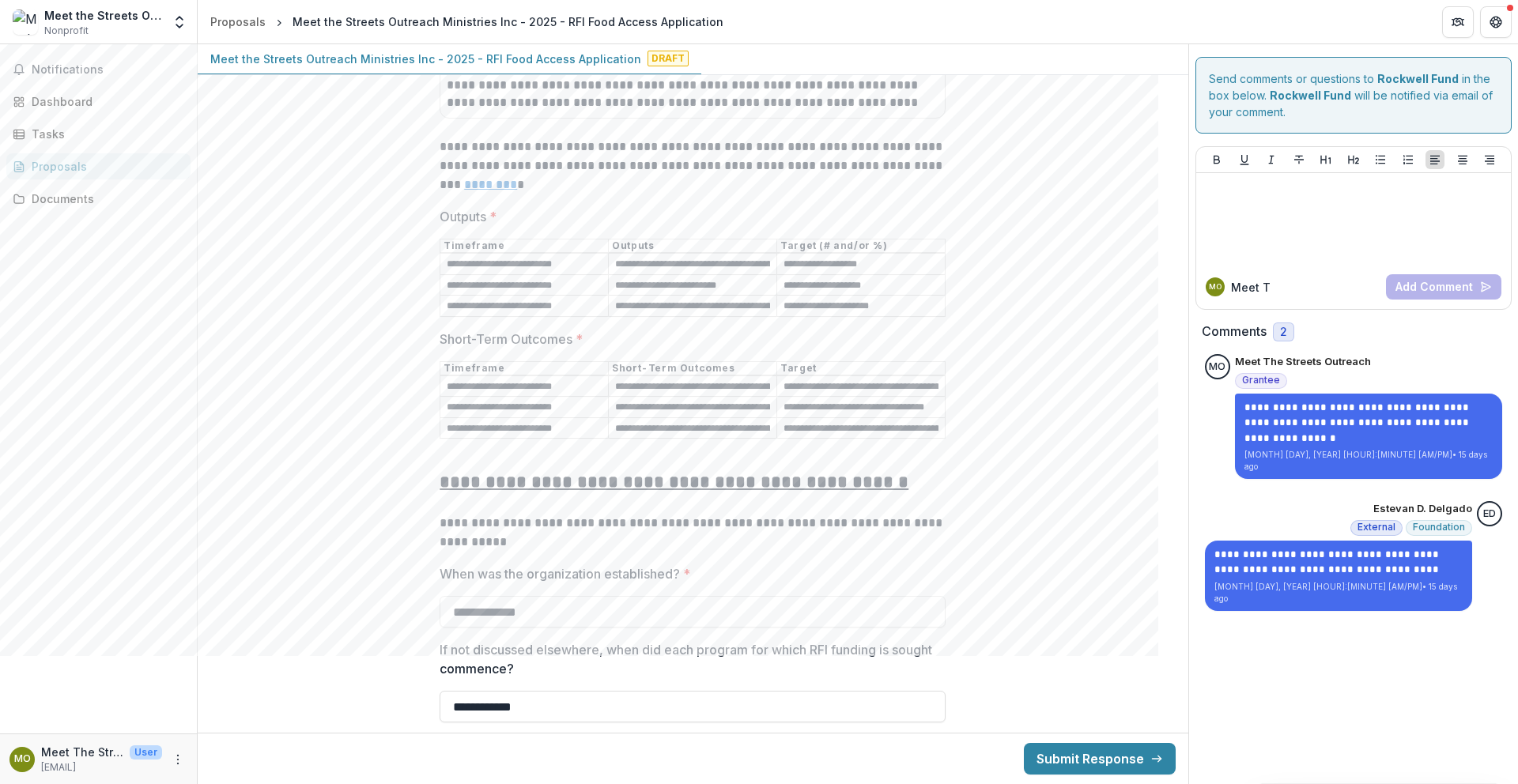 scroll, scrollTop: 0, scrollLeft: 80, axis: horizontal 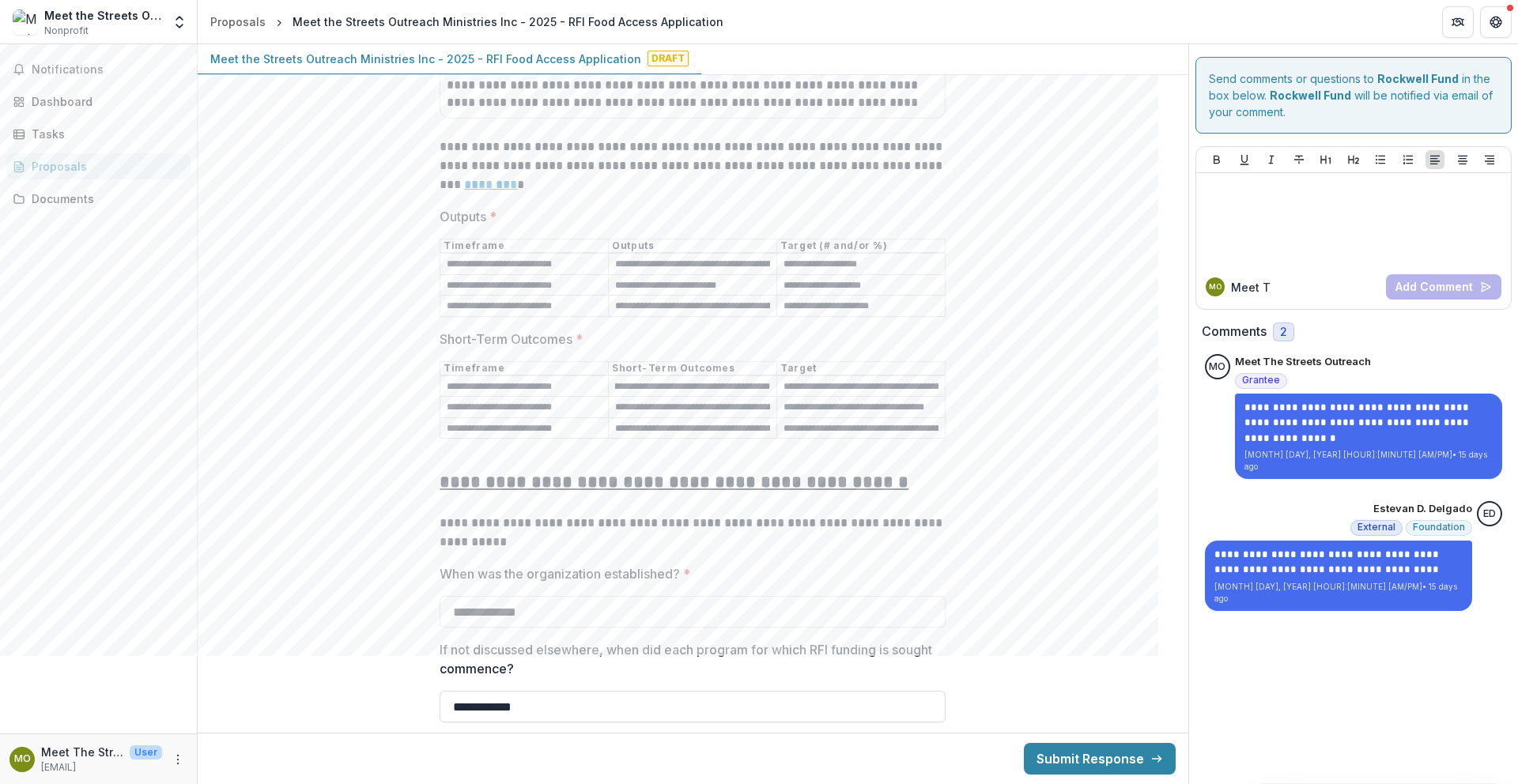 click on "**********" at bounding box center [693, 408] 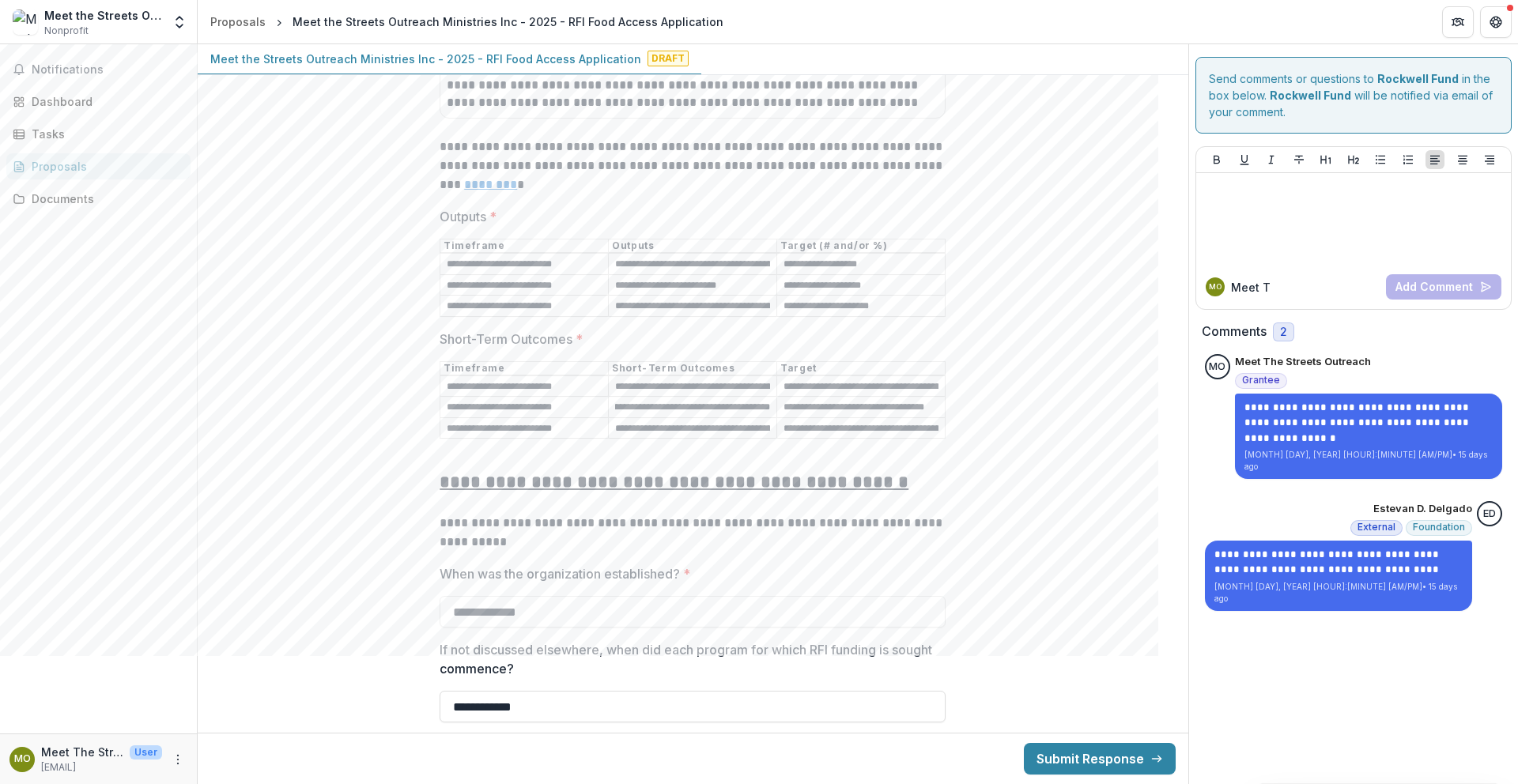 scroll, scrollTop: 0, scrollLeft: 126, axis: horizontal 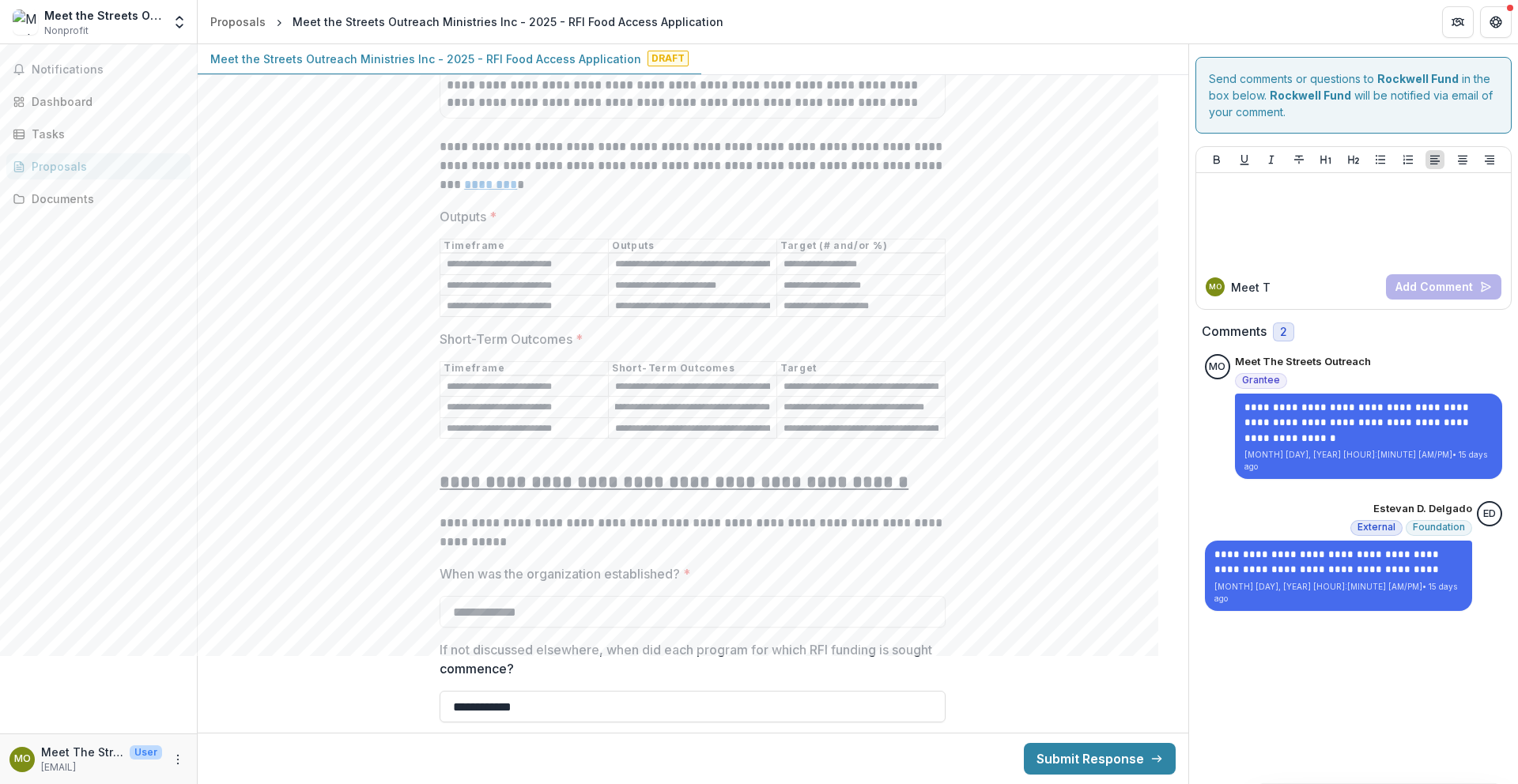 click on "**********" at bounding box center (693, 428) 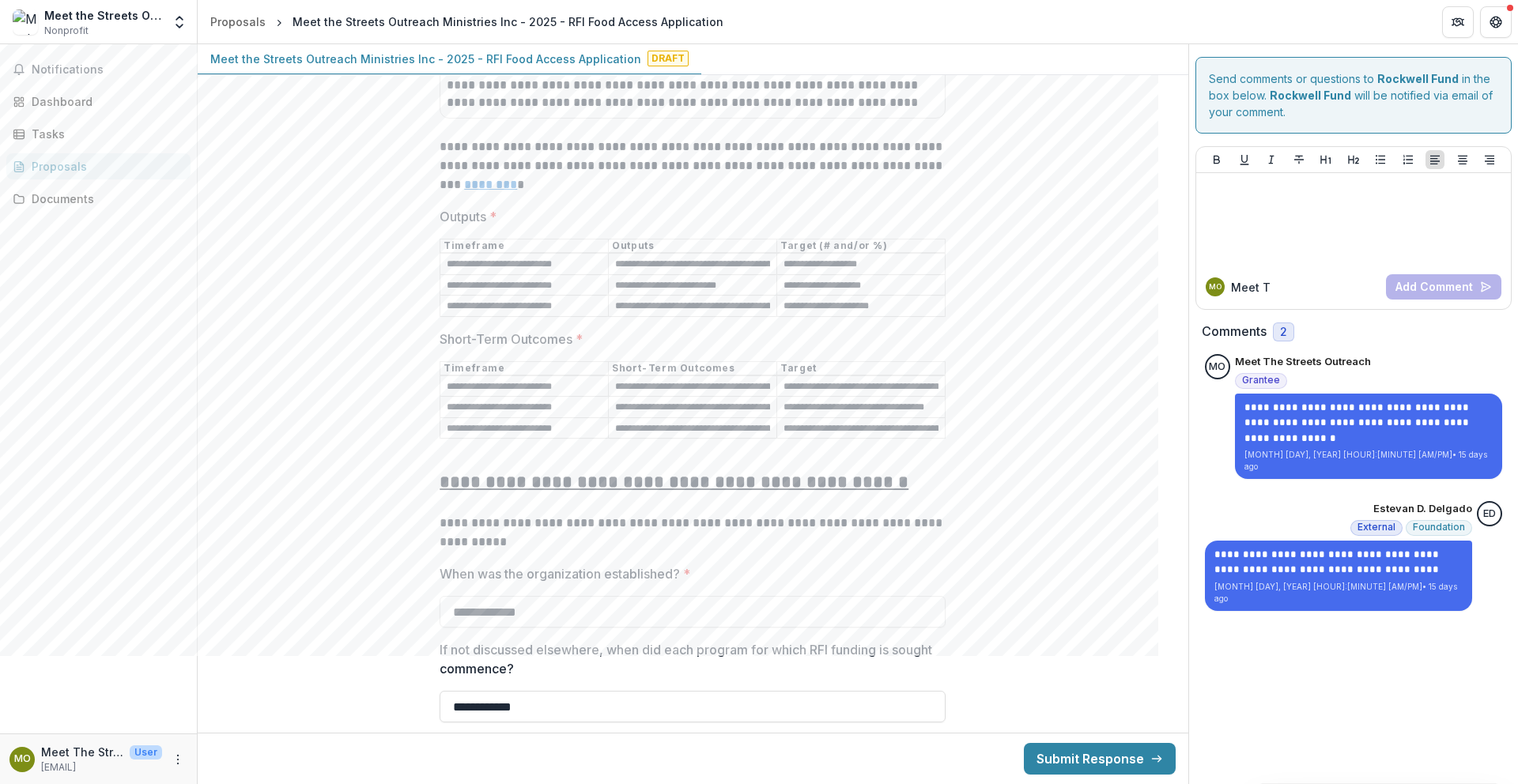 click on "**********" at bounding box center (693, 428) 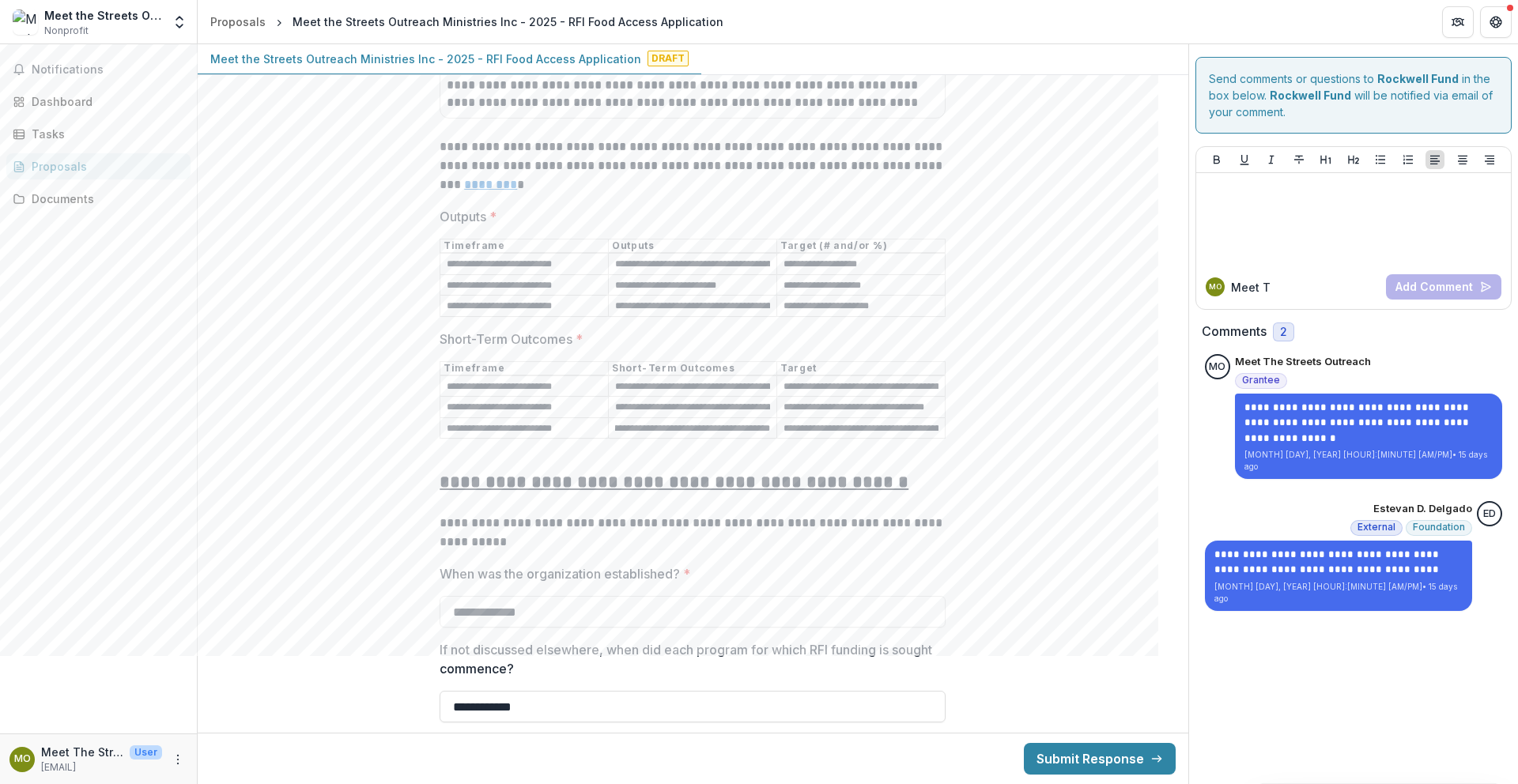 scroll, scrollTop: 0, scrollLeft: 168, axis: horizontal 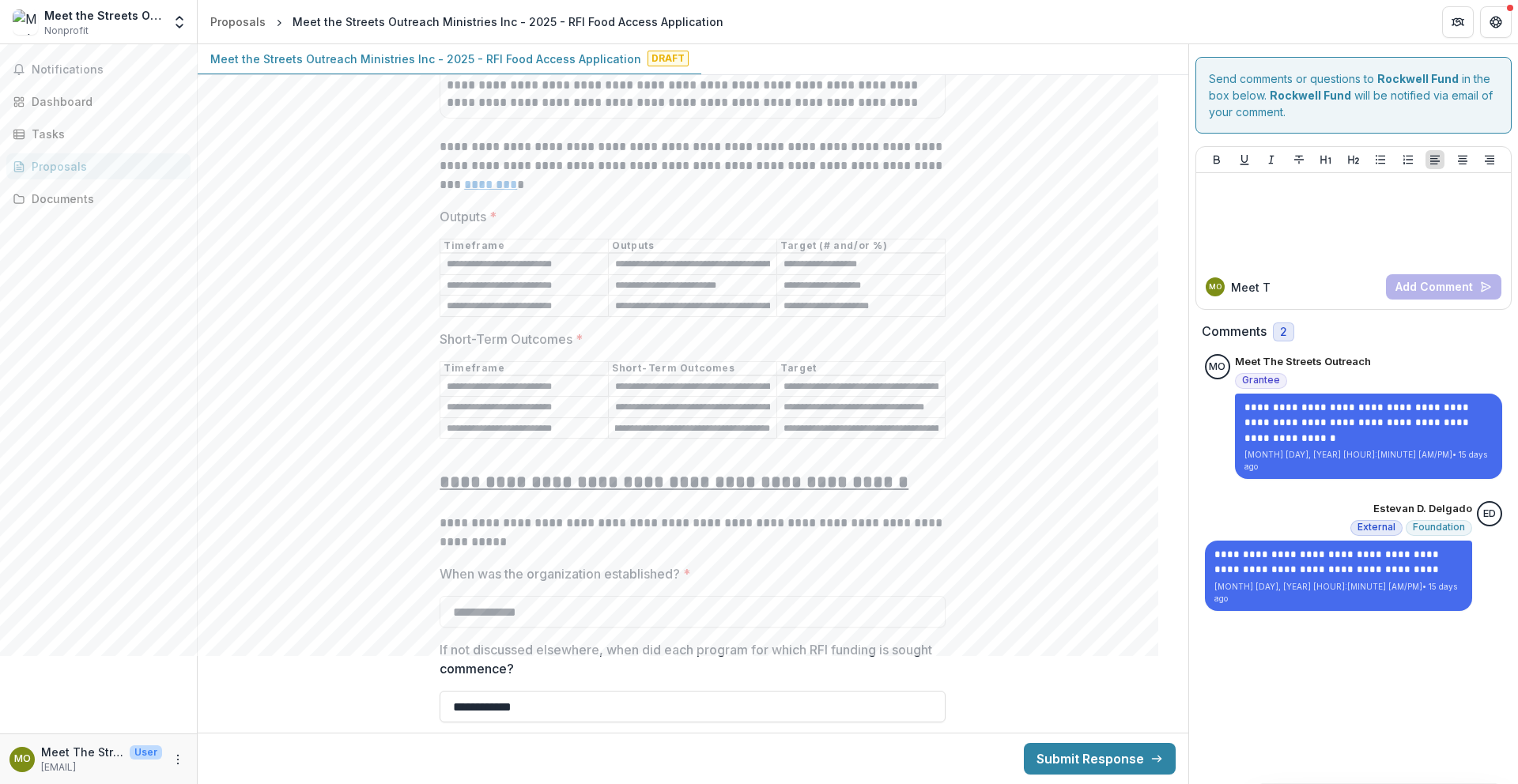 click on "**********" at bounding box center (693, 1029) 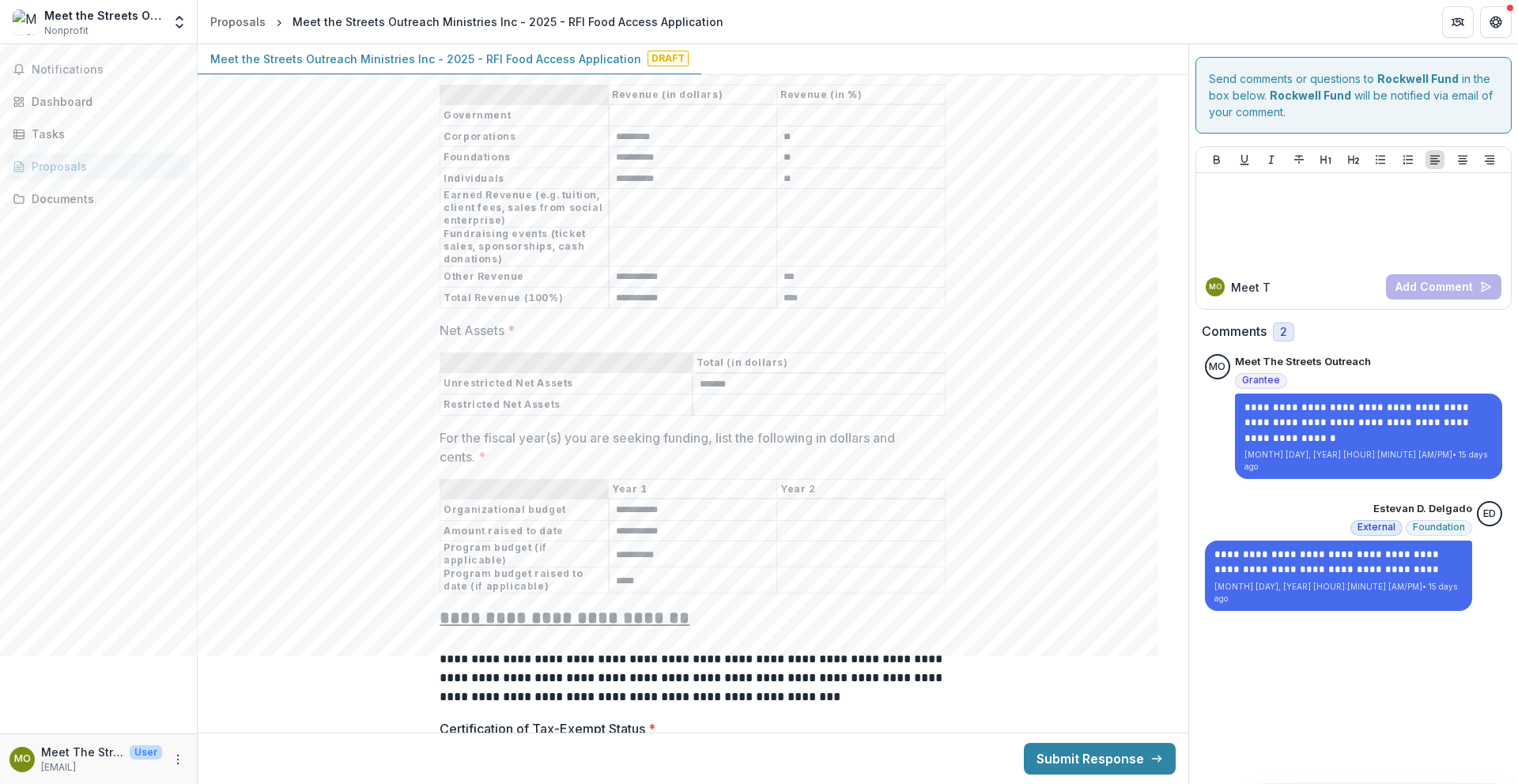 scroll, scrollTop: 11487, scrollLeft: 0, axis: vertical 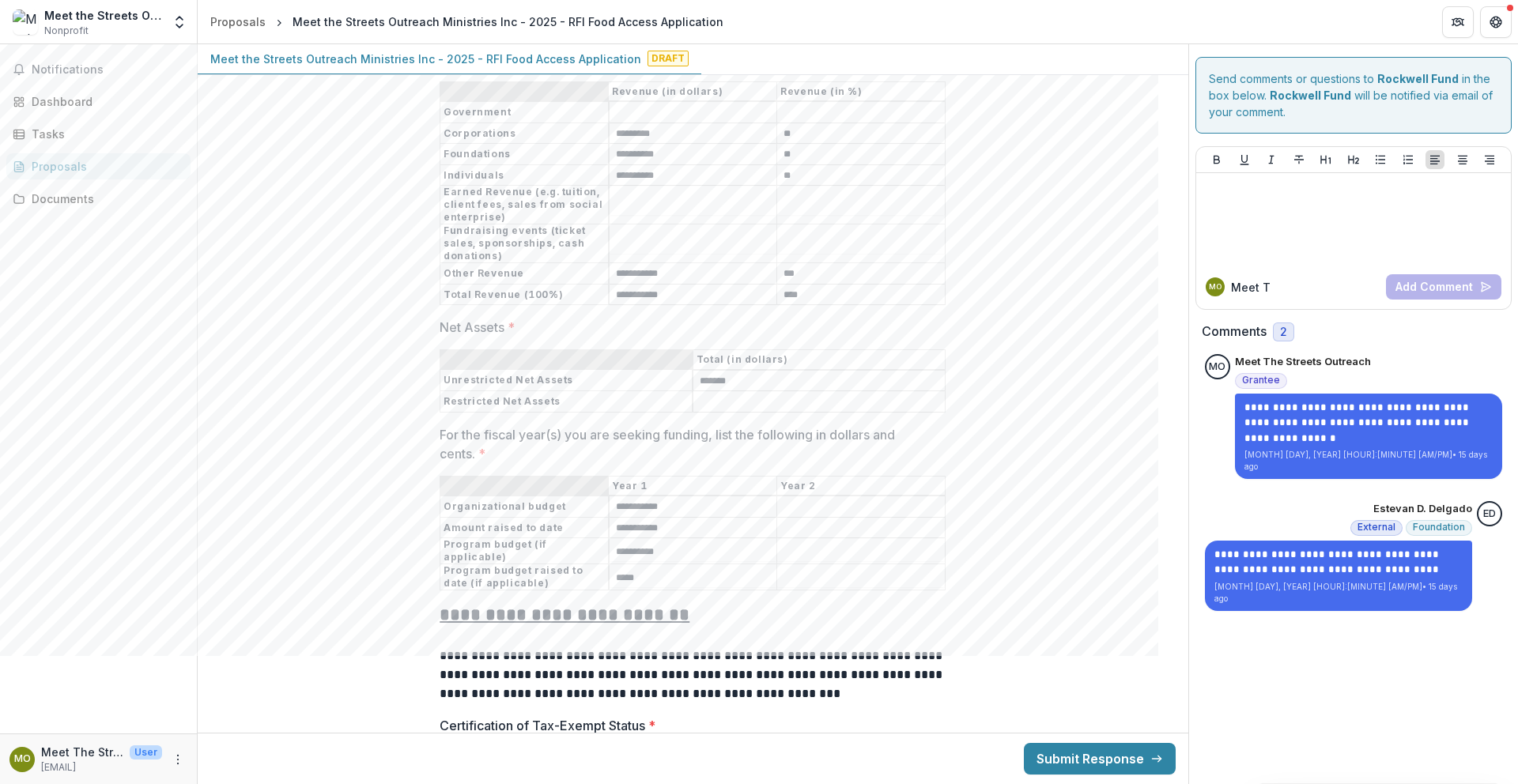 click on "**********" at bounding box center (693, 528) 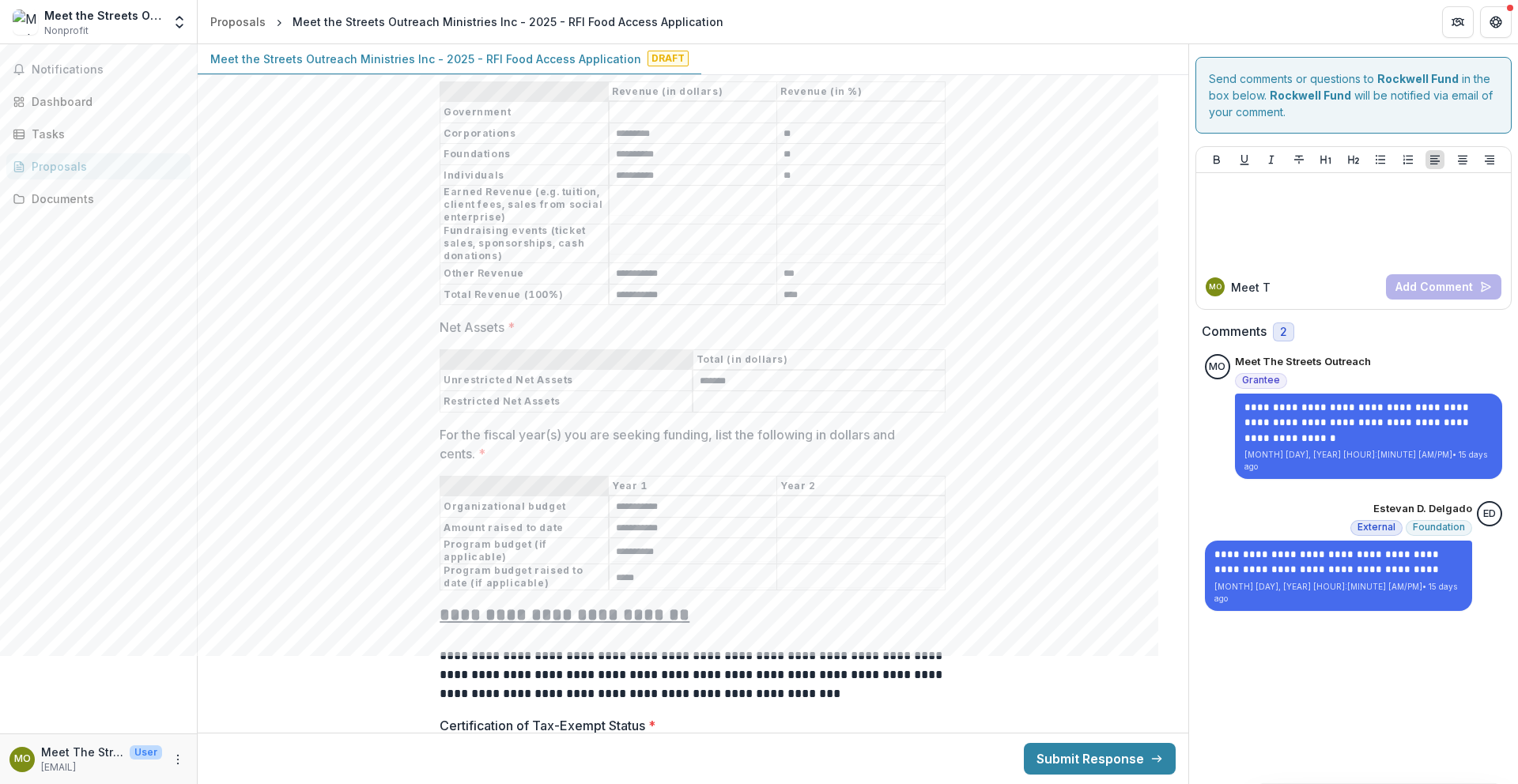 type on "**********" 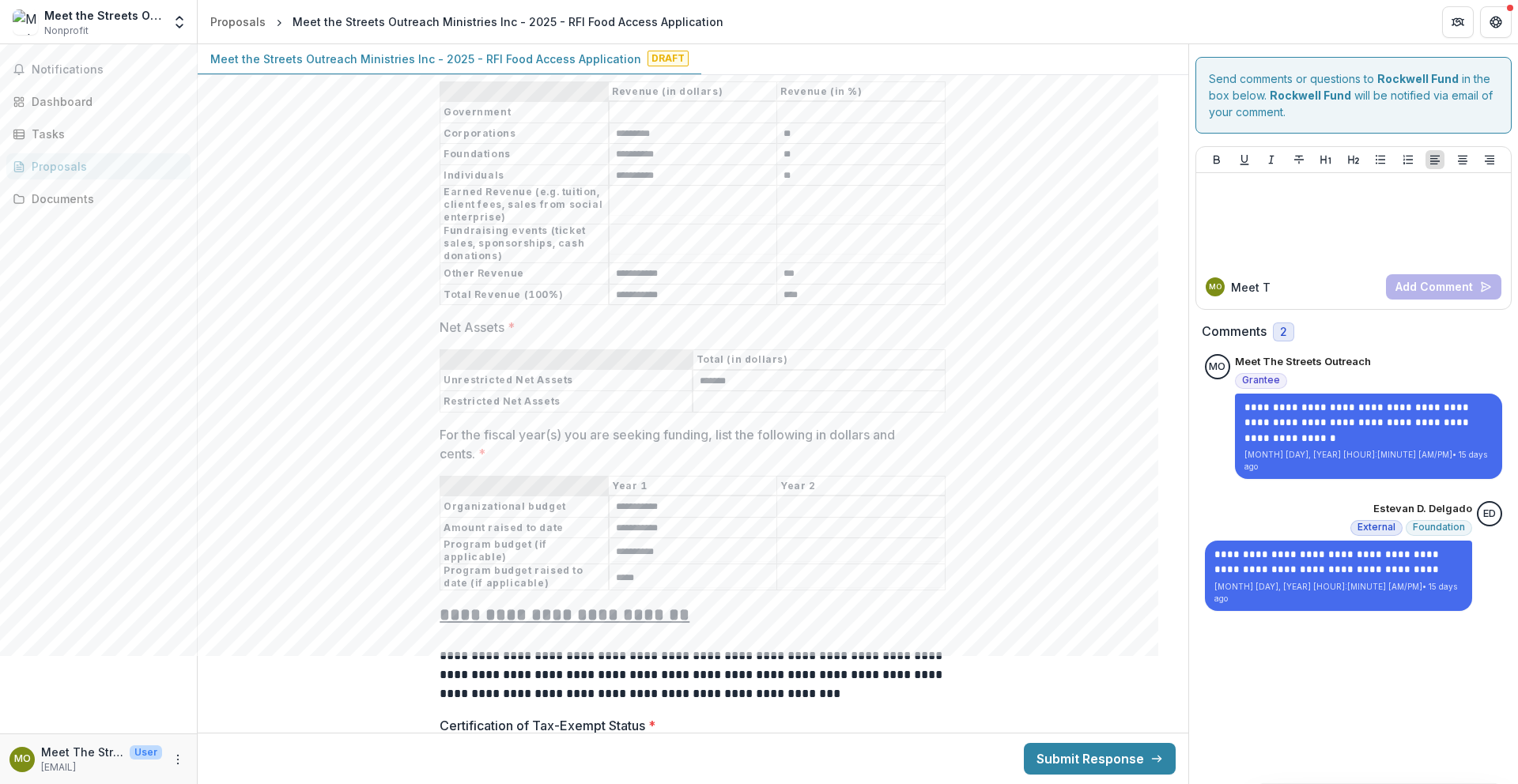 scroll, scrollTop: 11515, scrollLeft: 0, axis: vertical 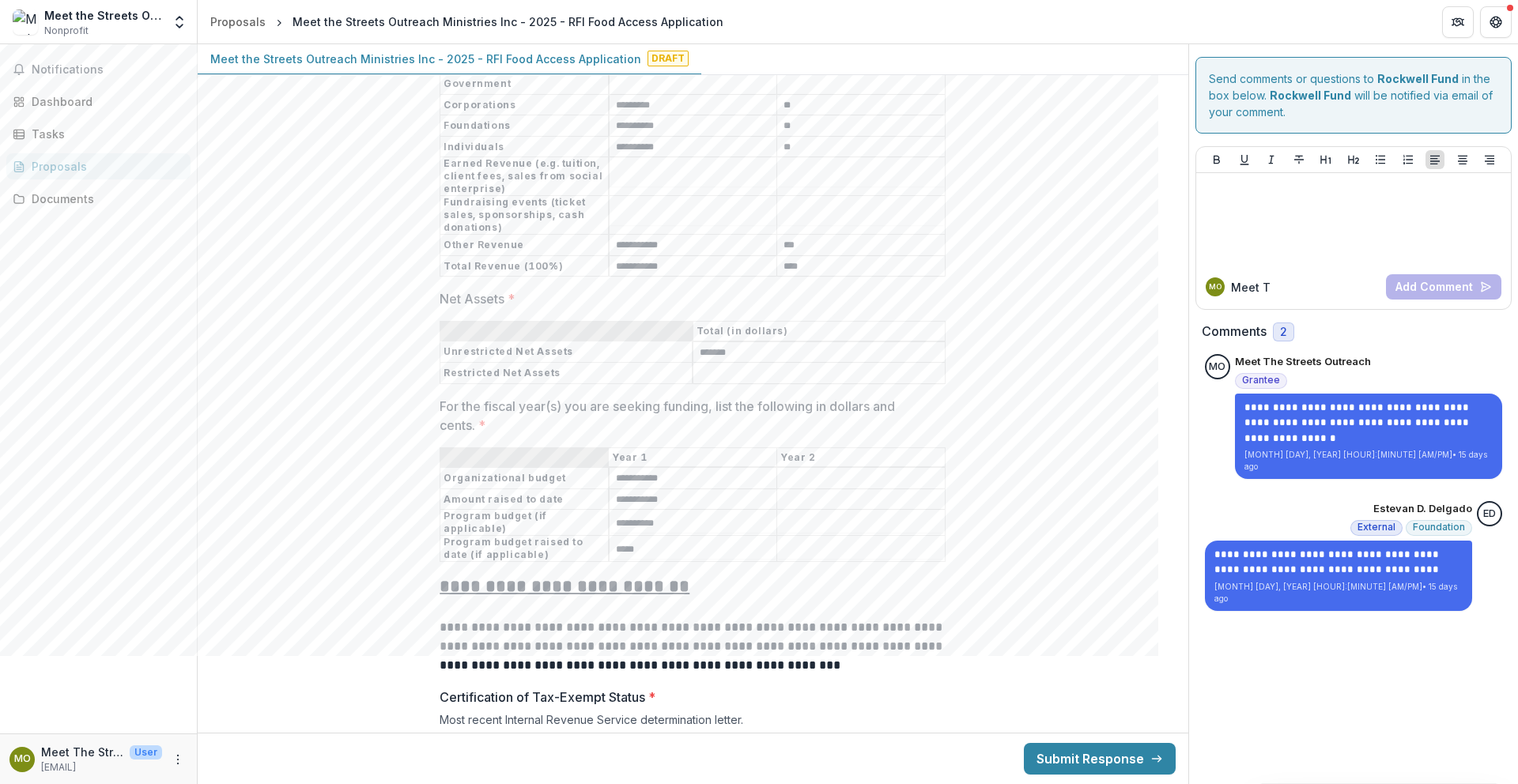 click on "**********" at bounding box center (693, 586) 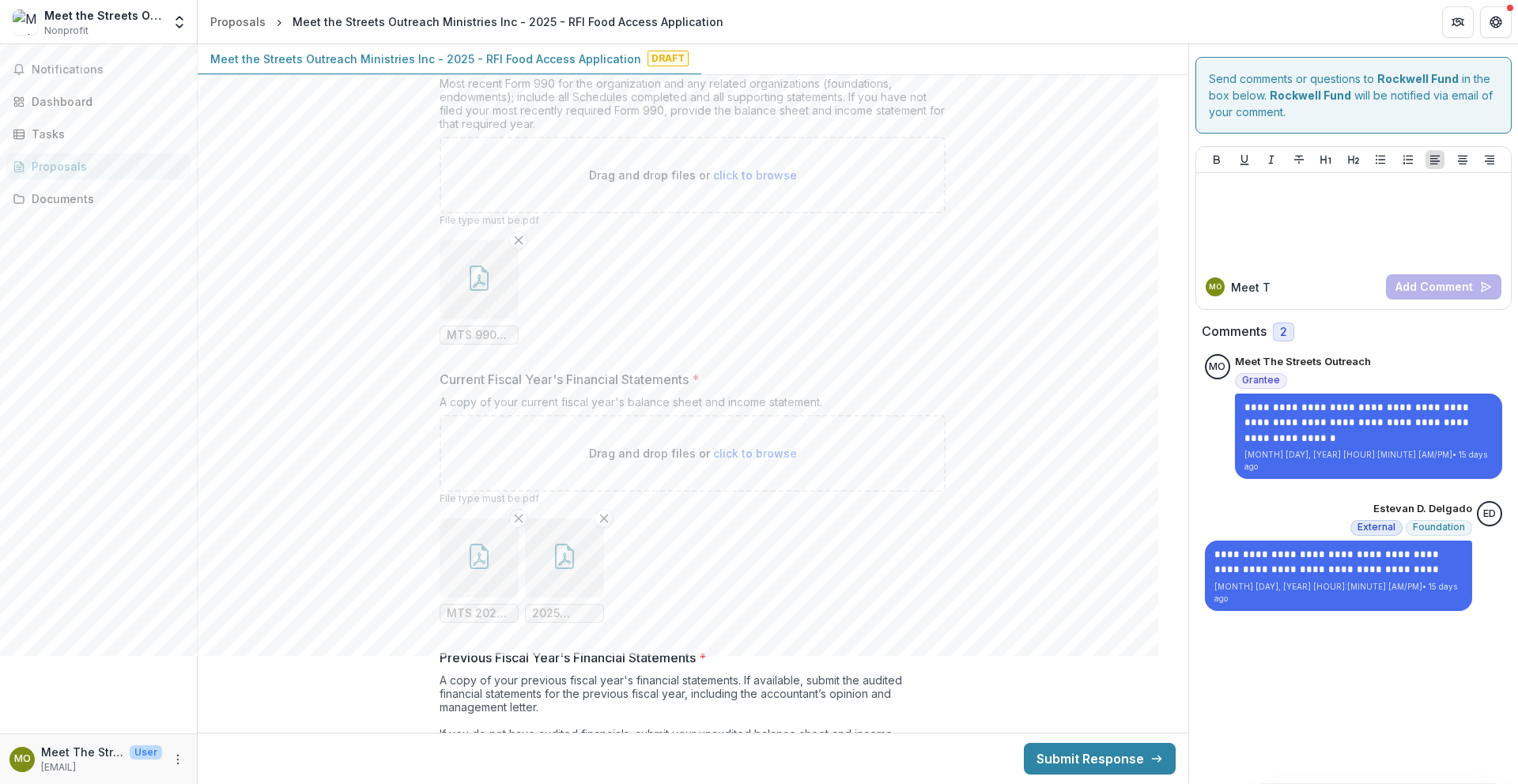 scroll, scrollTop: 12432, scrollLeft: 0, axis: vertical 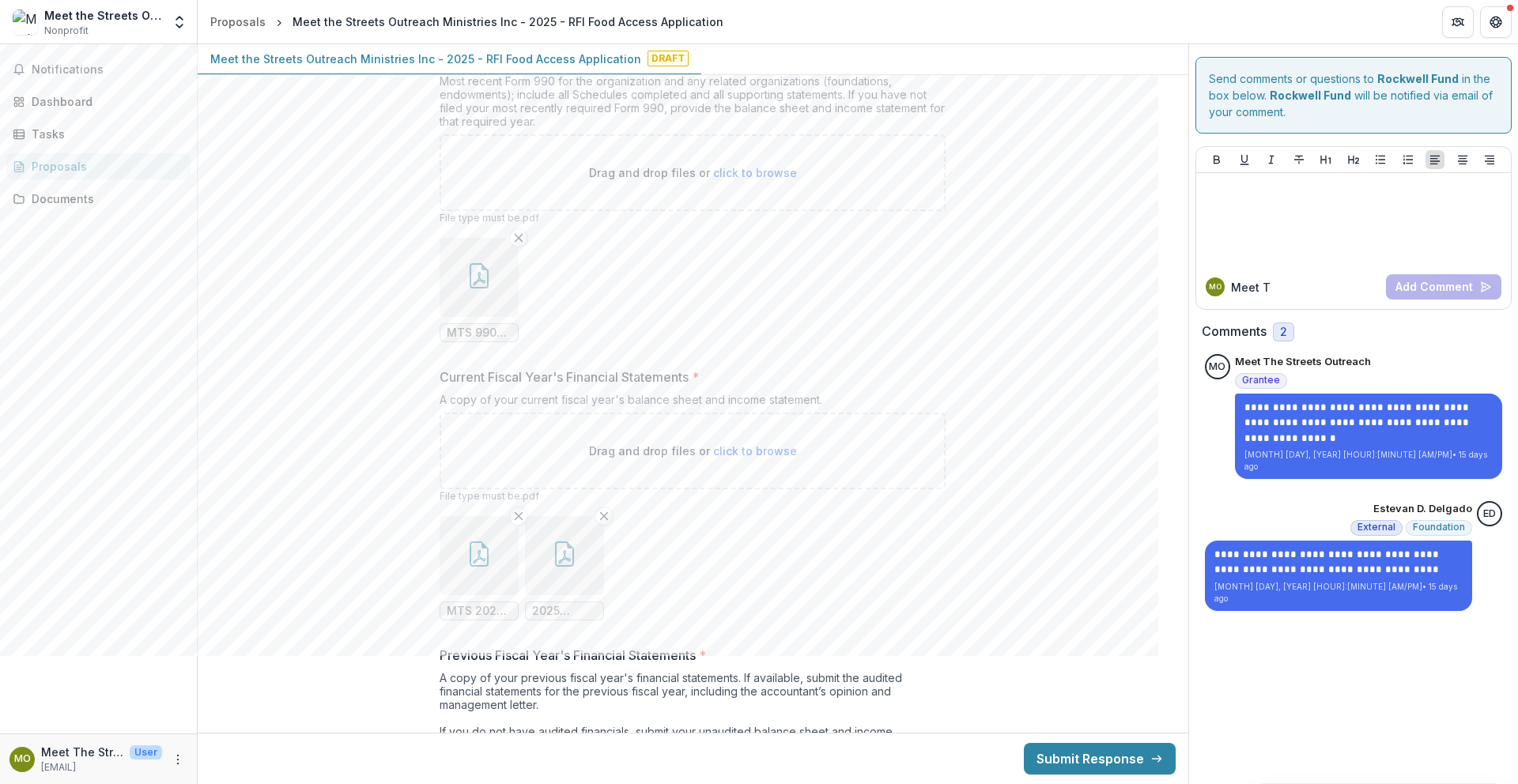 click at bounding box center [479, 556] 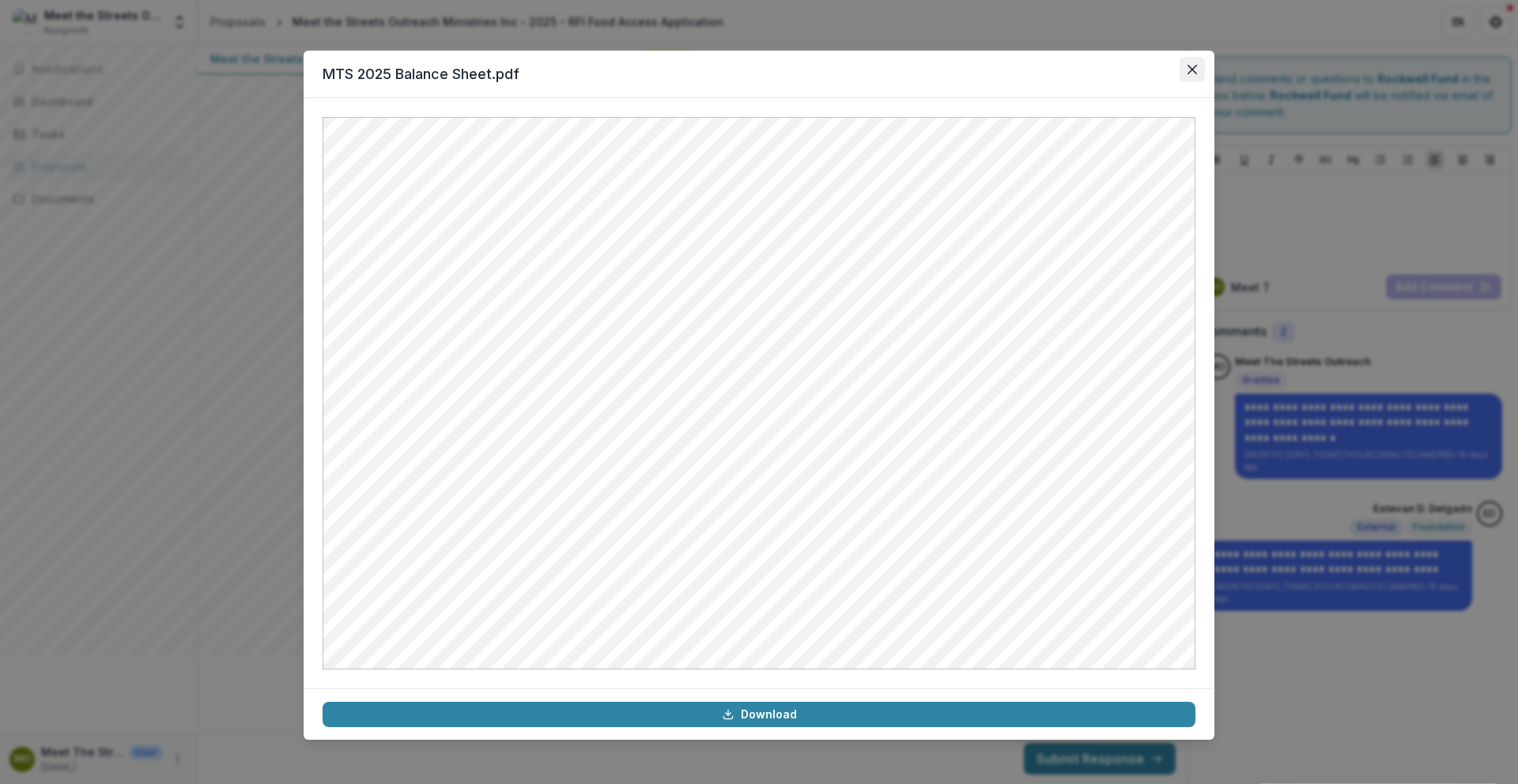 click 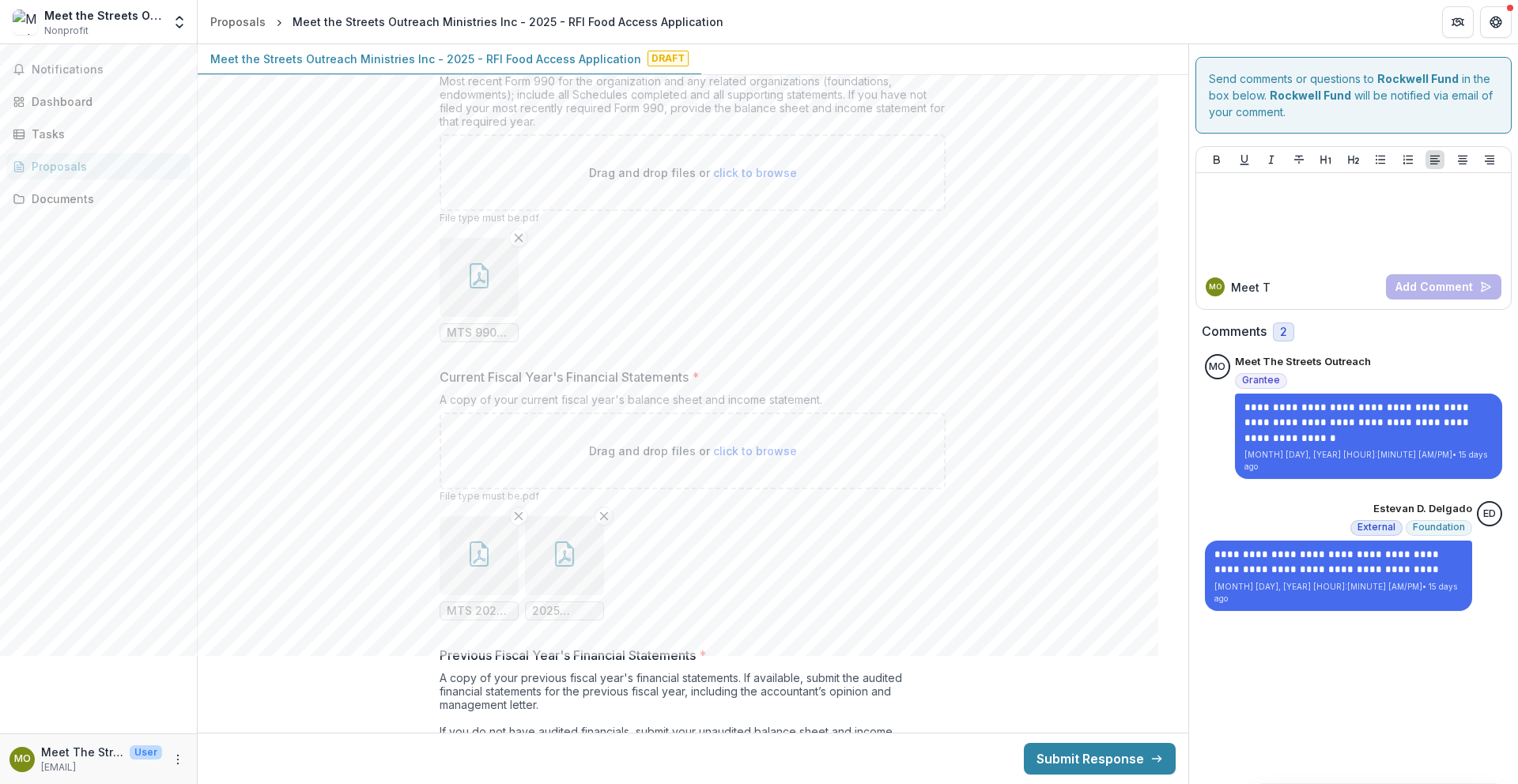 click at bounding box center (565, 556) 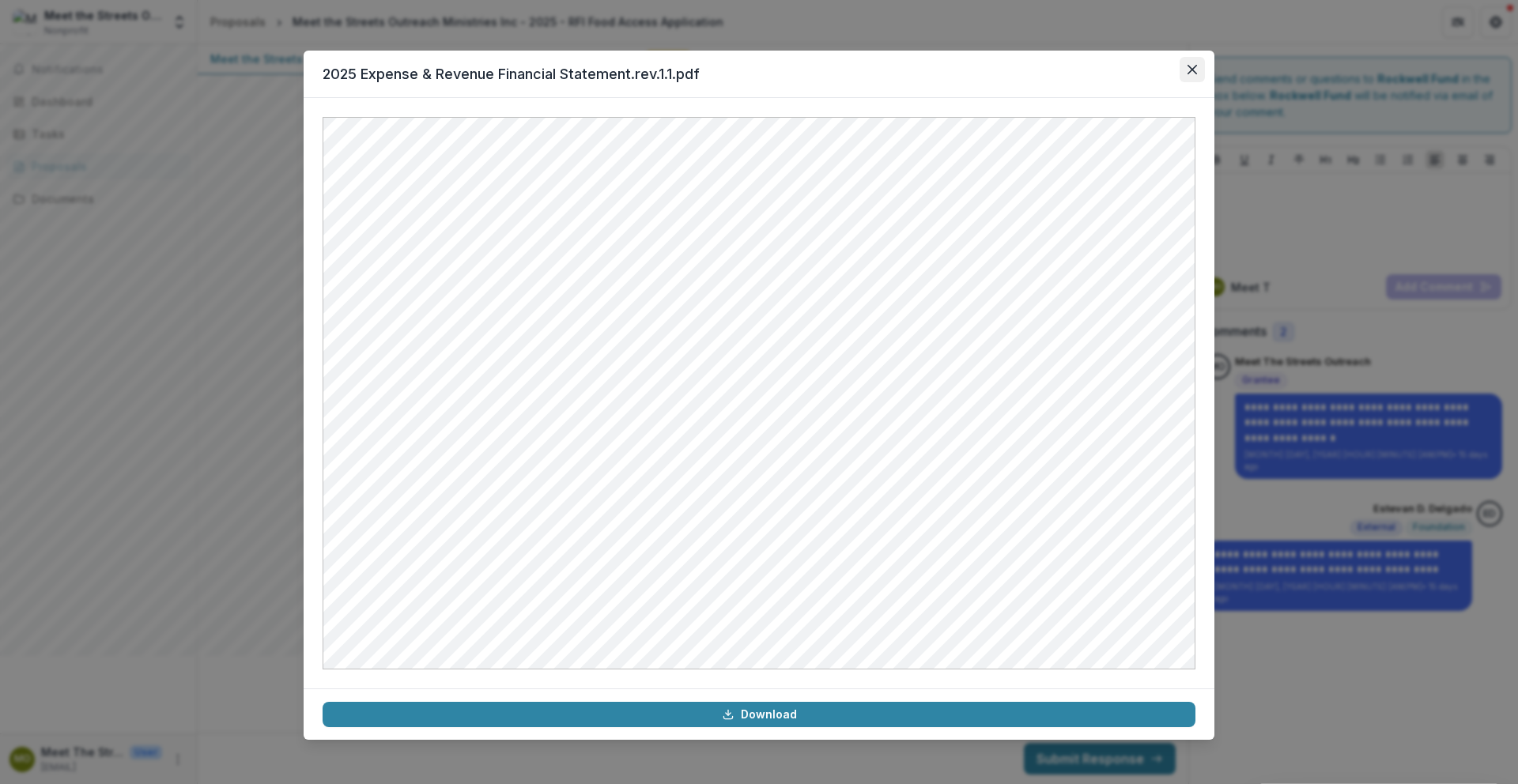 click at bounding box center (1192, 70) 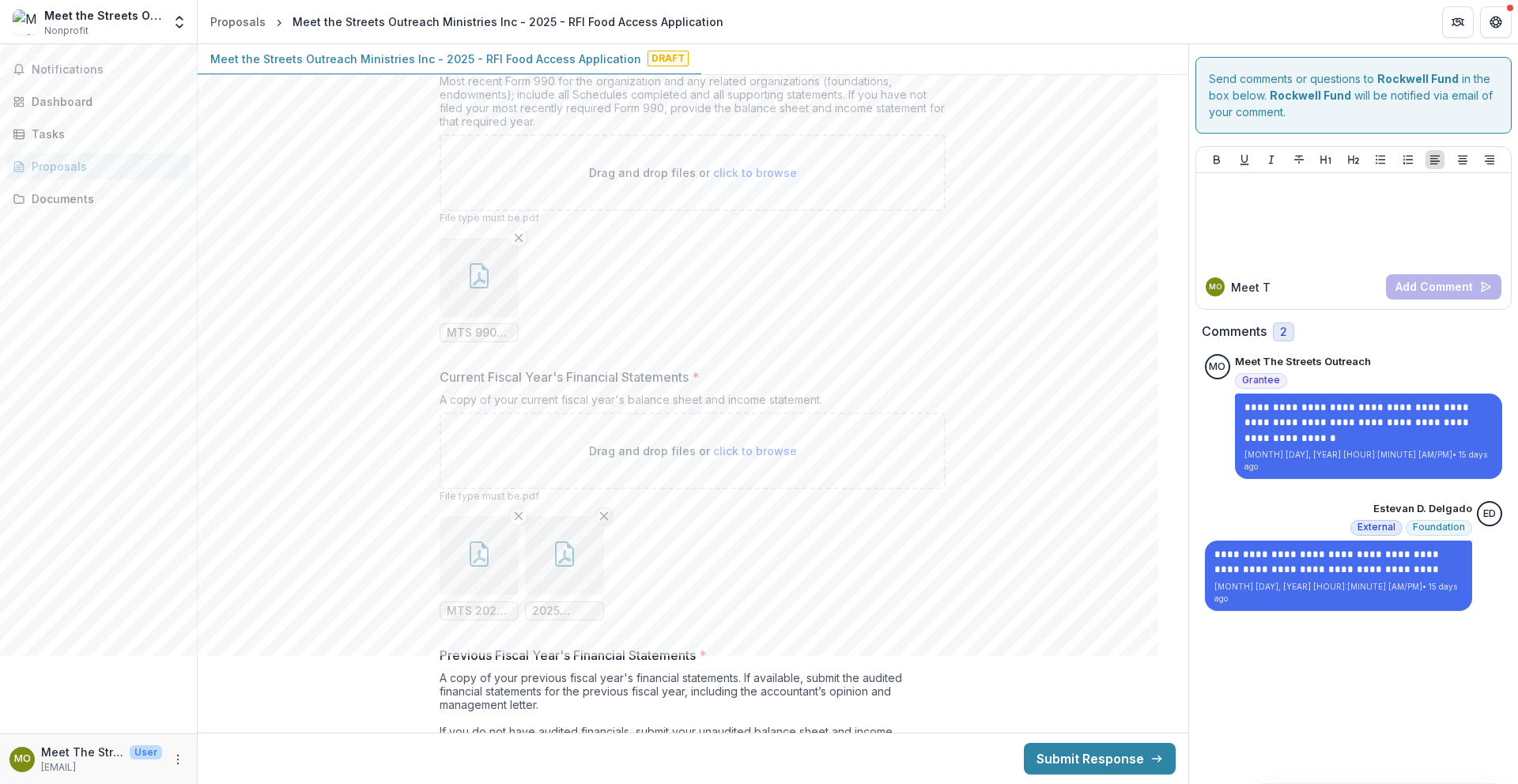 click 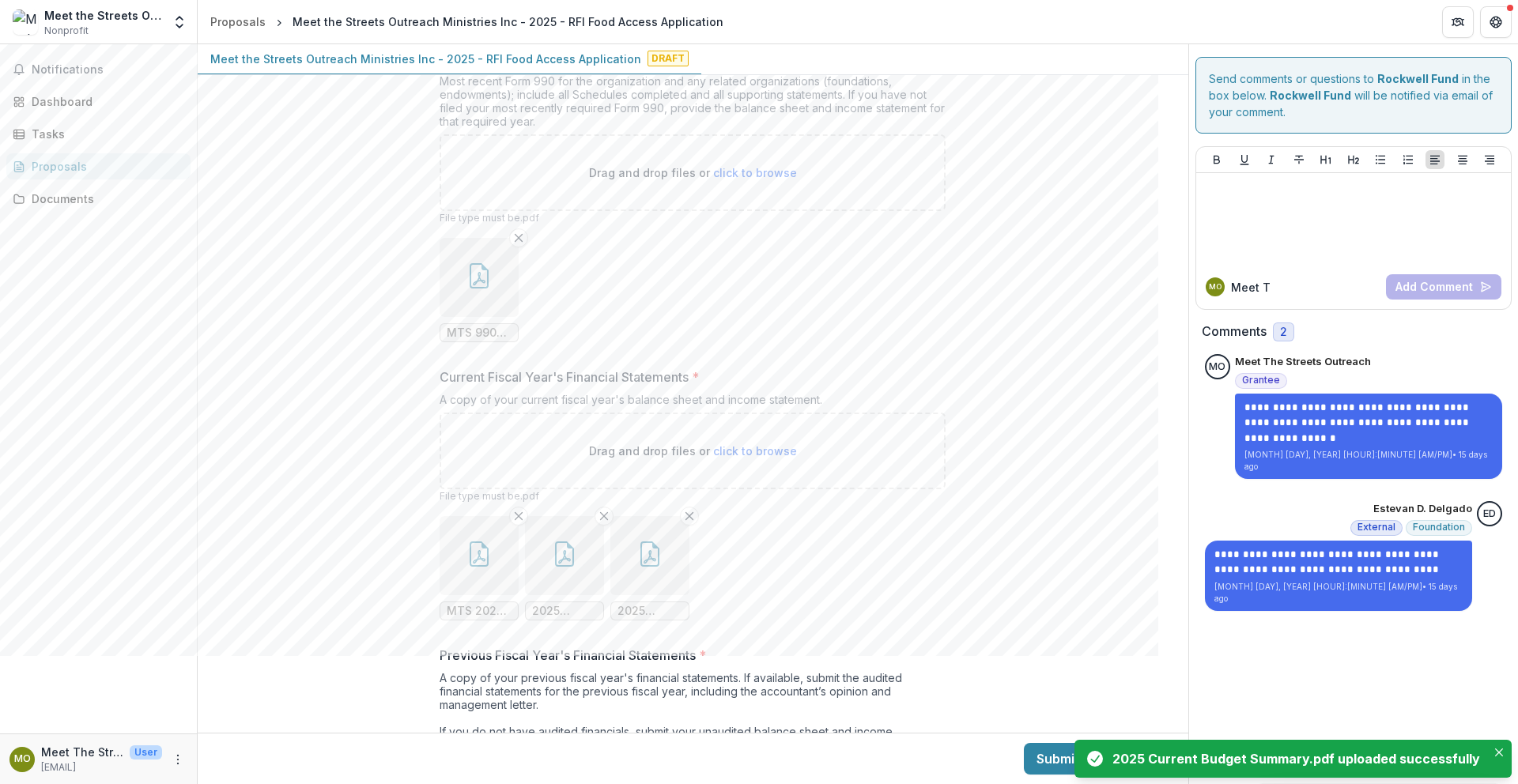 click at bounding box center (479, 556) 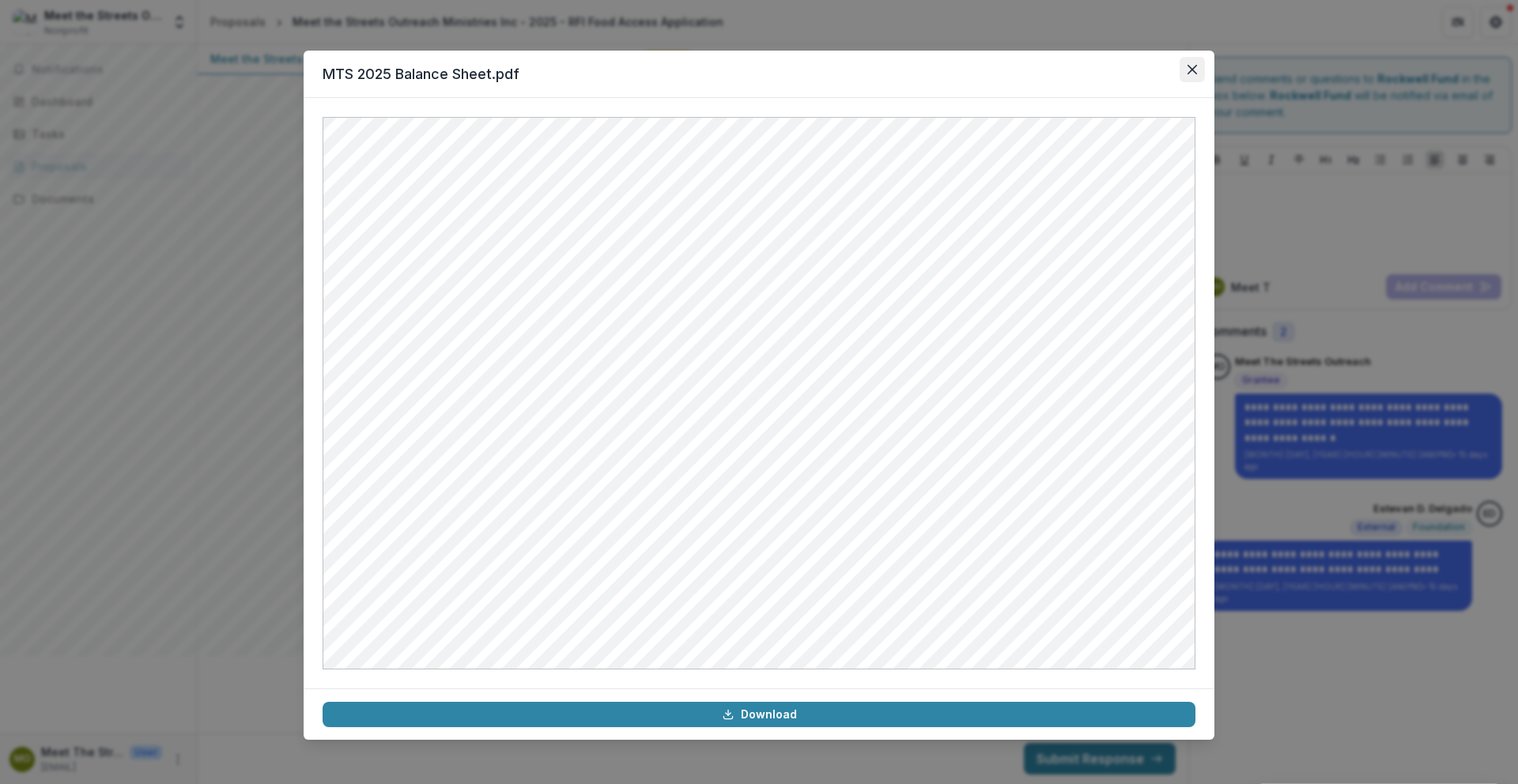 click 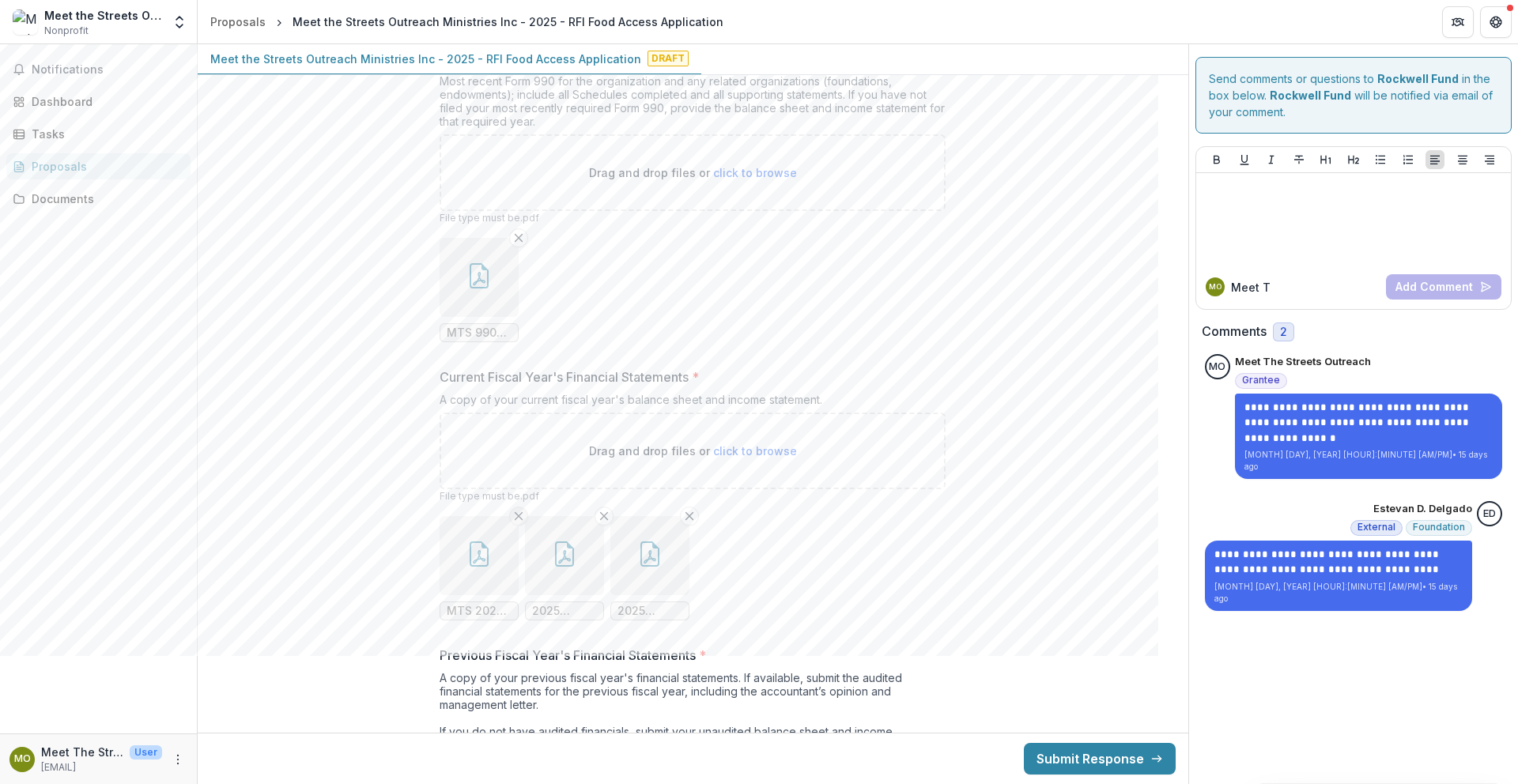 click 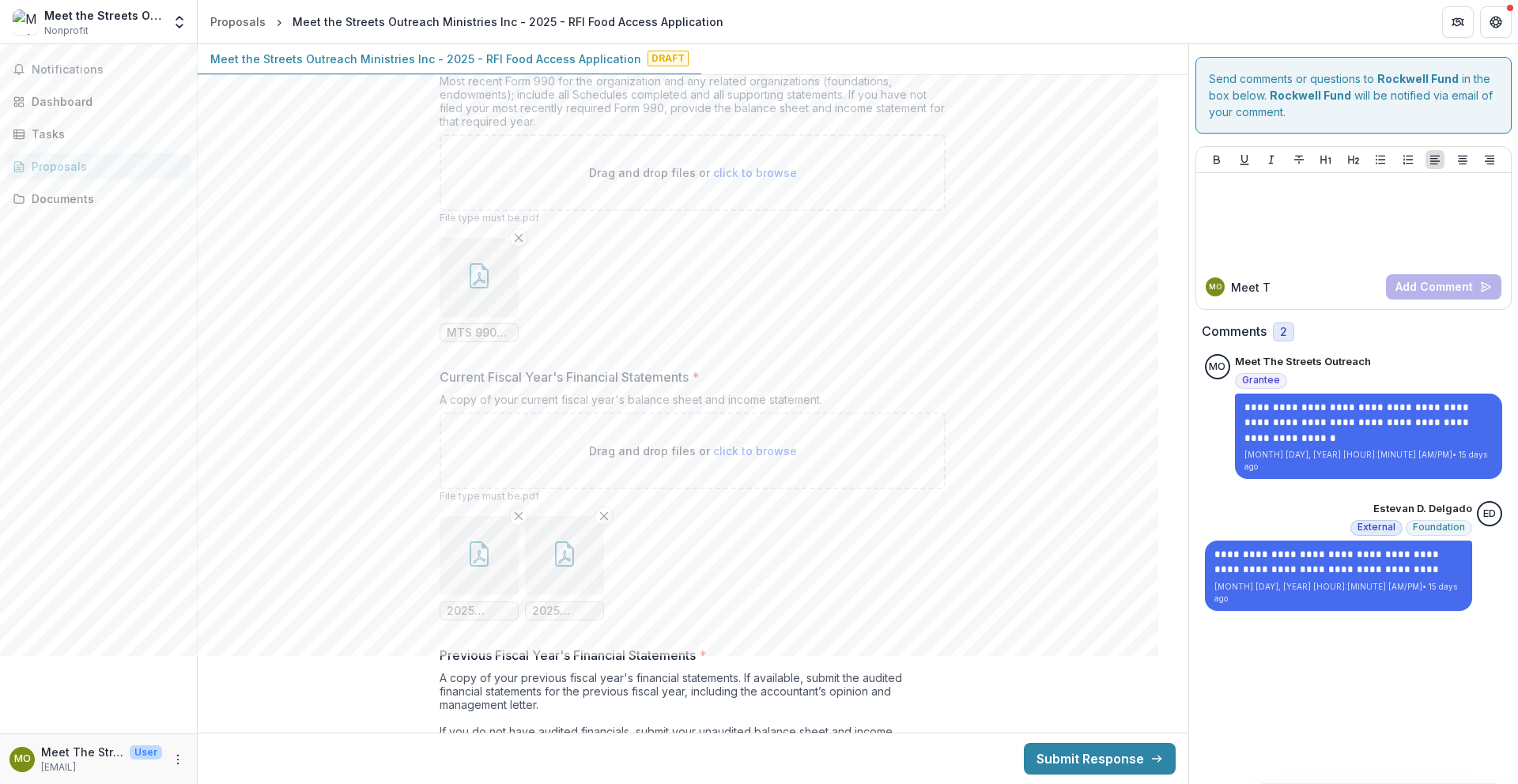 click 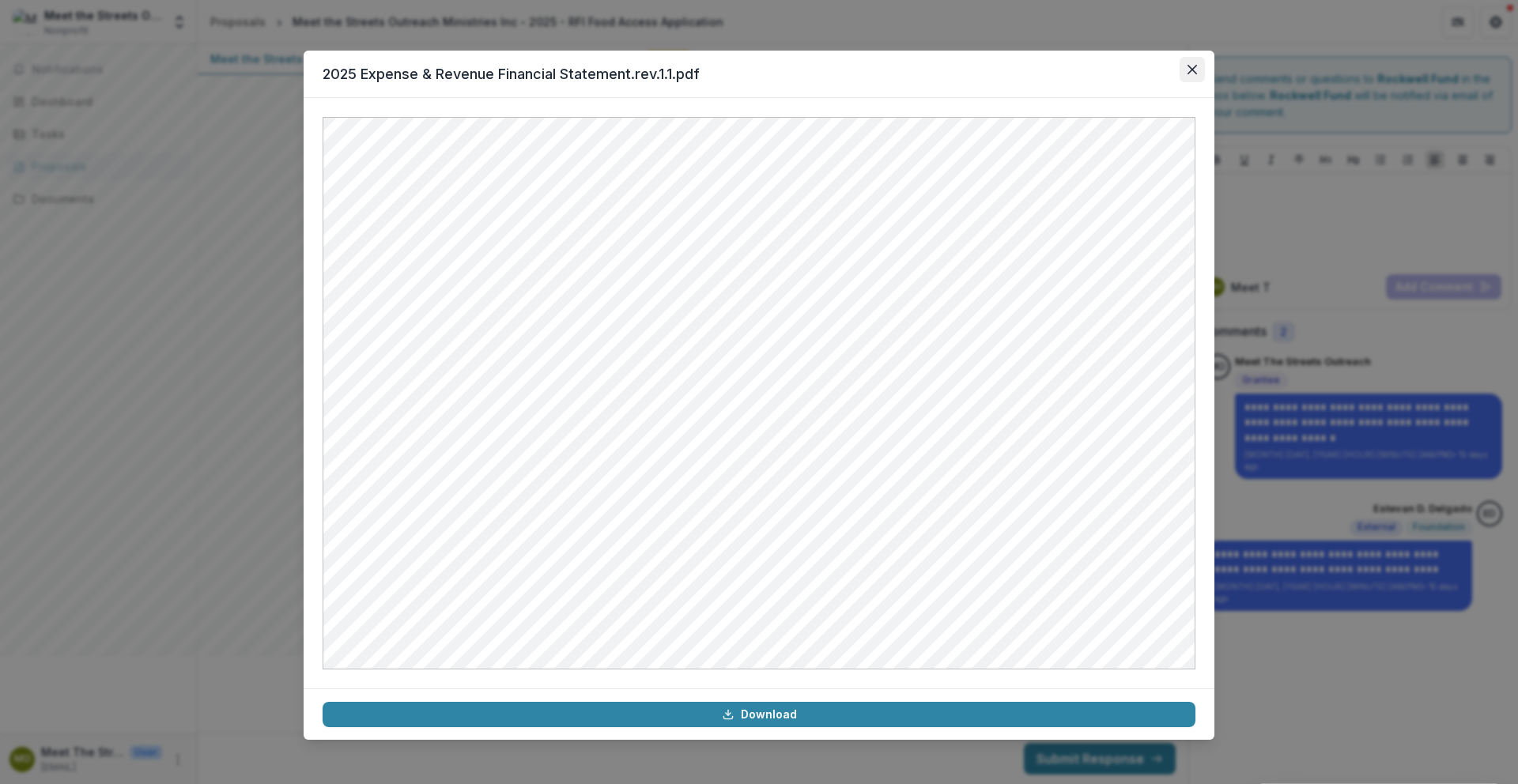 click 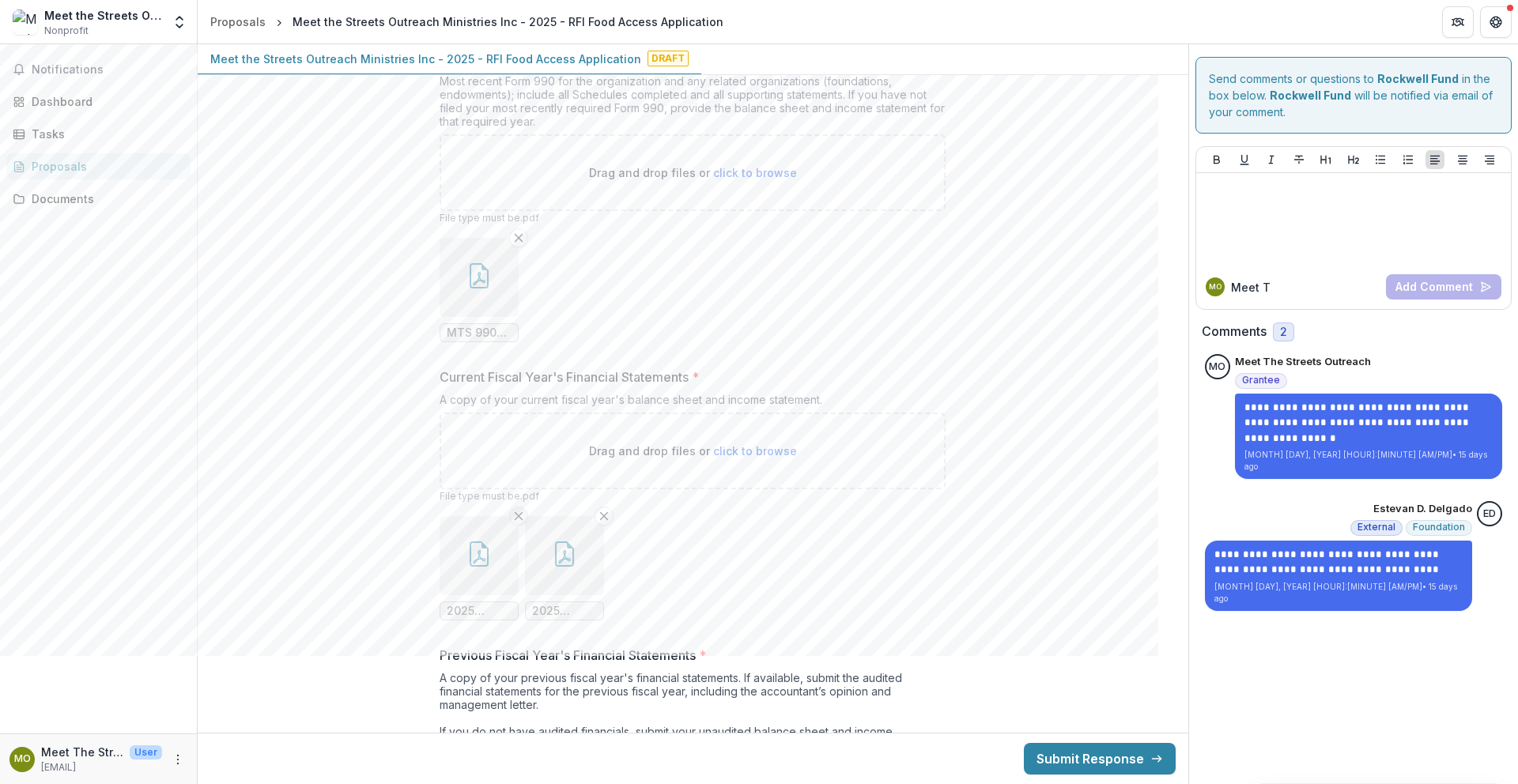click 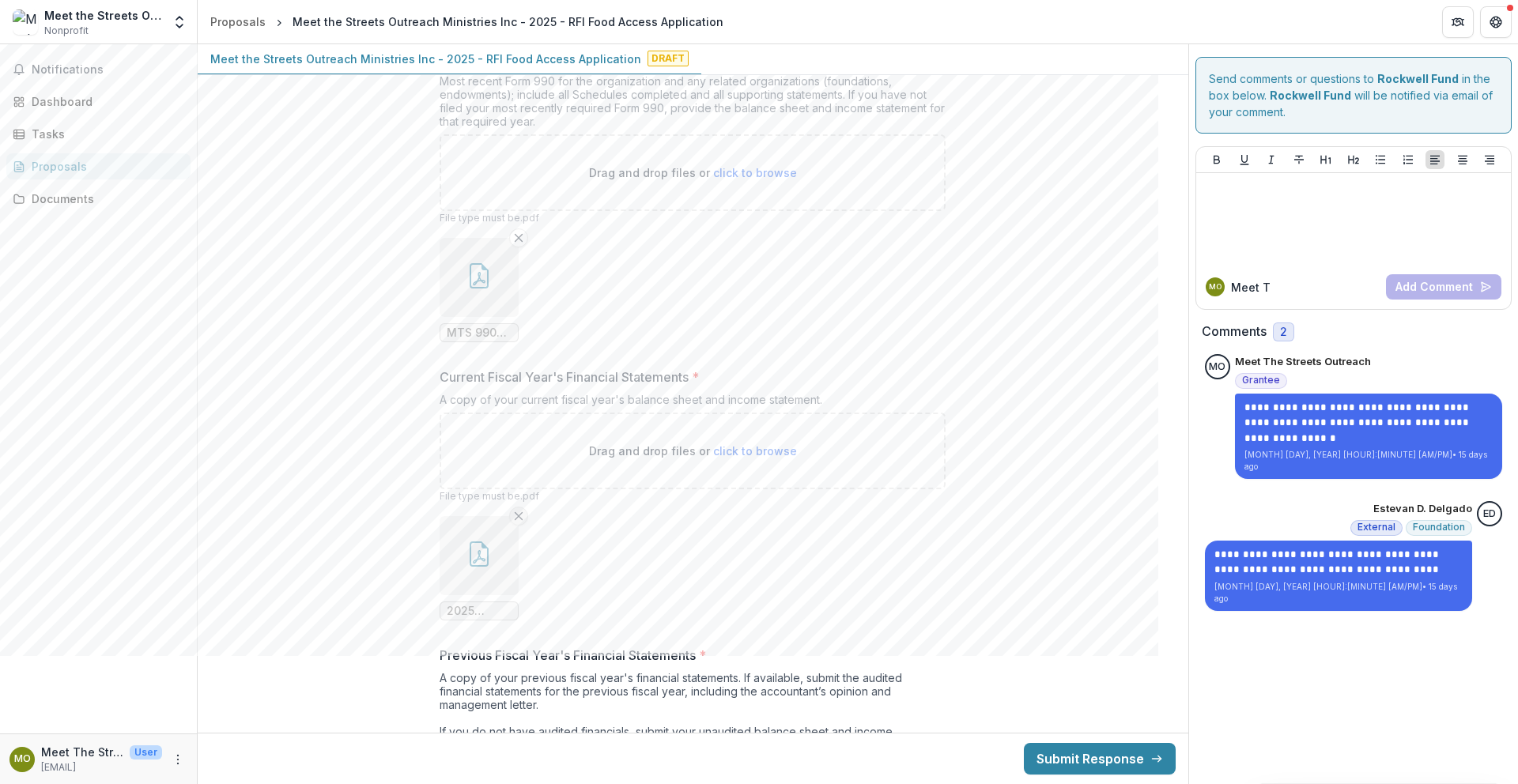click 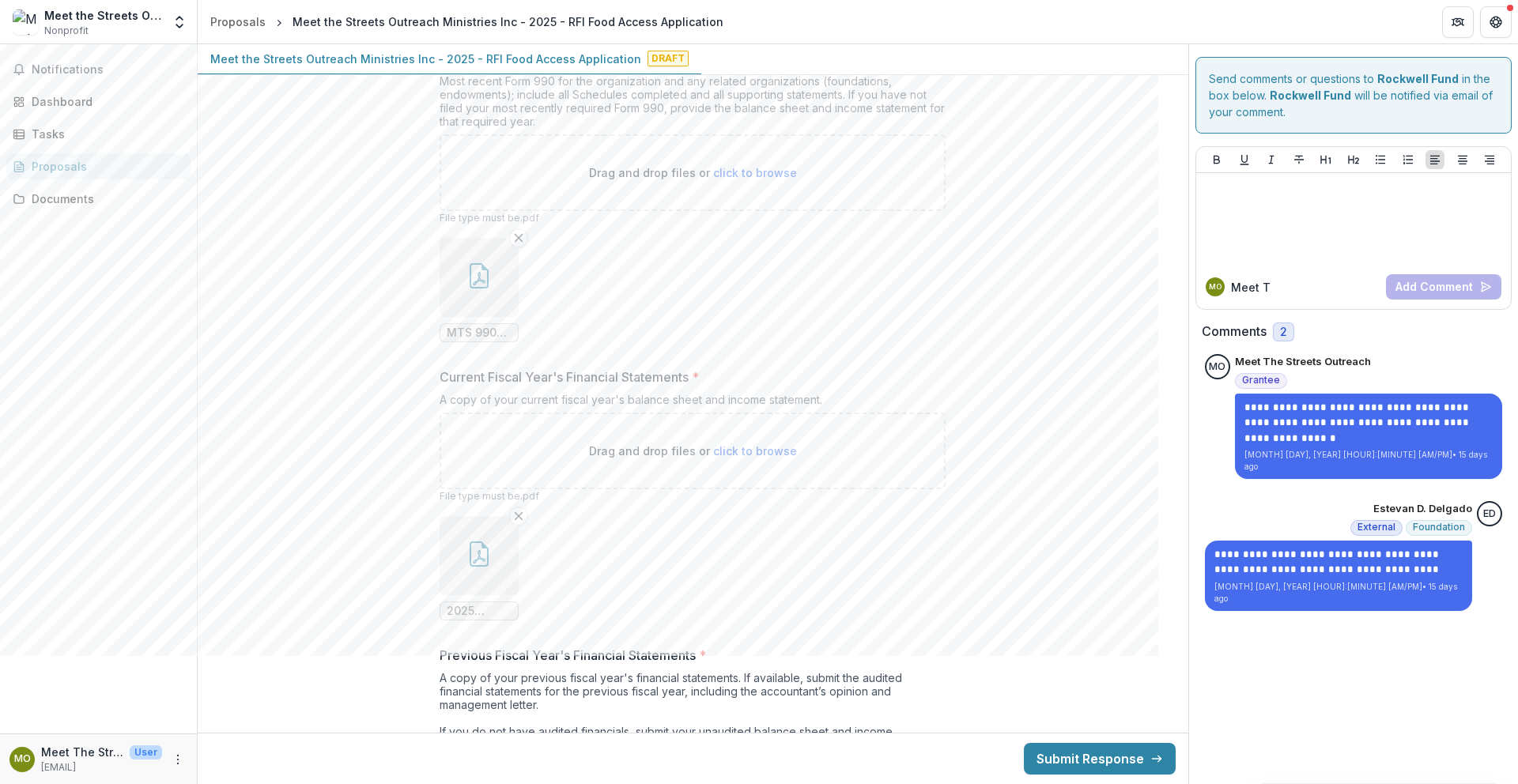 click on "click to browse" at bounding box center (755, 450) 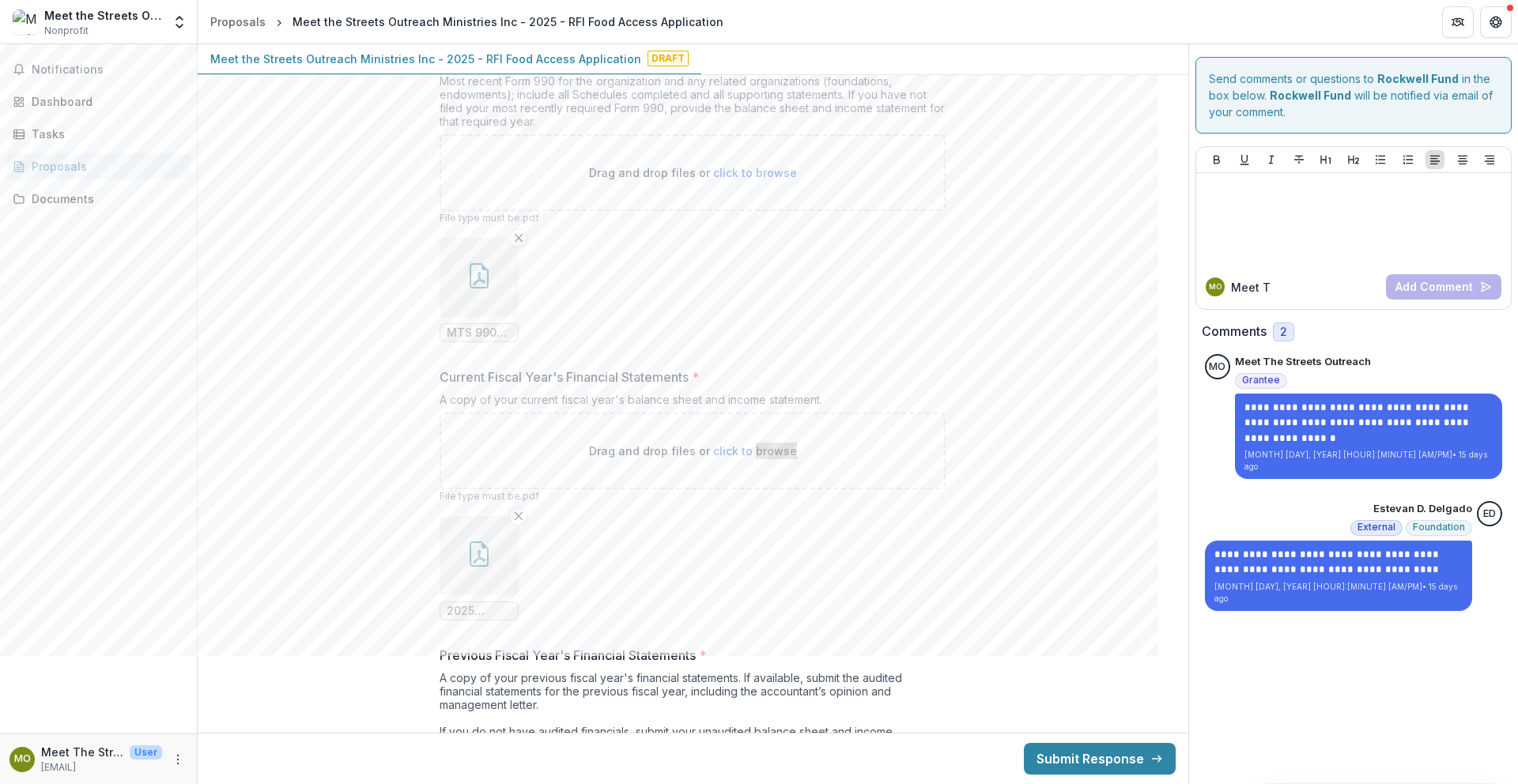 click on "click to browse" at bounding box center (755, 450) 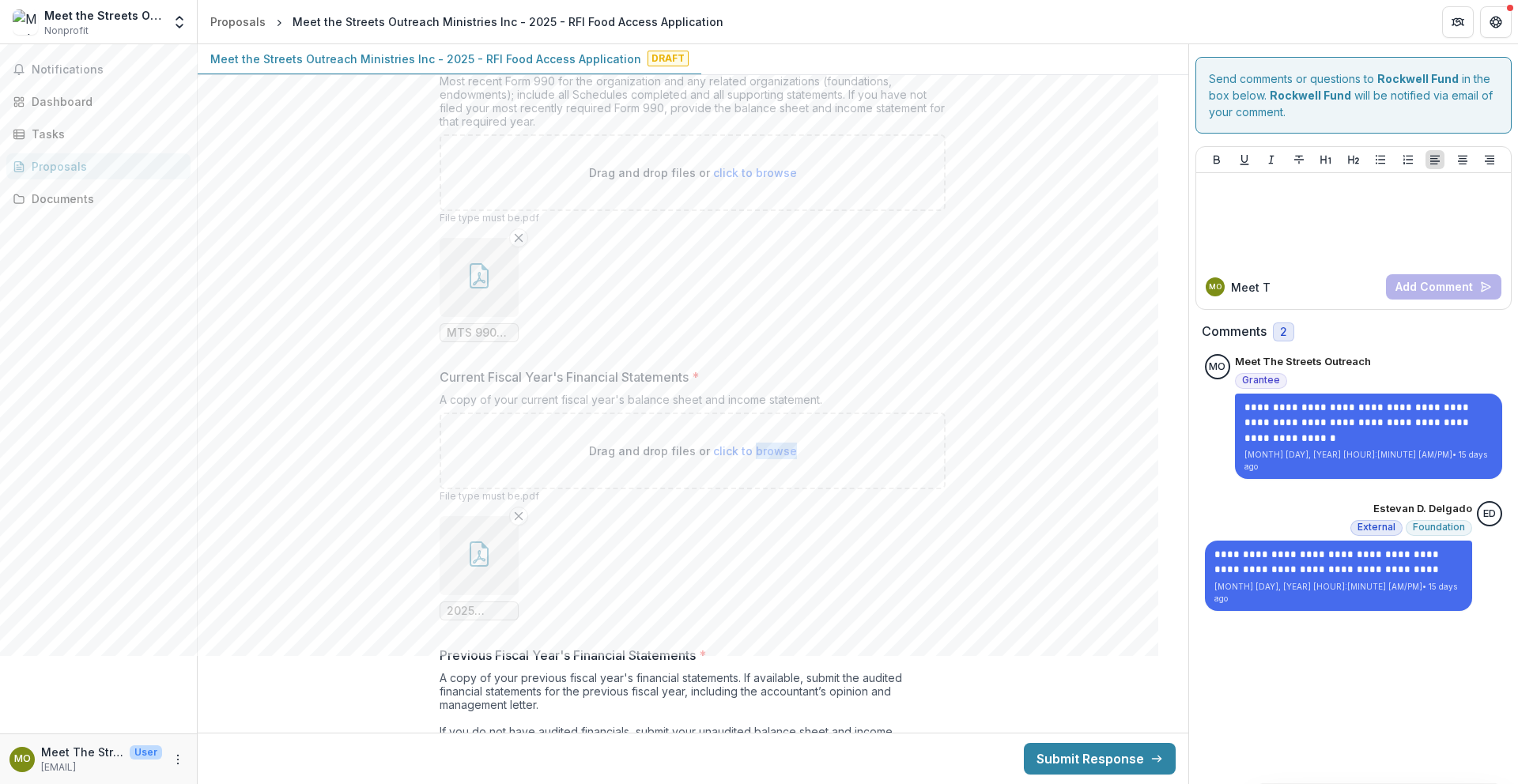 click at bounding box center [479, 556] 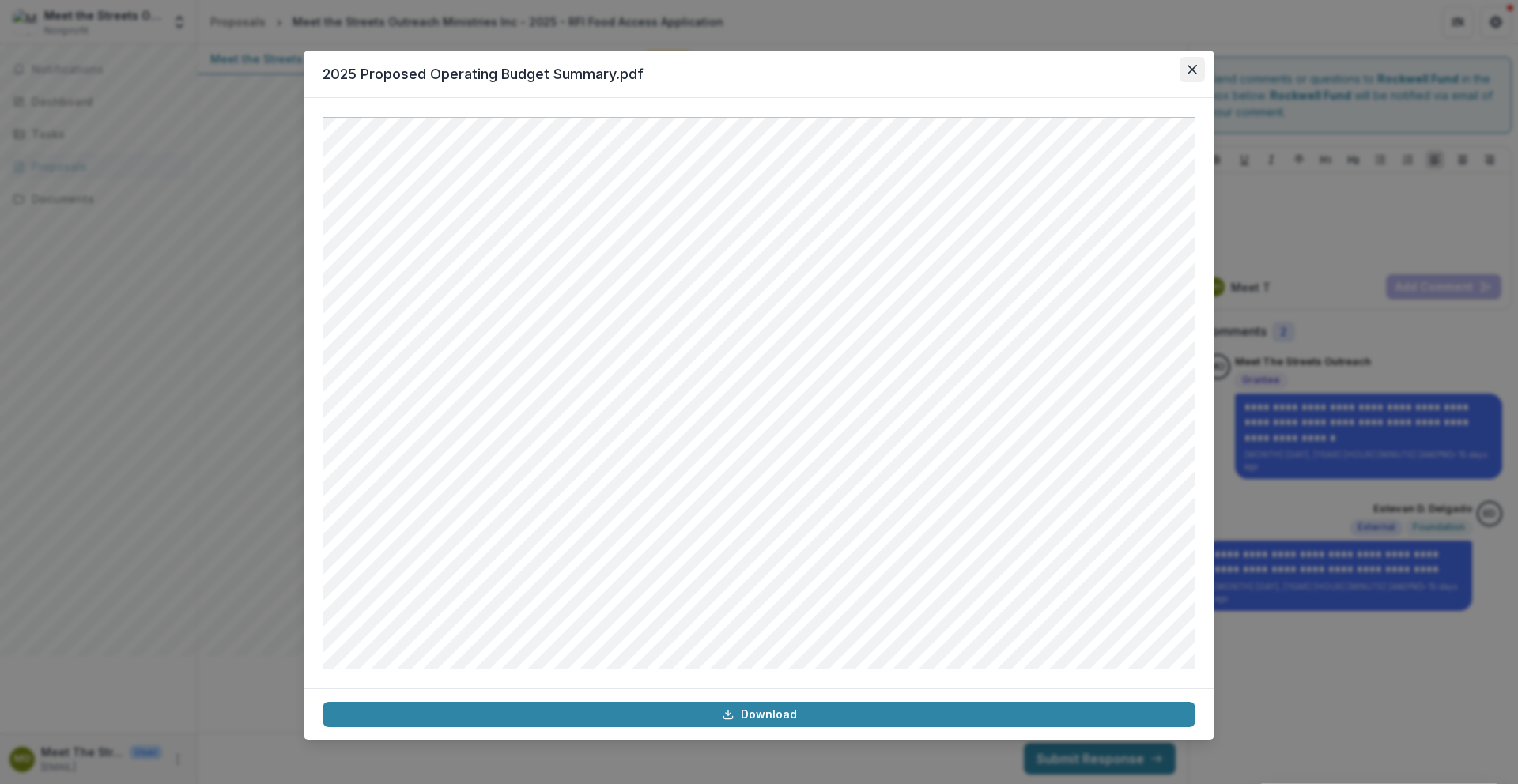 click 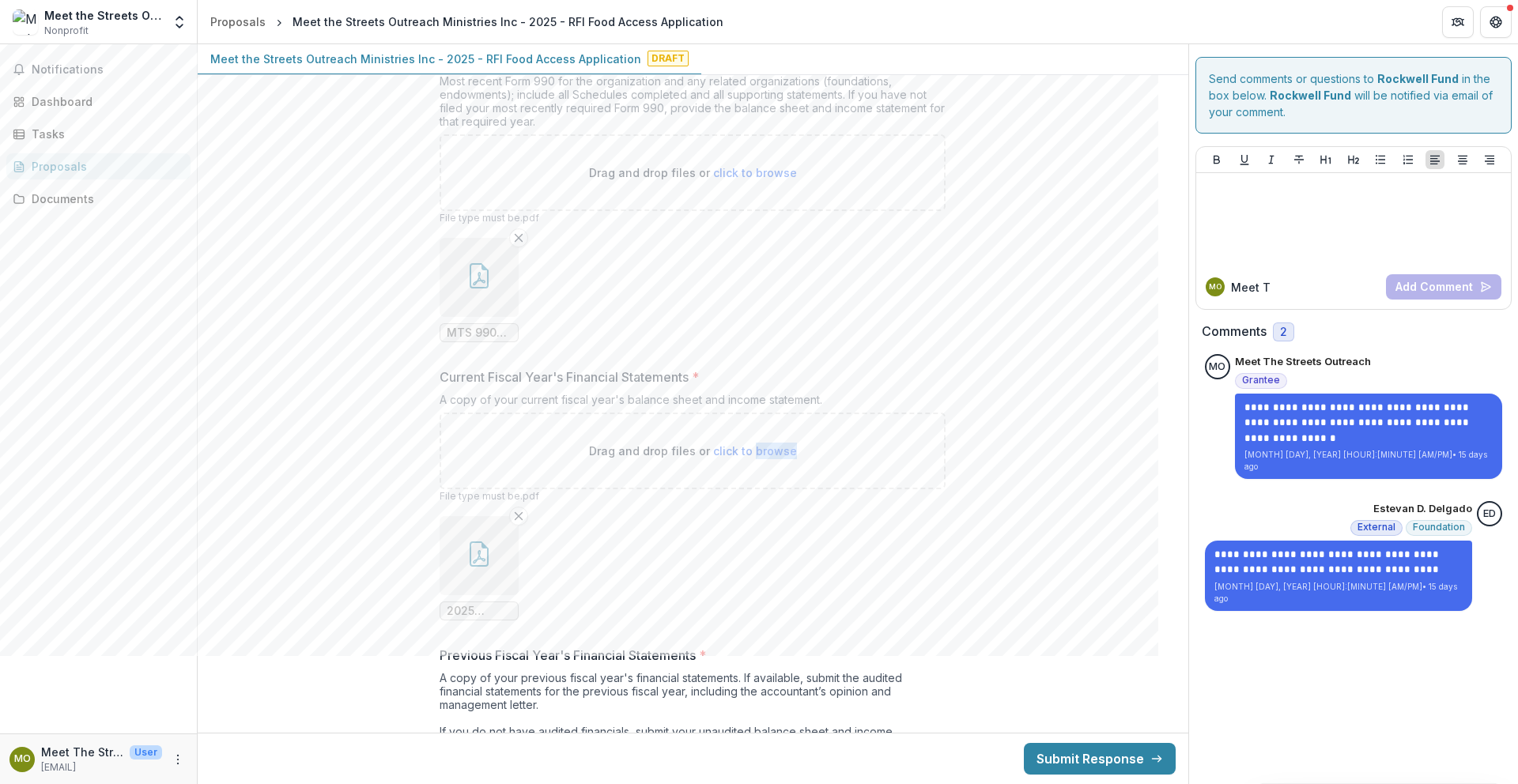 click on "click to browse" at bounding box center [755, 450] 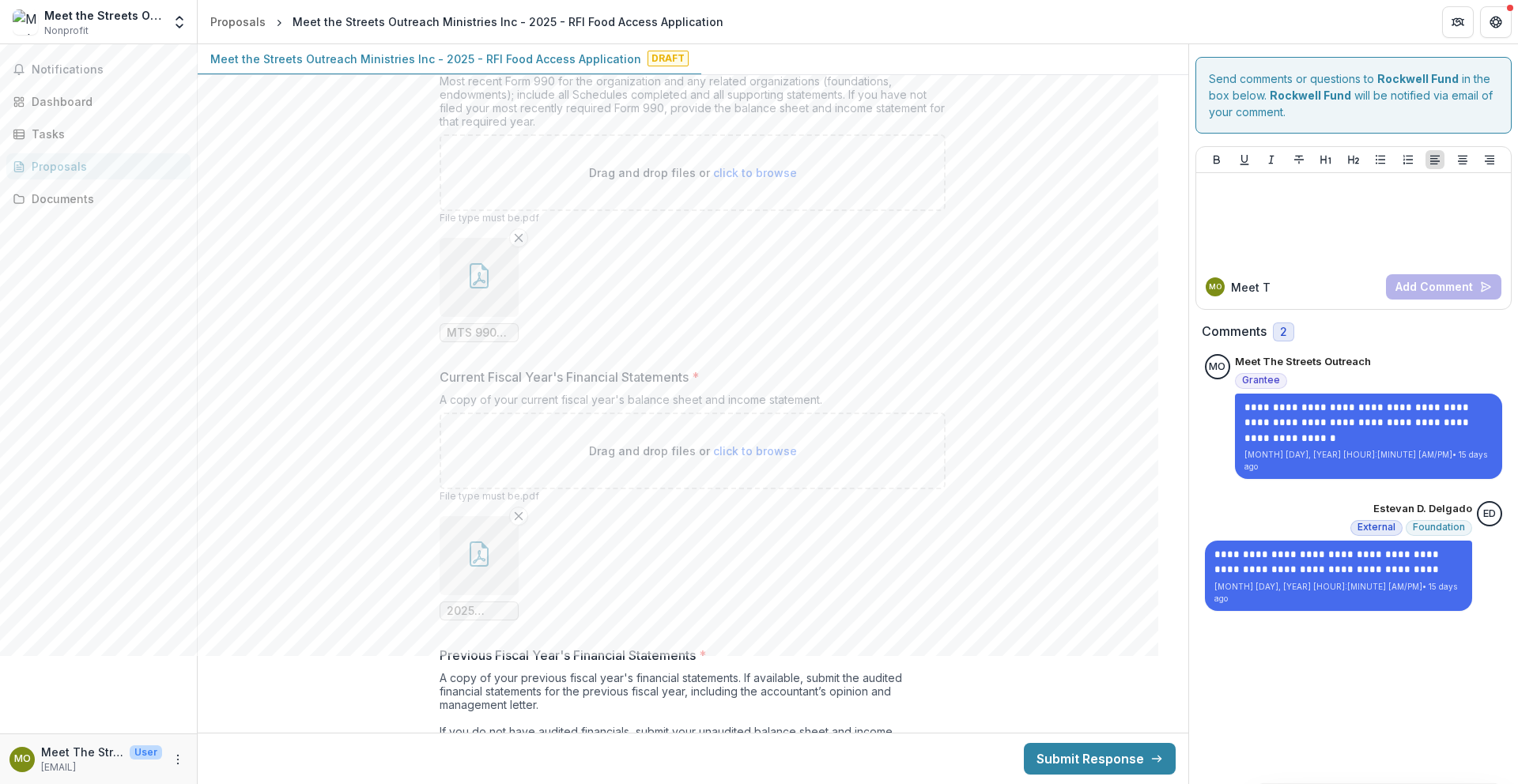 type on "**********" 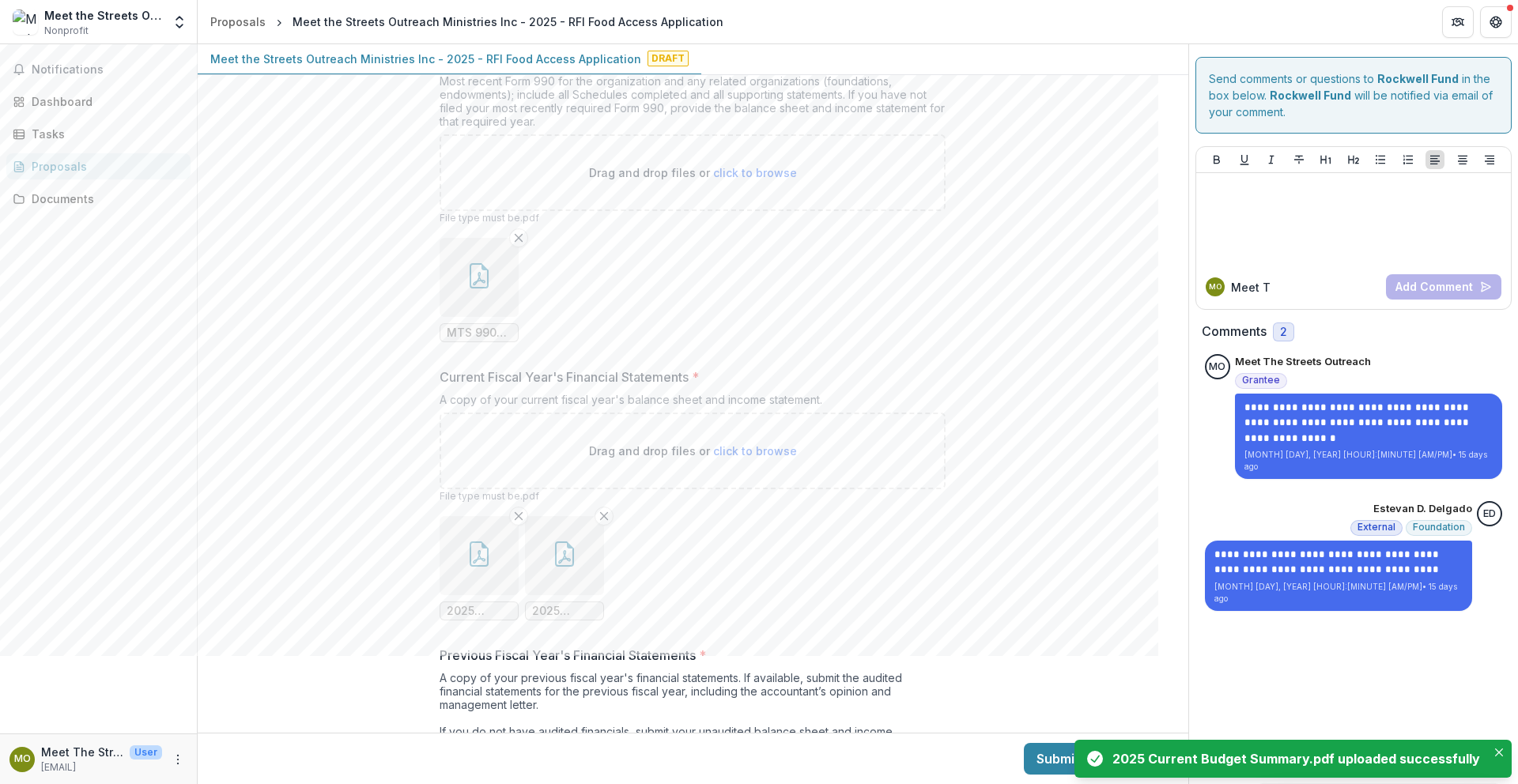 click on "click to browse" at bounding box center (755, 450) 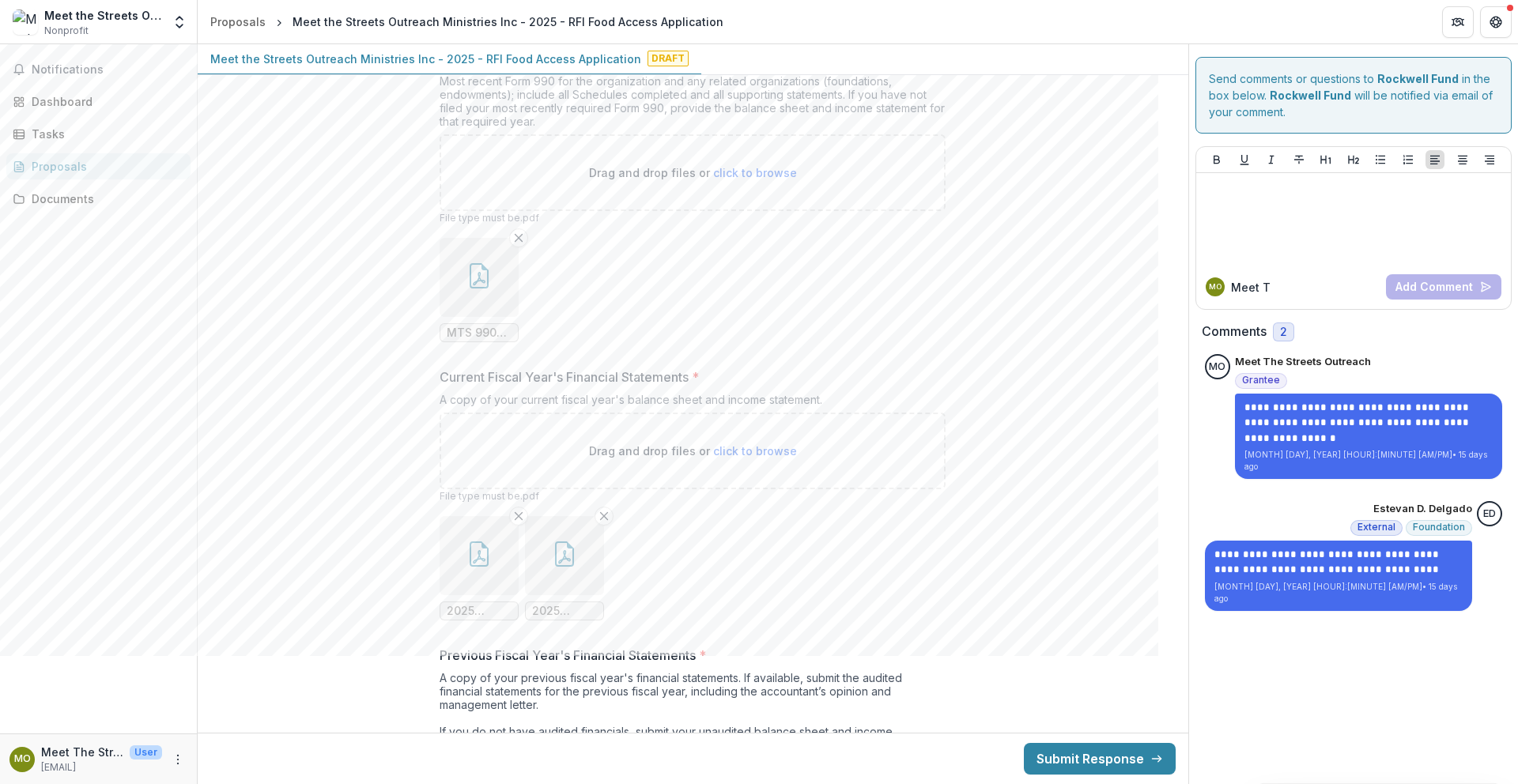 type on "**********" 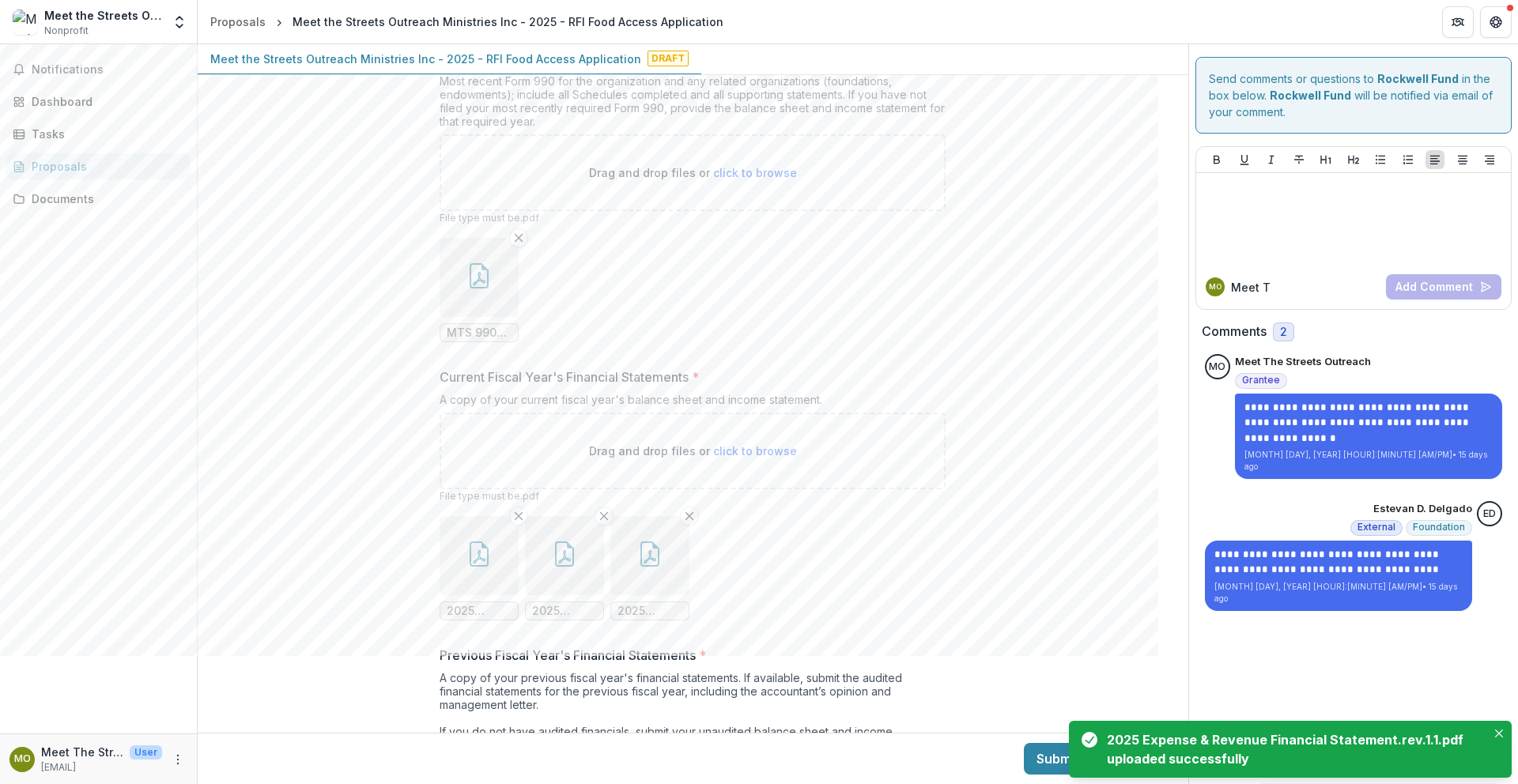click on "click to browse" at bounding box center (755, 450) 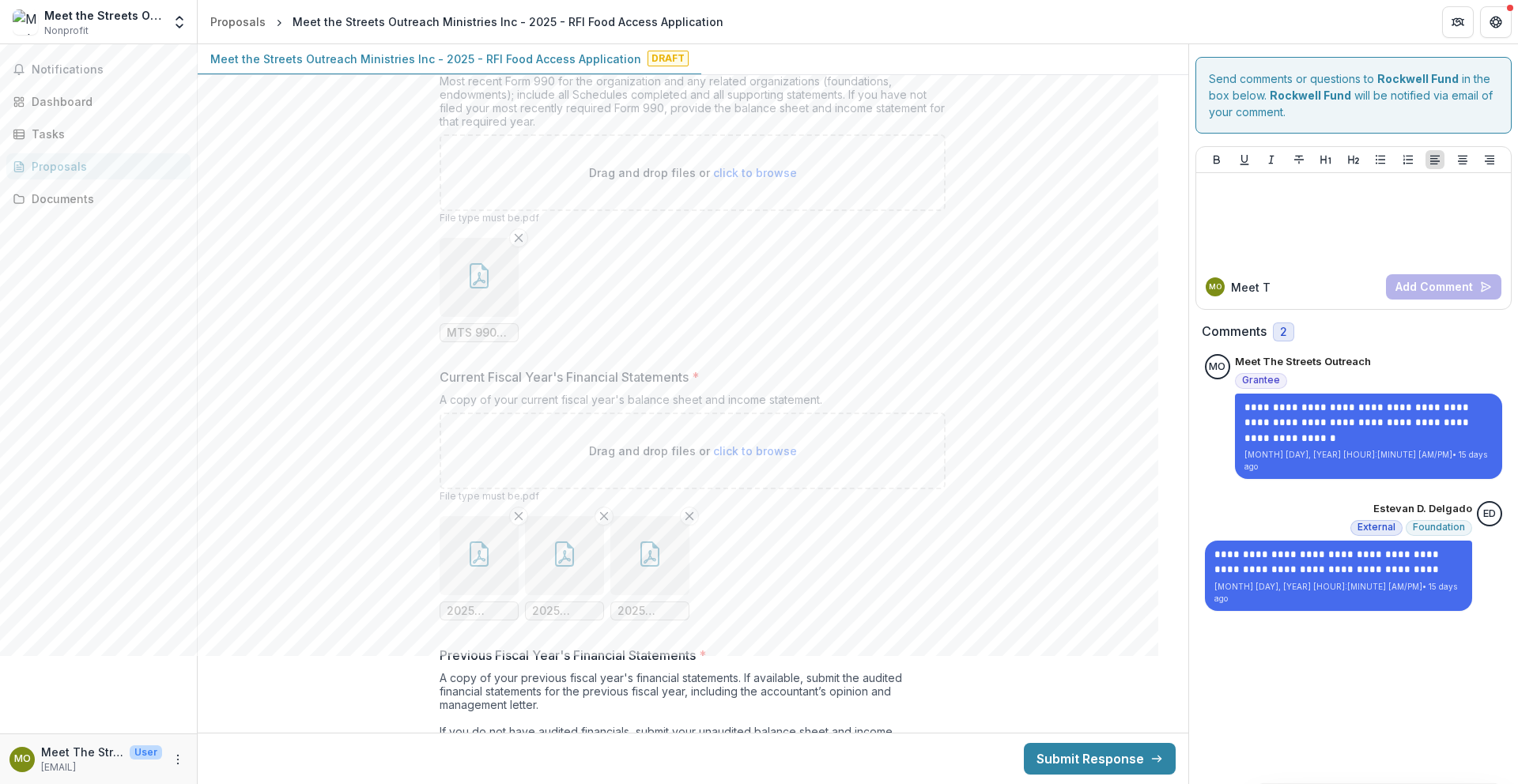 type on "**********" 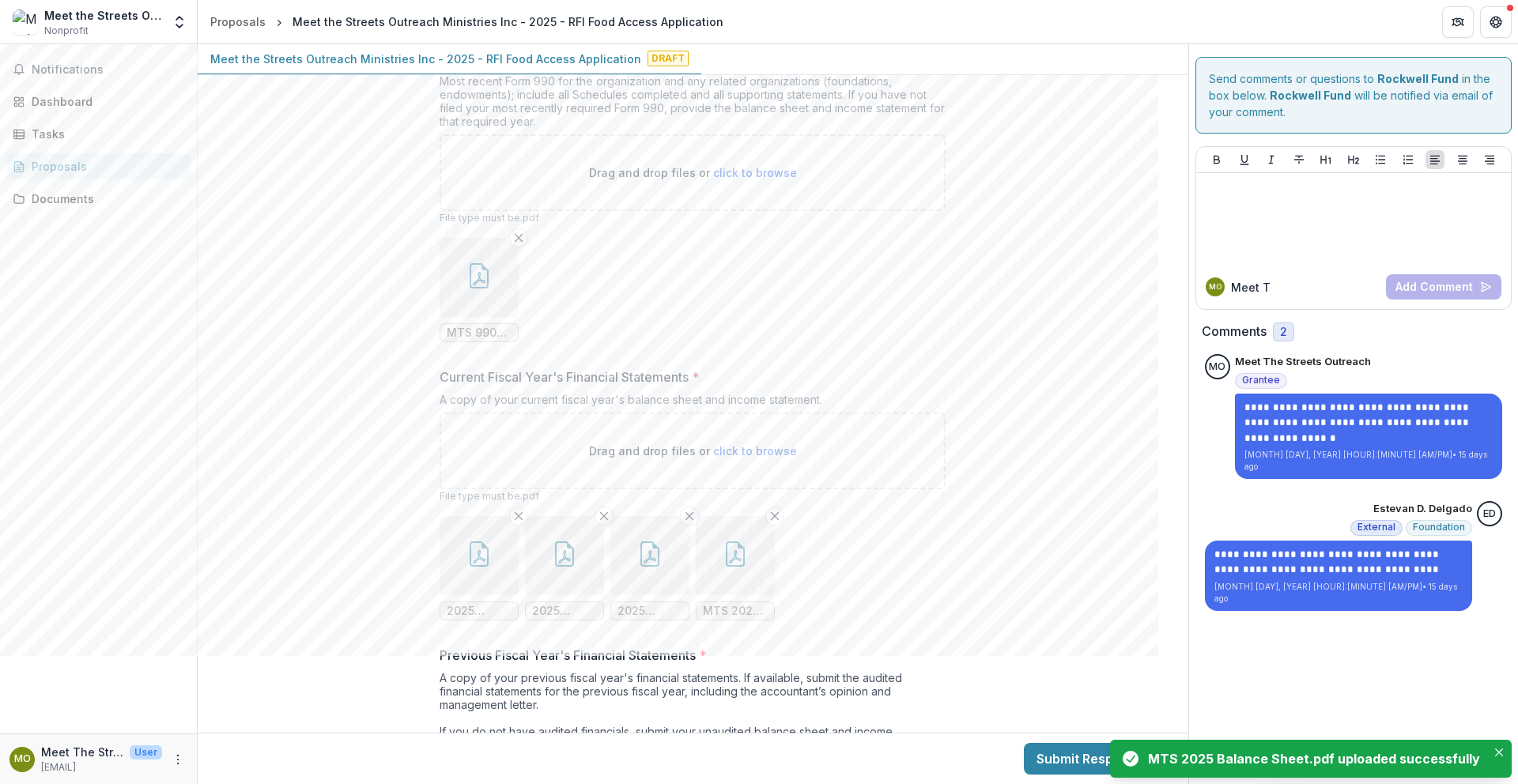 click at bounding box center [479, 556] 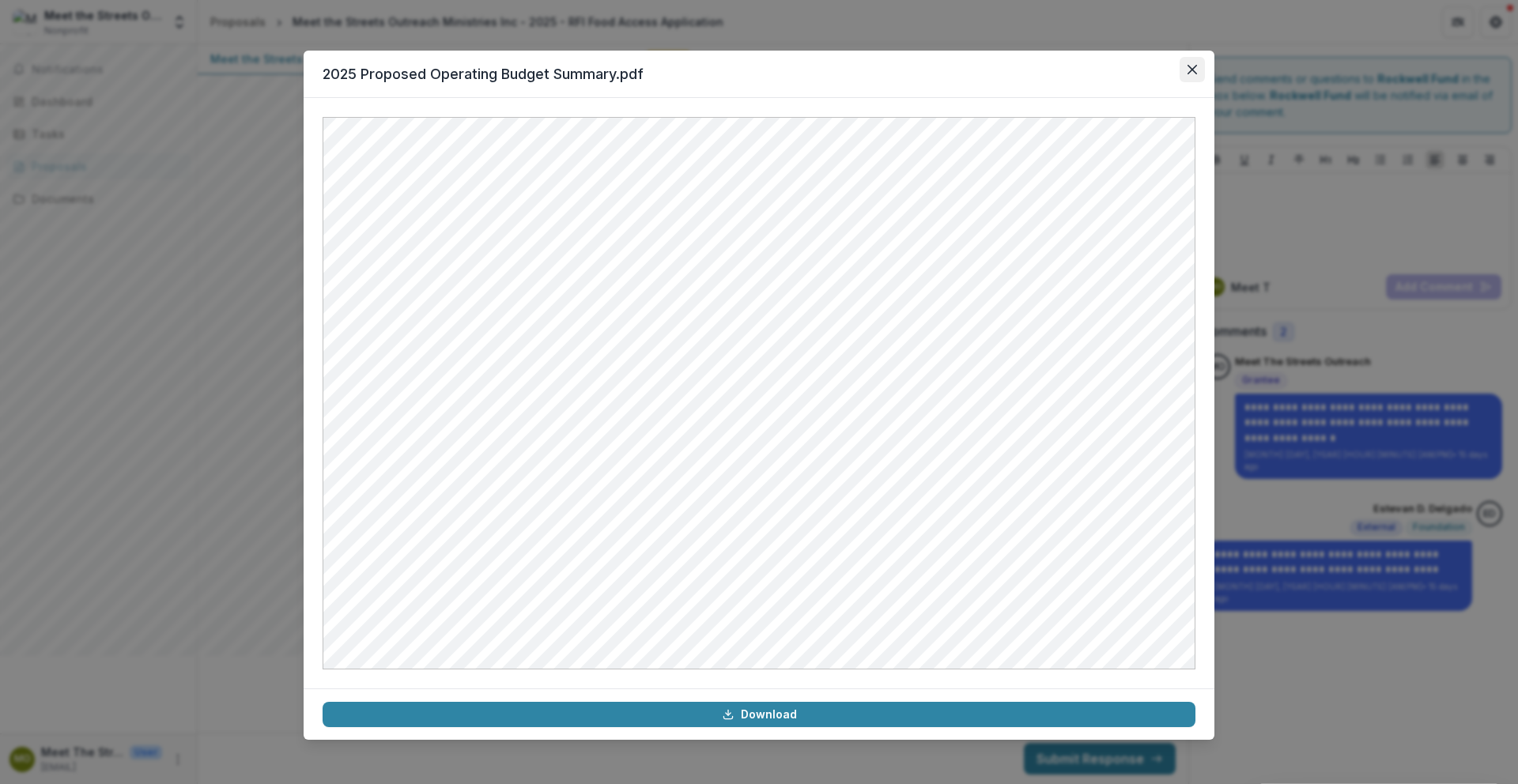 click at bounding box center [1192, 70] 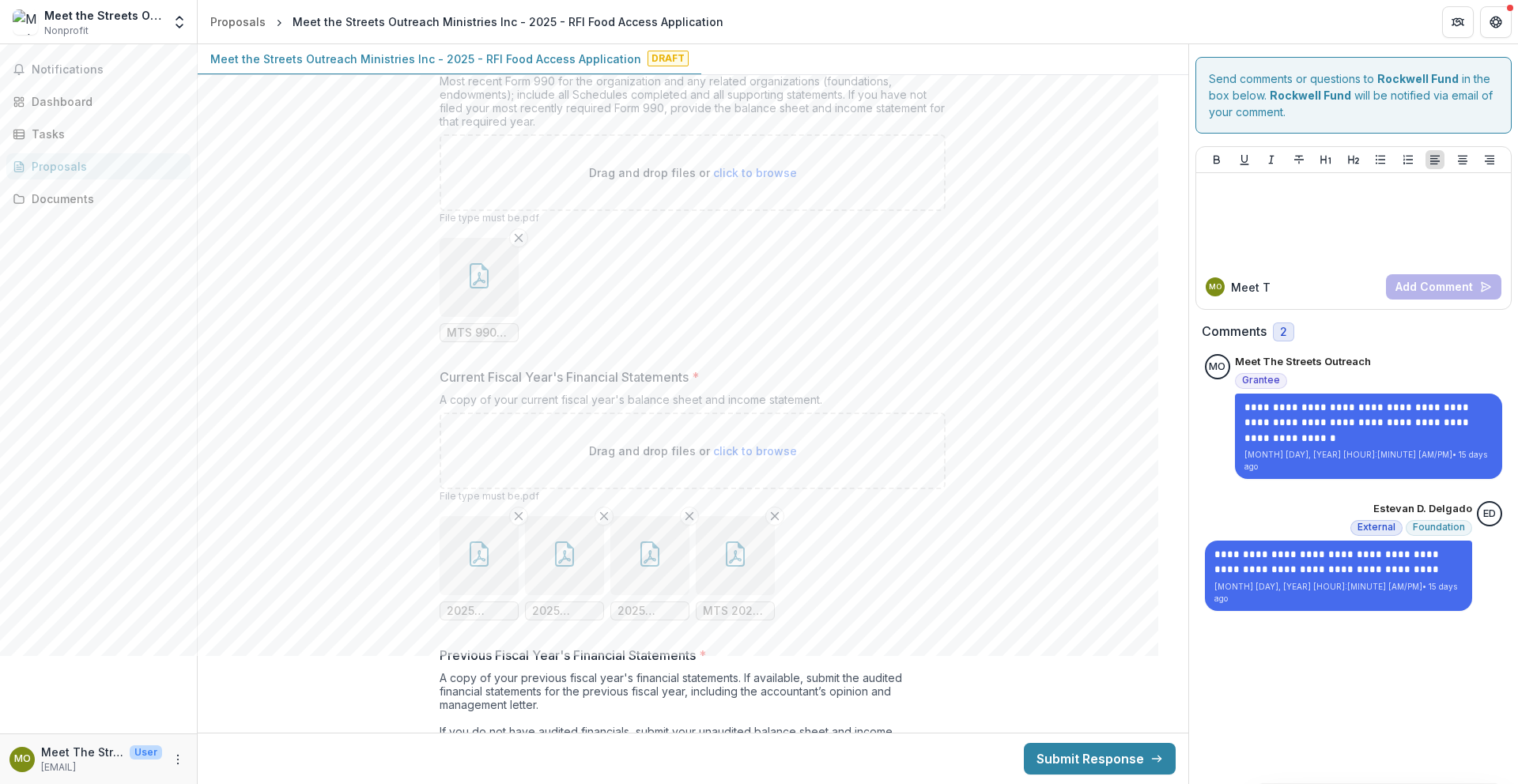 click at bounding box center (565, 556) 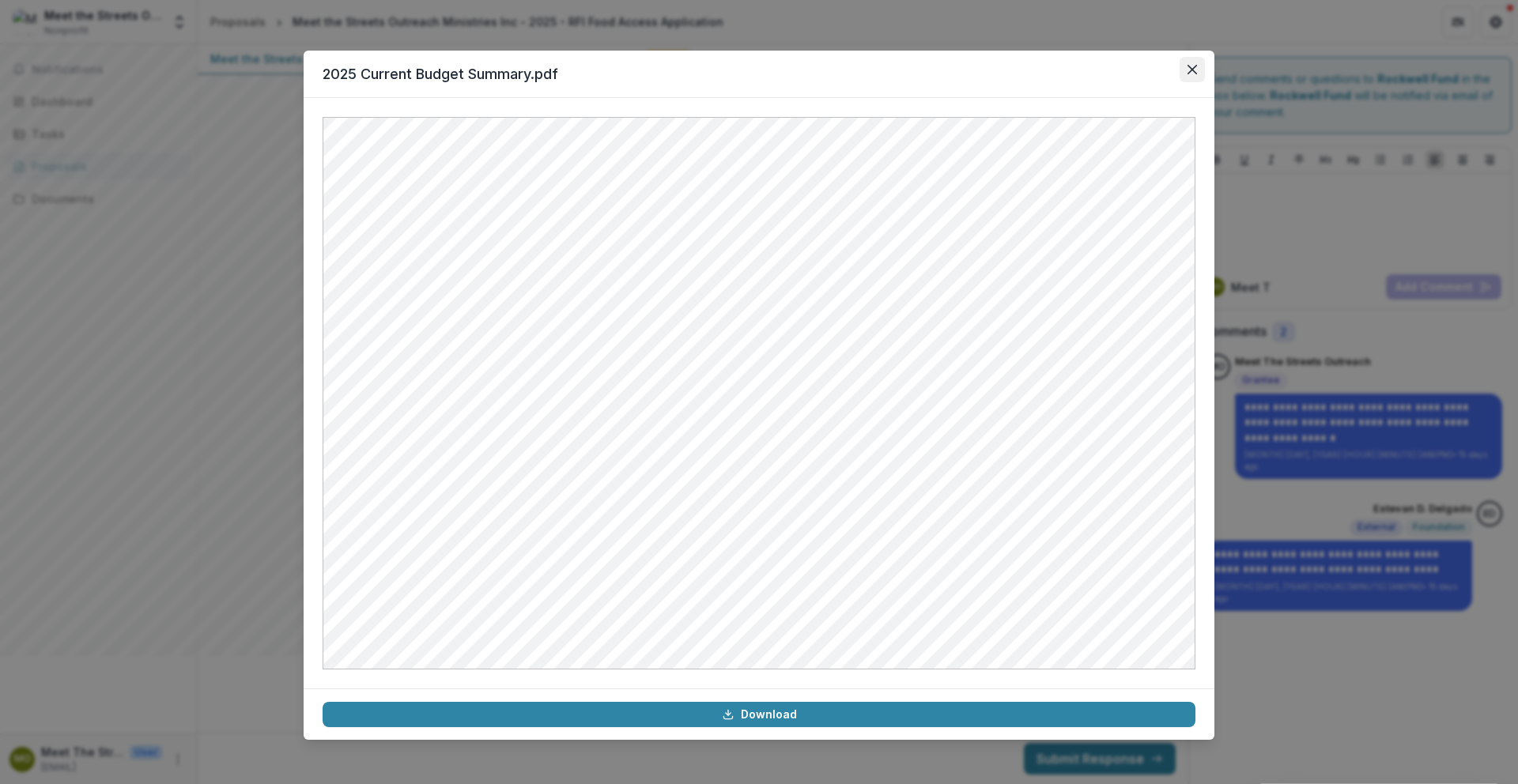 click 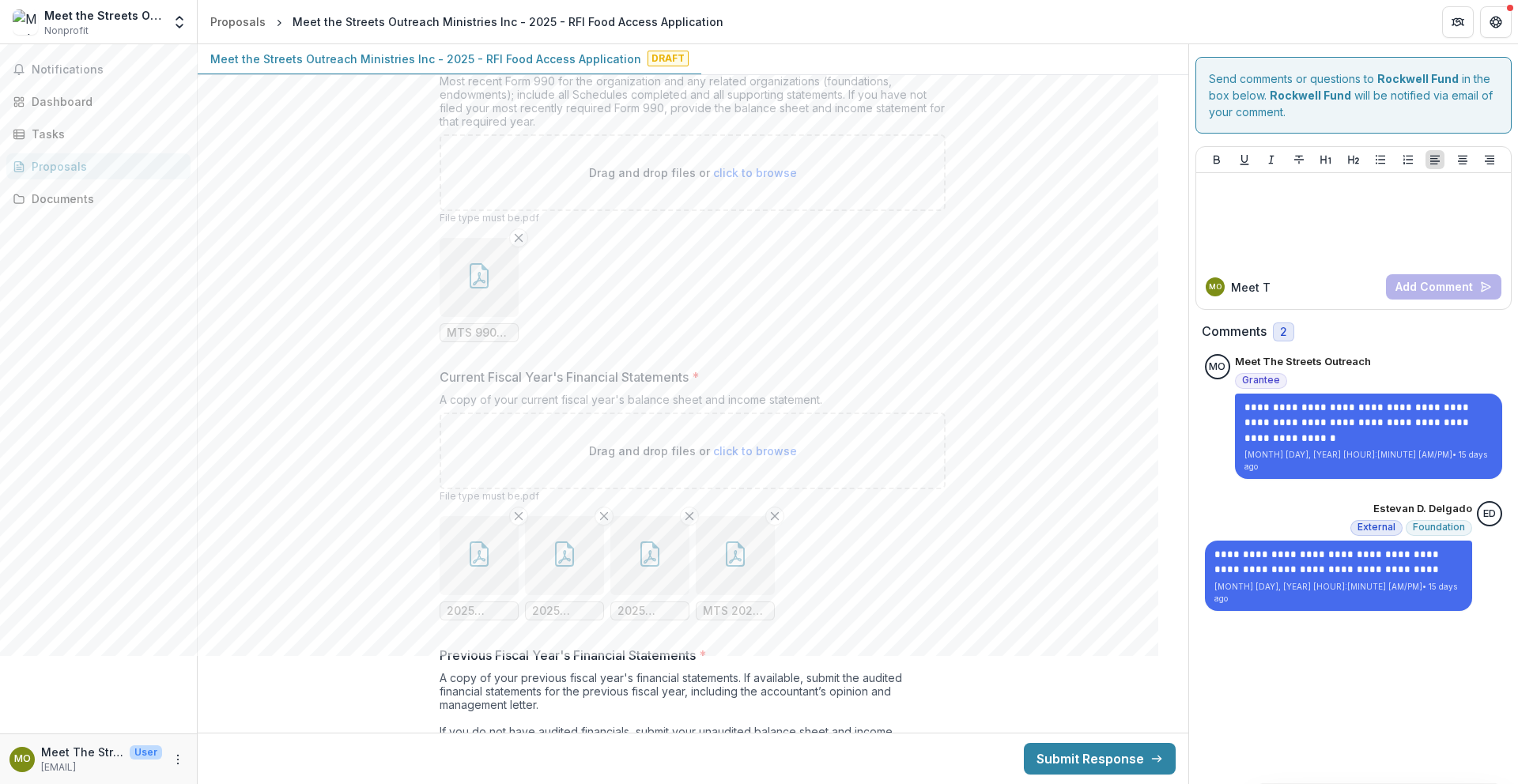 click 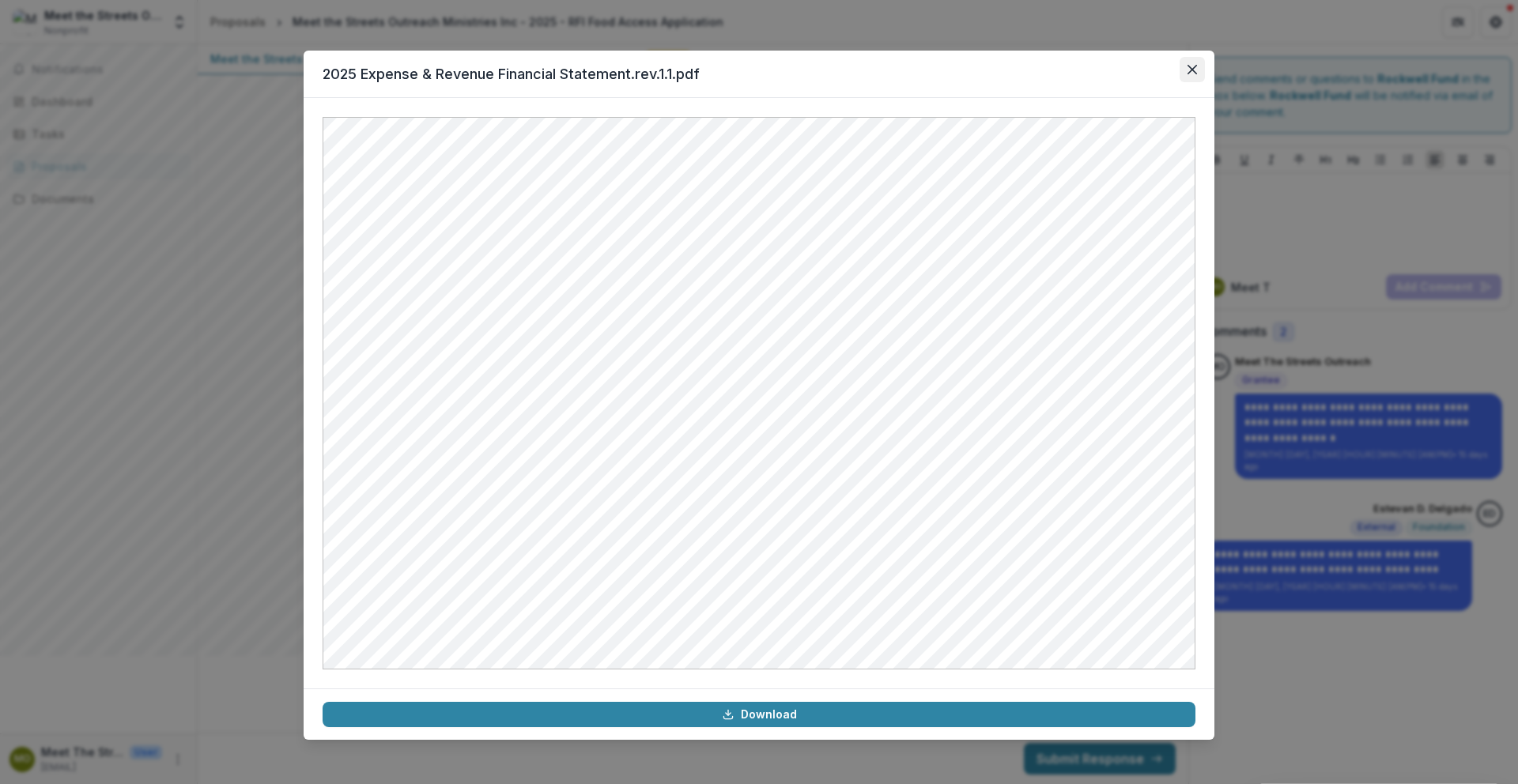 click at bounding box center [1192, 70] 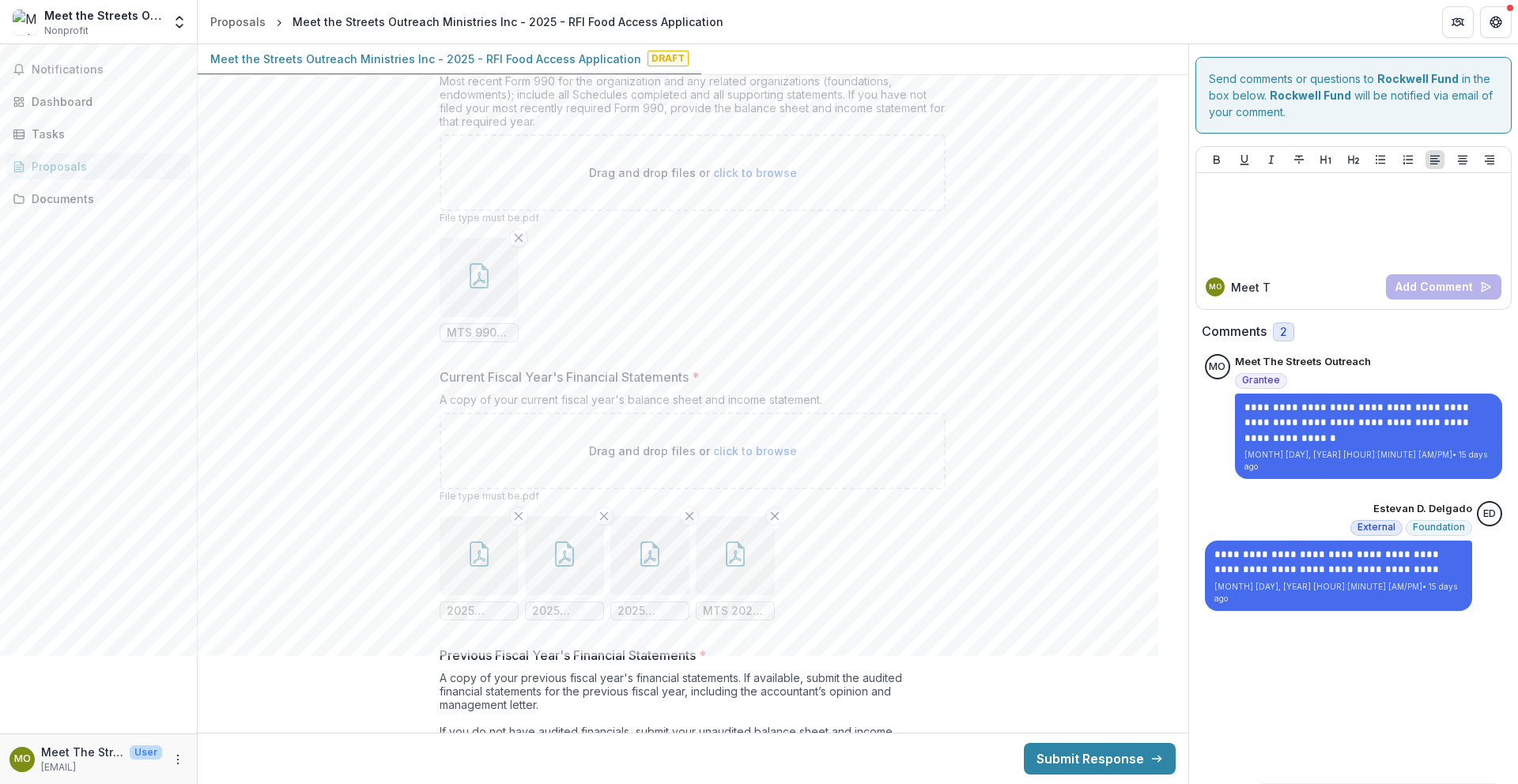 click at bounding box center (735, 556) 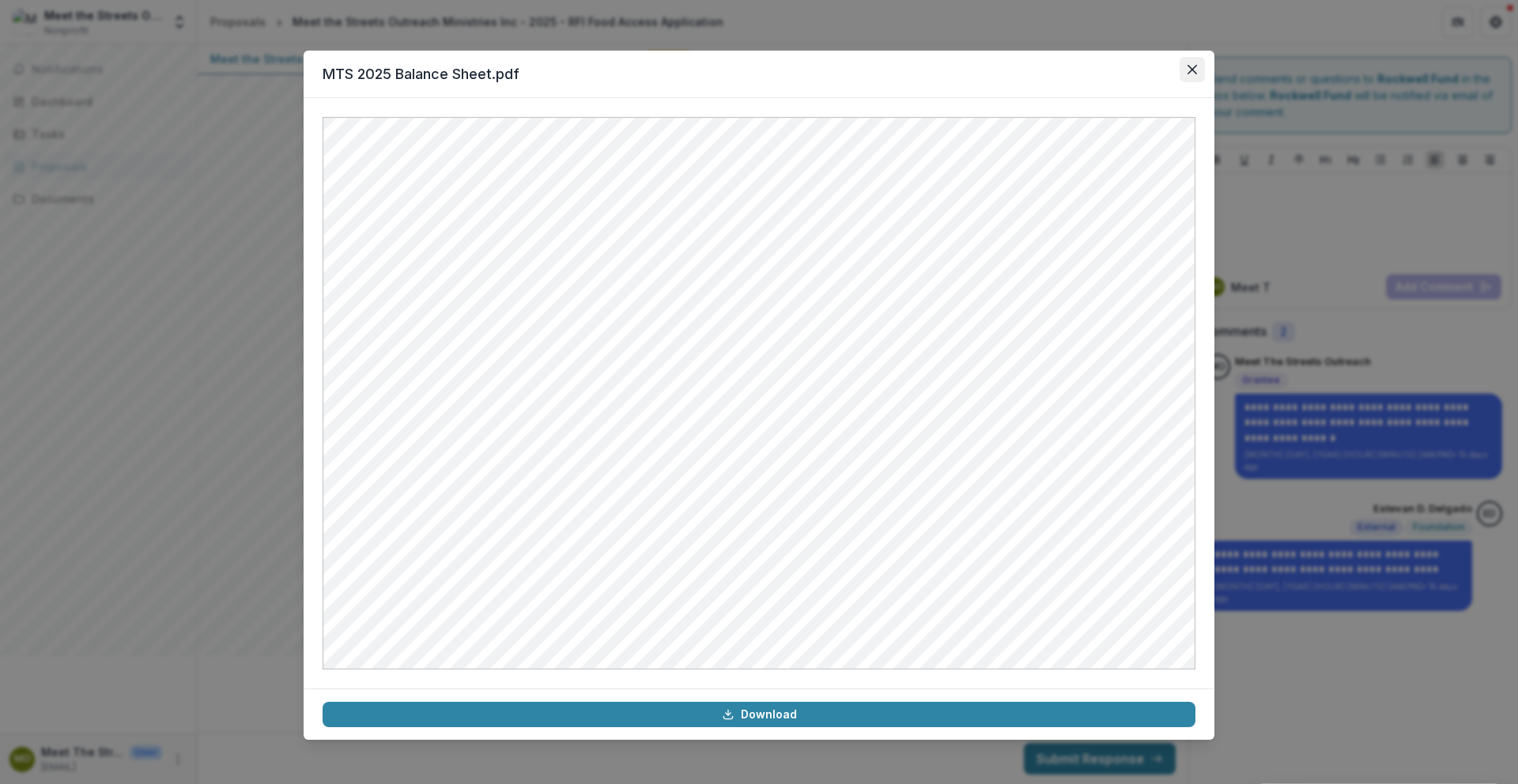 click 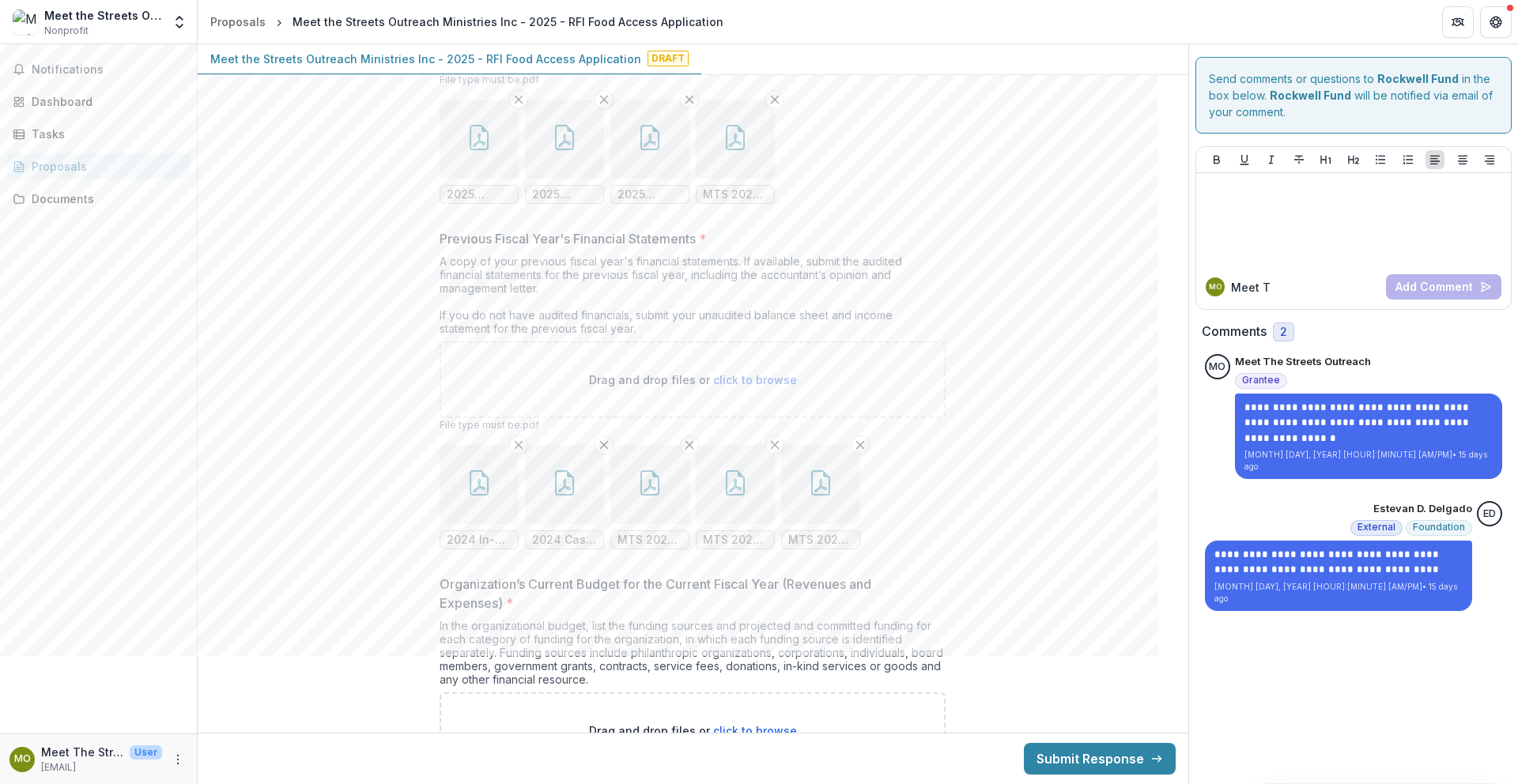 scroll, scrollTop: 12866, scrollLeft: 0, axis: vertical 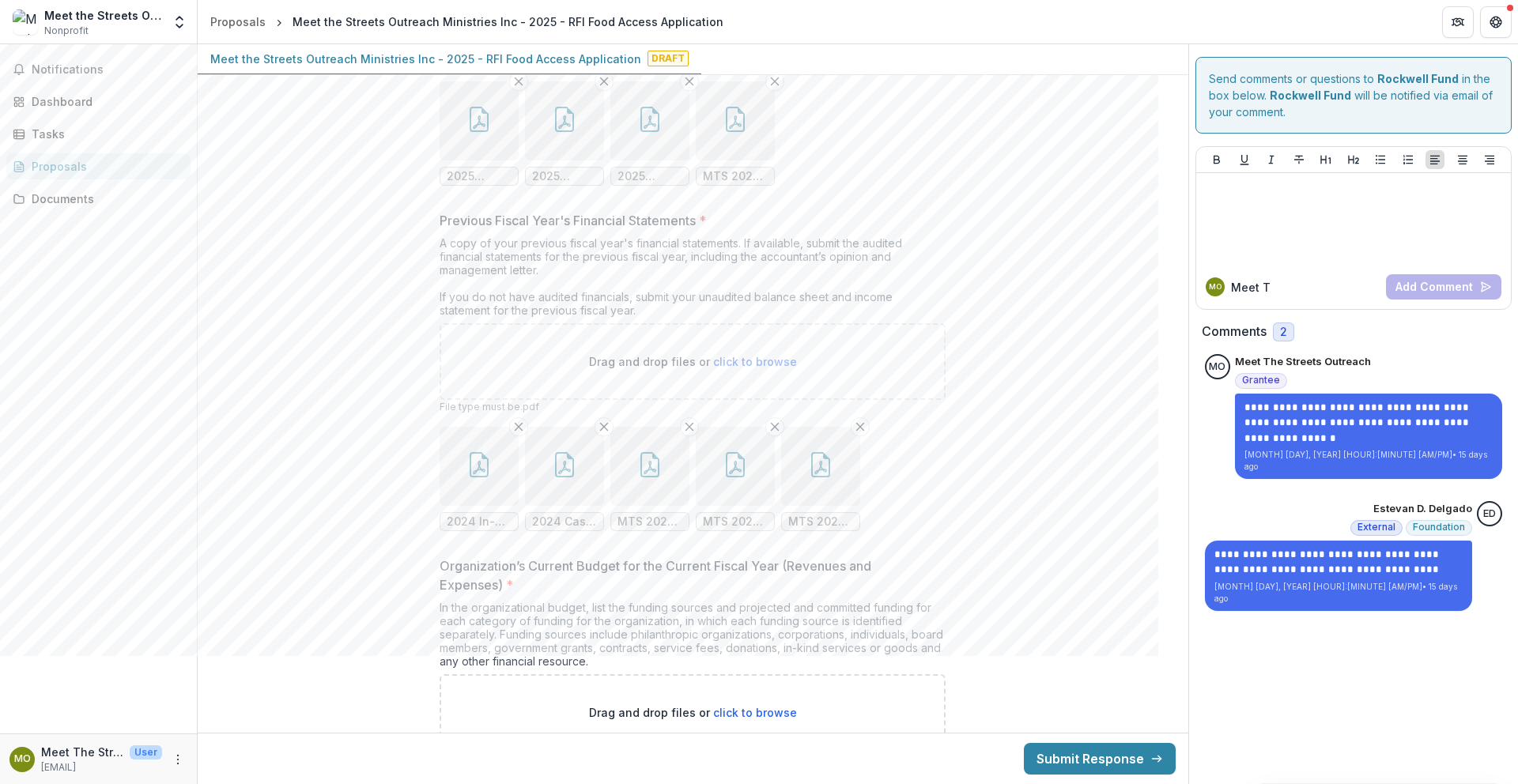 click at bounding box center (650, 466) 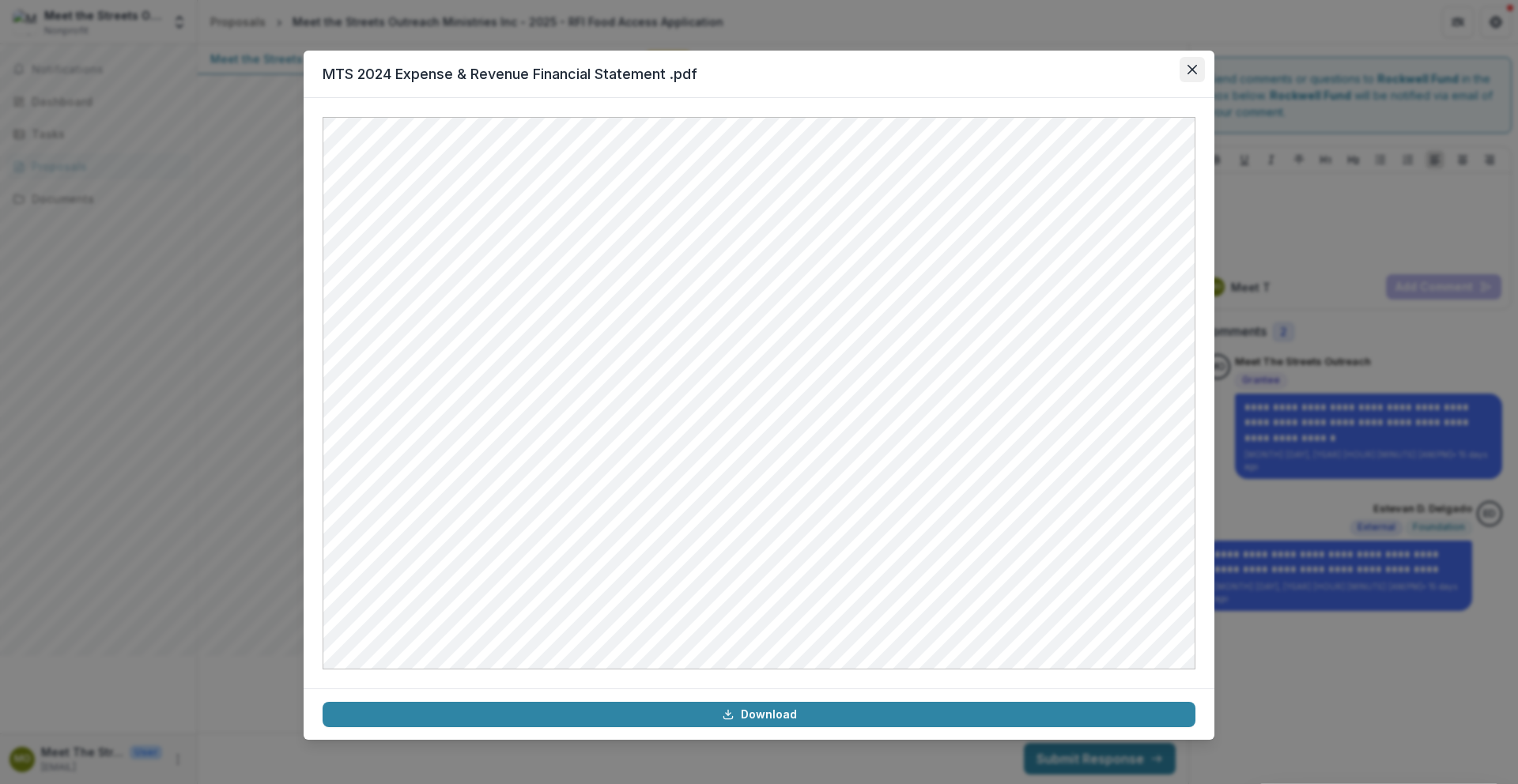 click 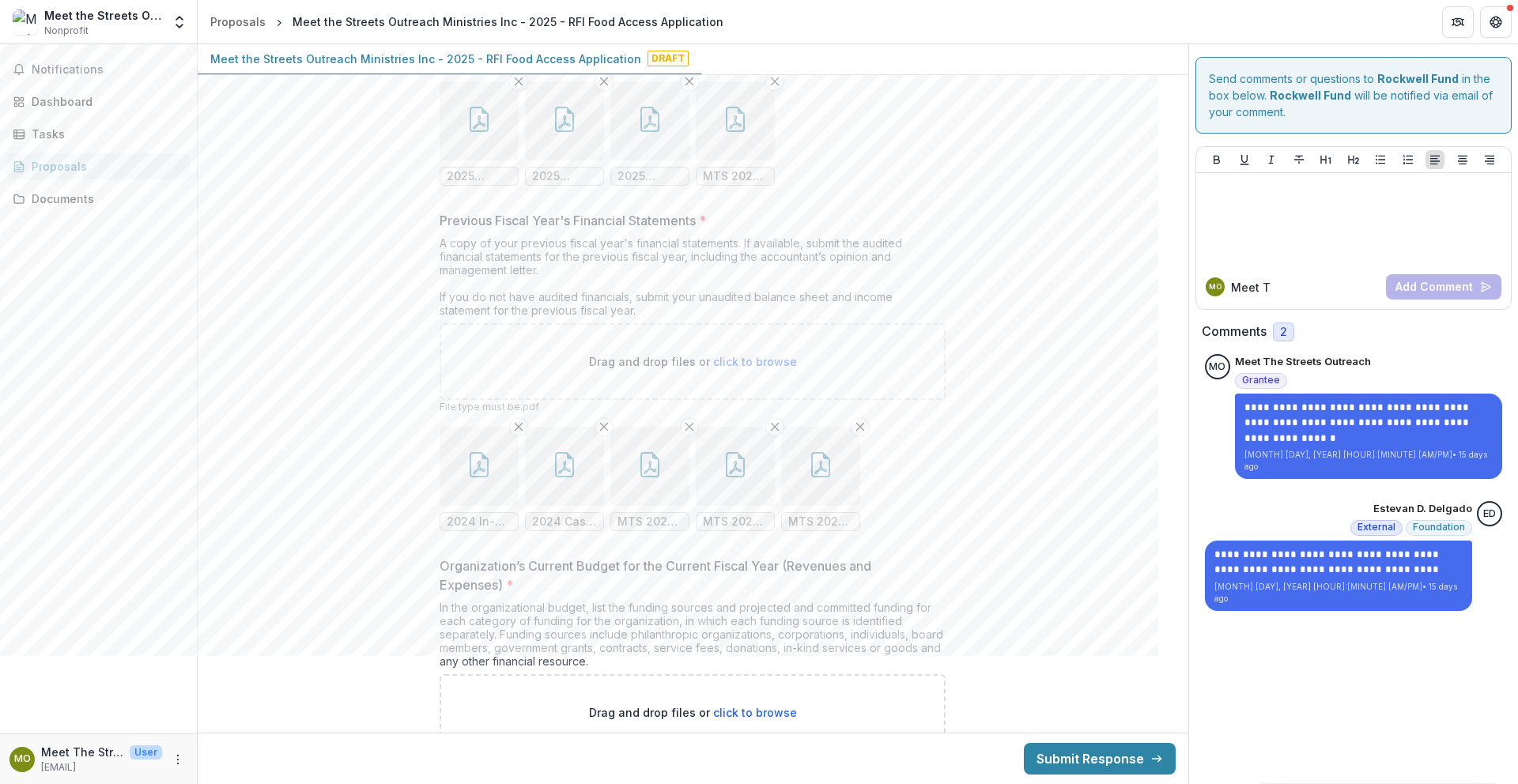 click at bounding box center (735, 466) 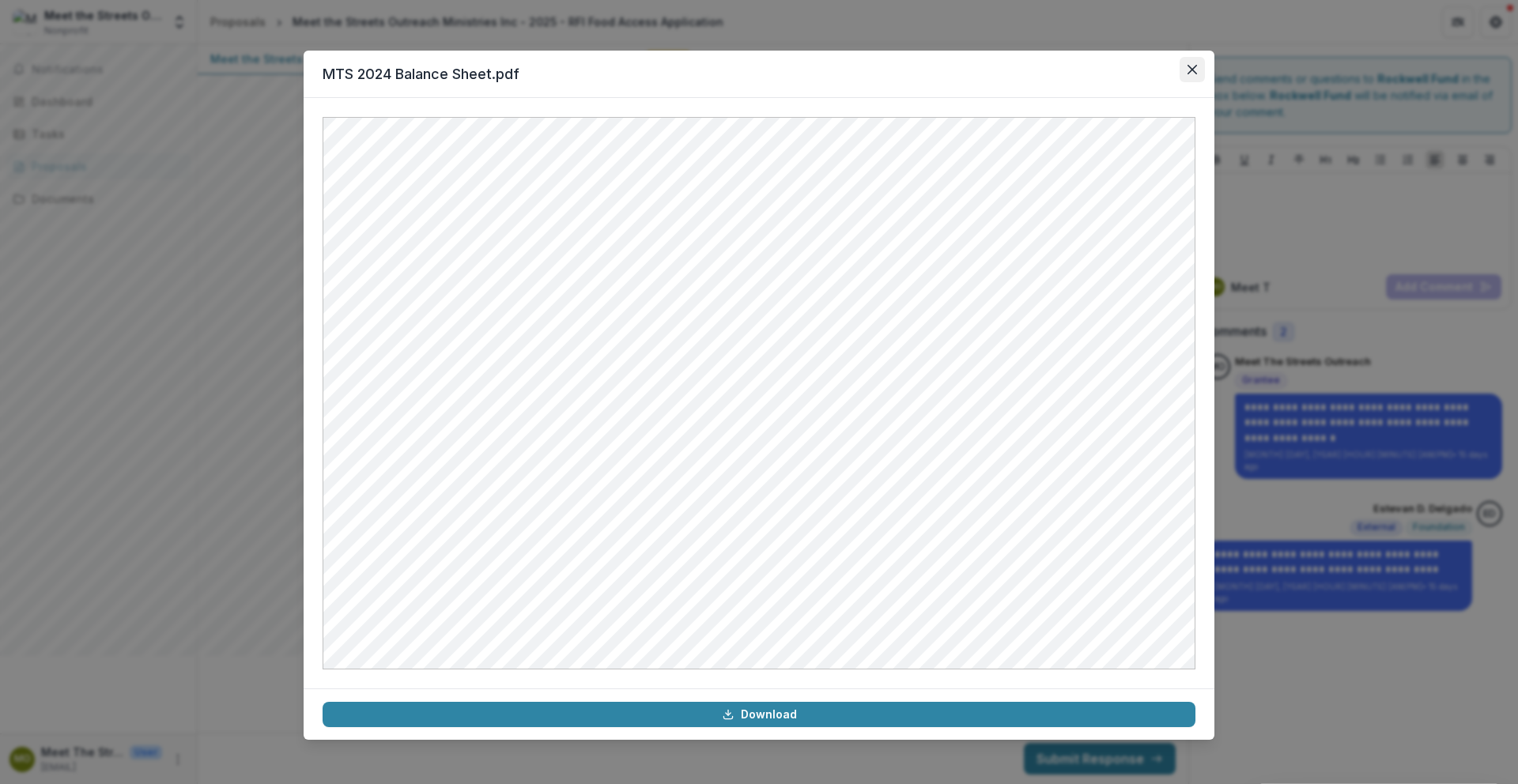 click 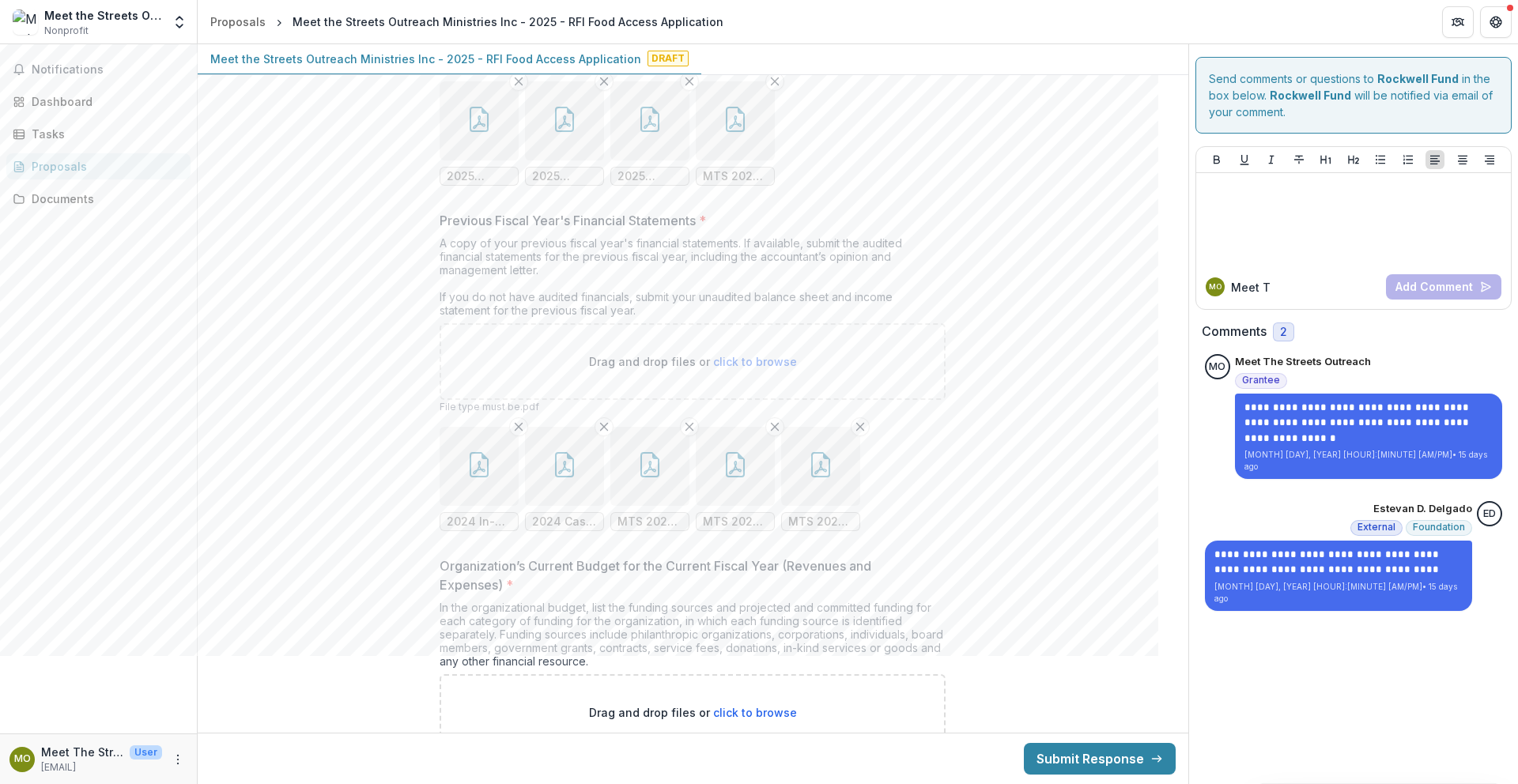click at bounding box center (821, 466) 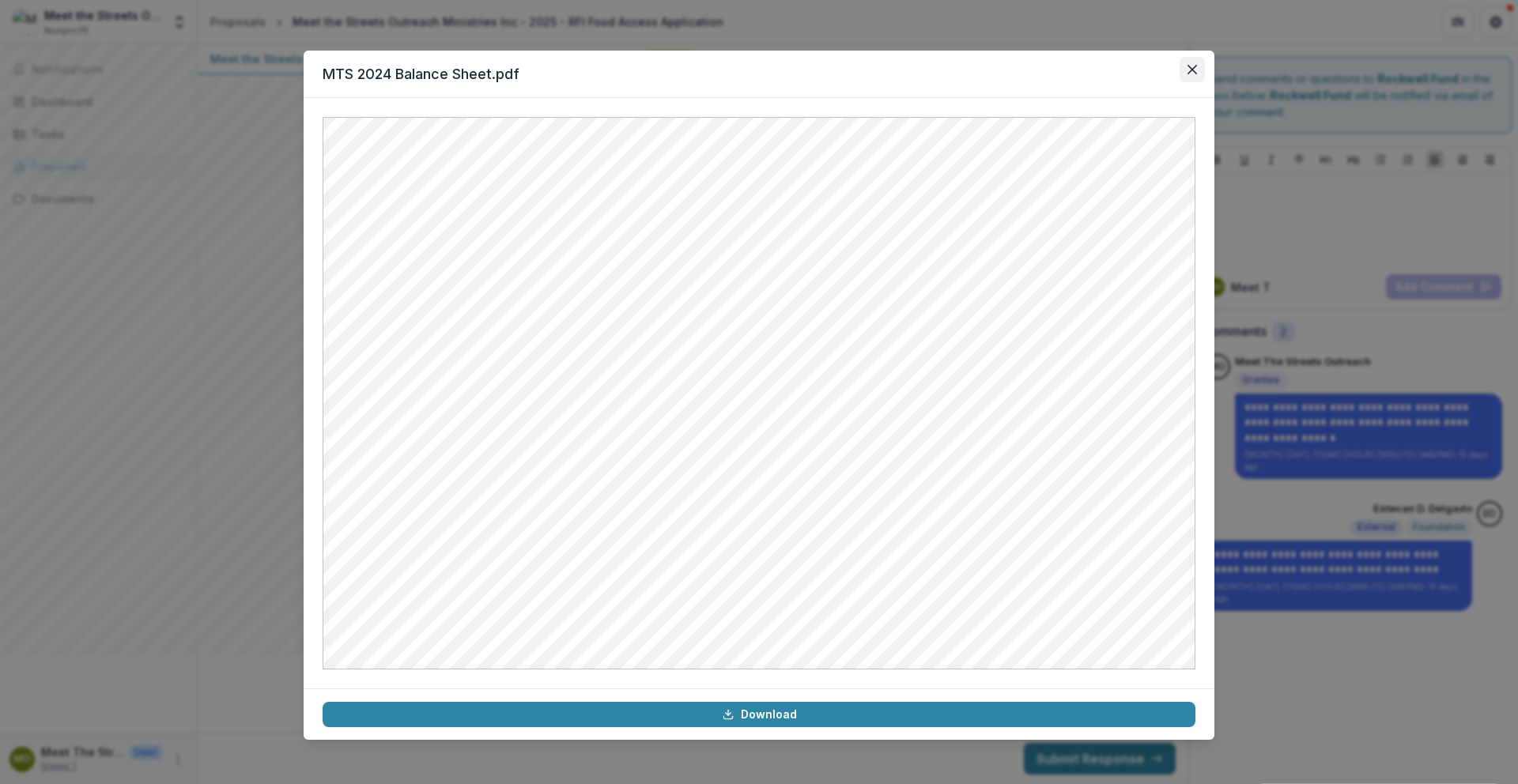 click at bounding box center (1192, 70) 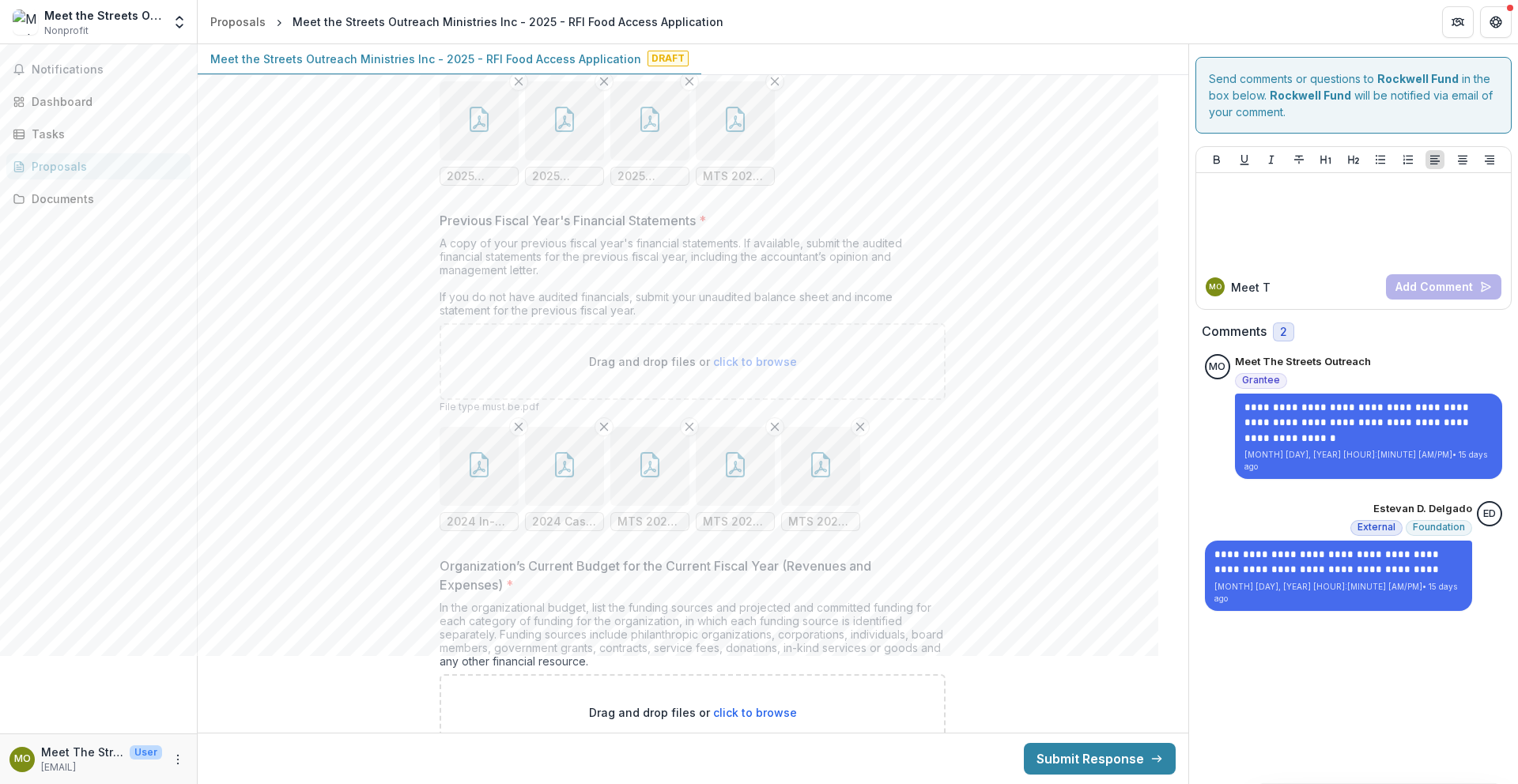 click 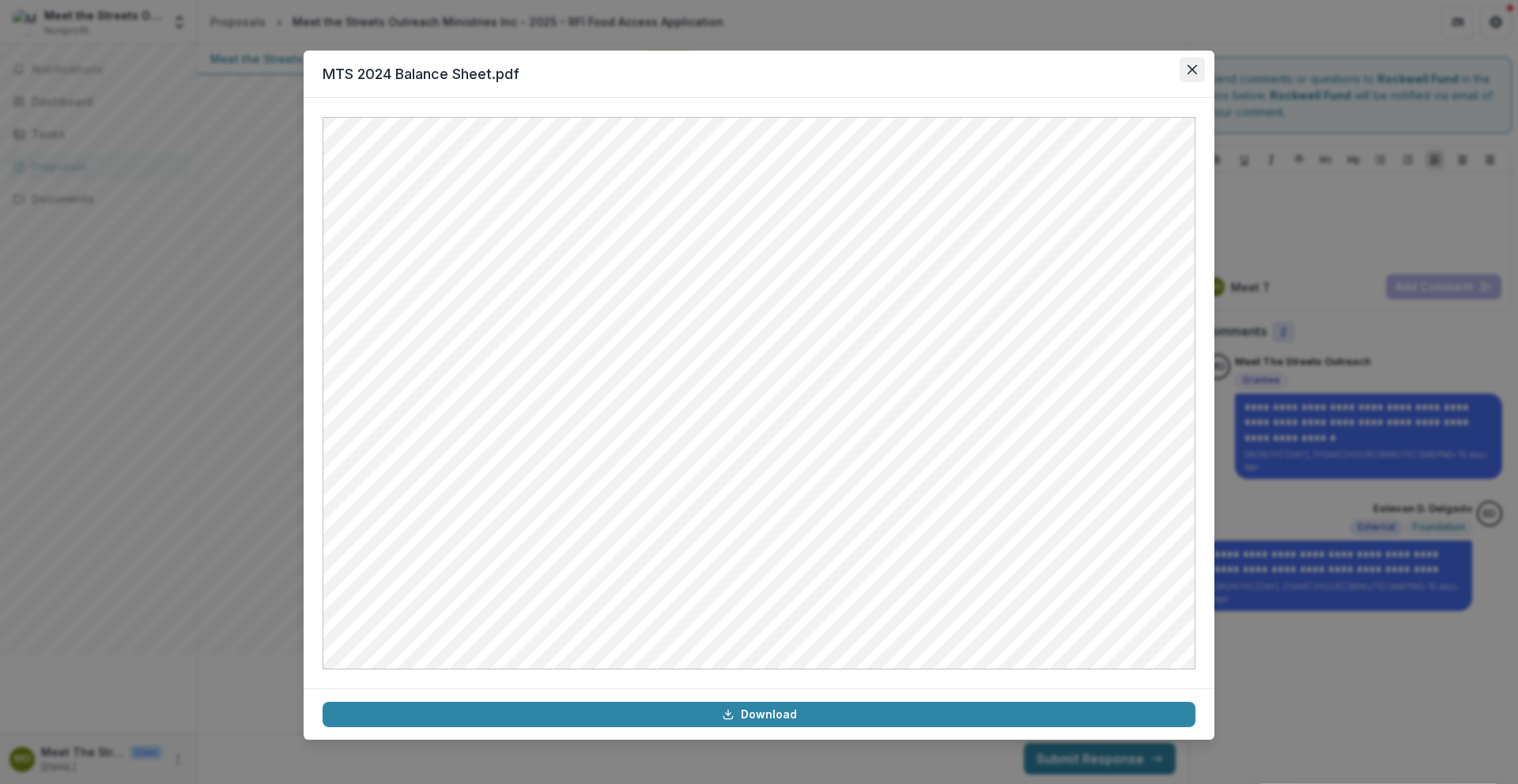 click at bounding box center (1192, 70) 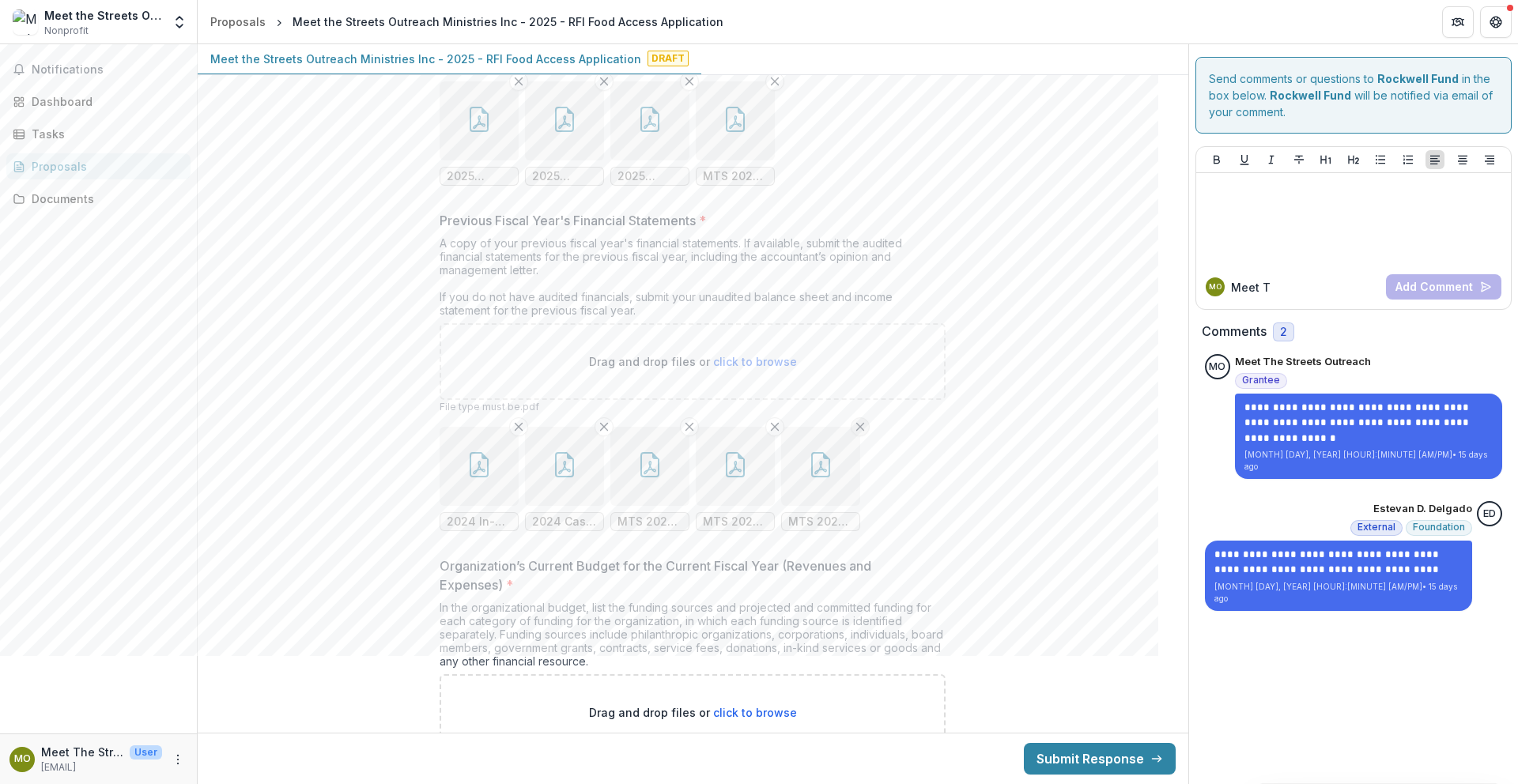 click 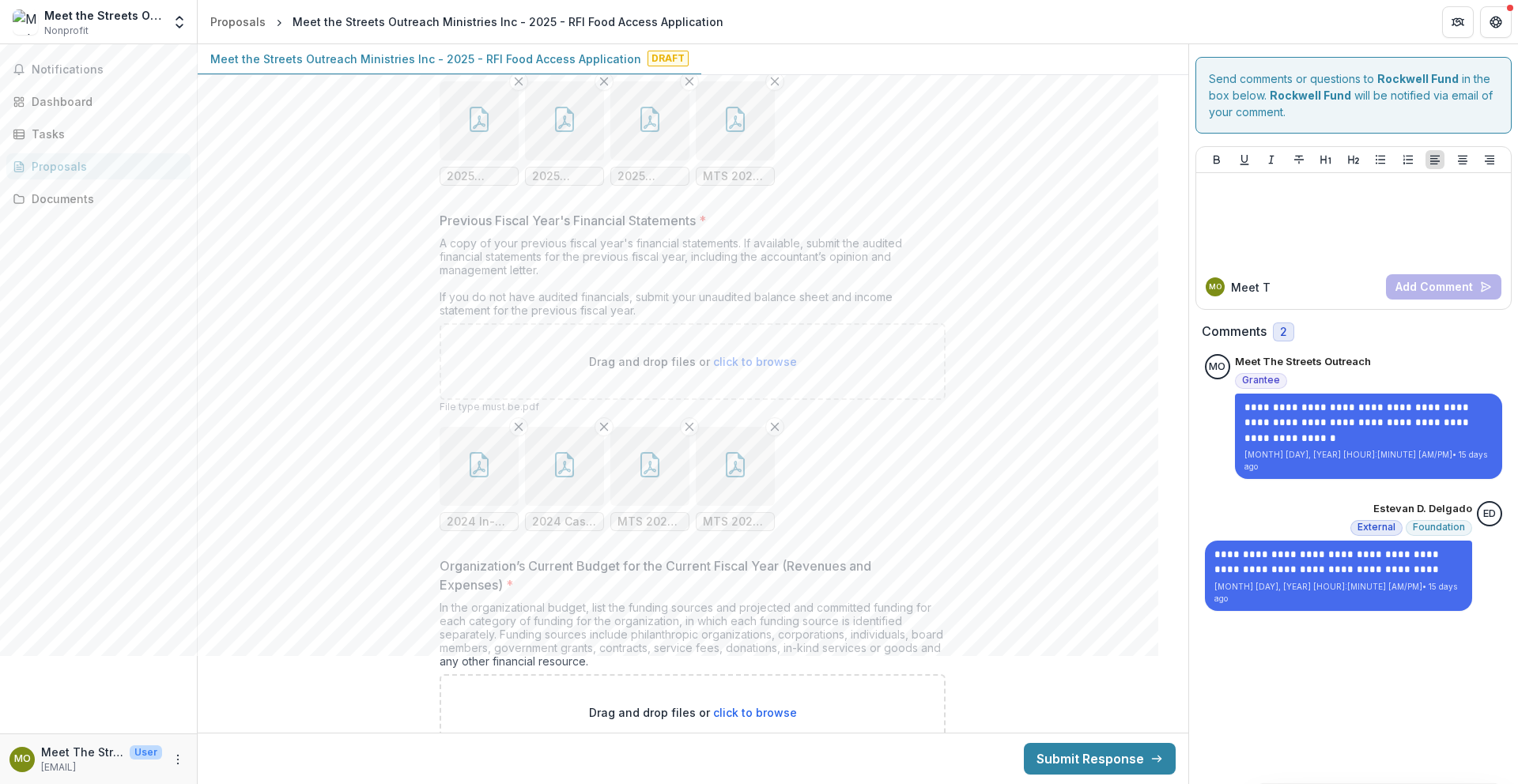click at bounding box center (735, 466) 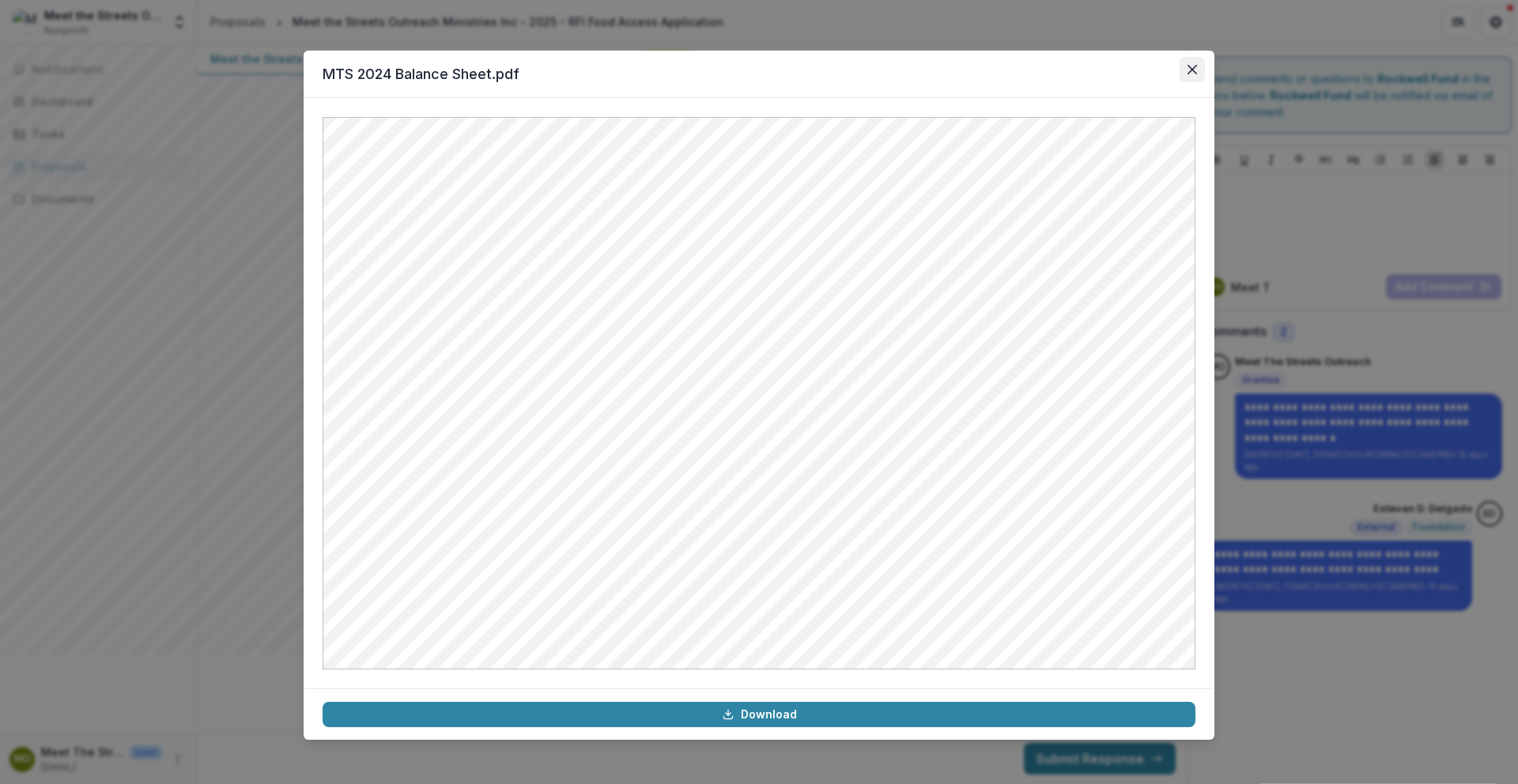 click at bounding box center (1192, 70) 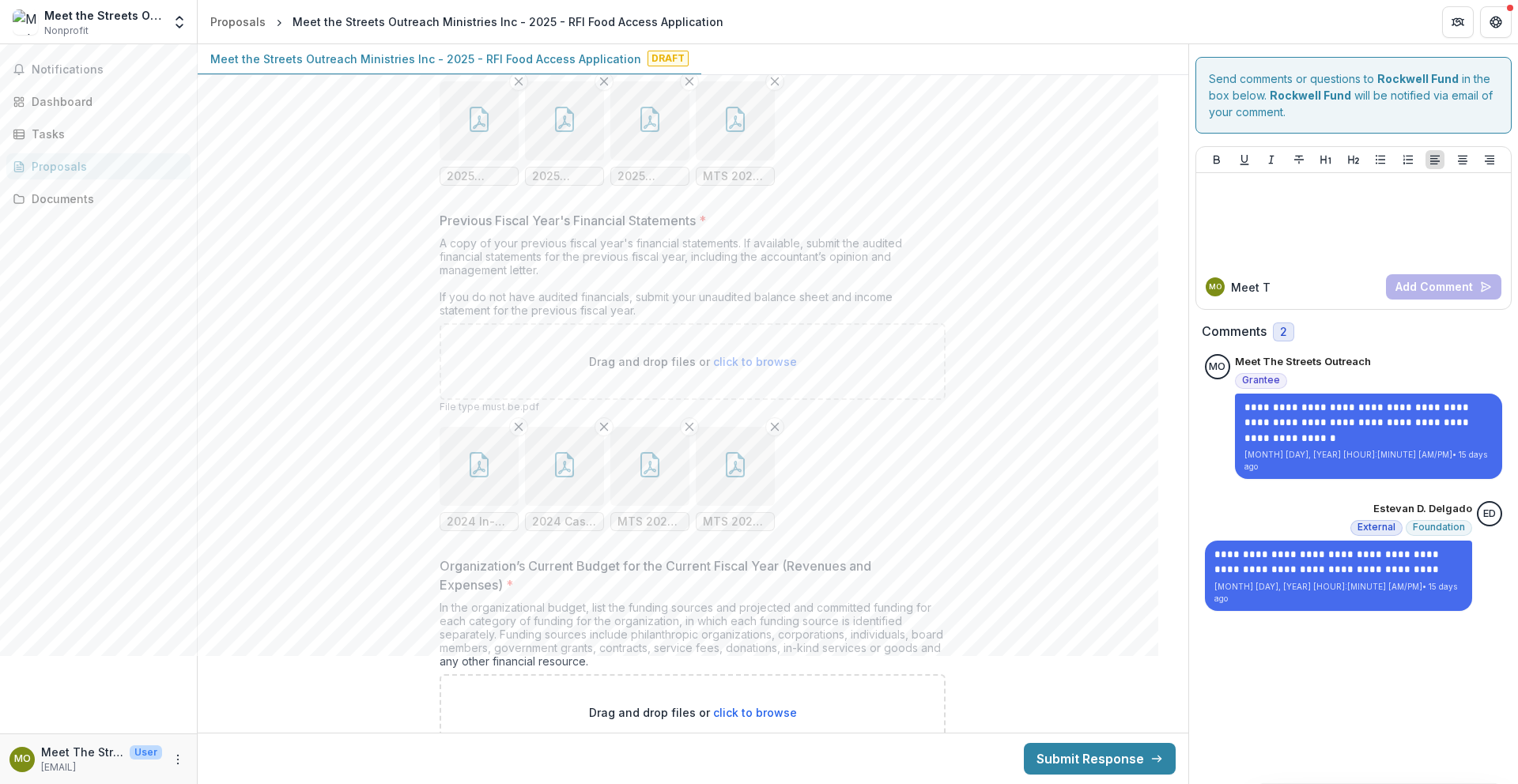 click at bounding box center (479, 466) 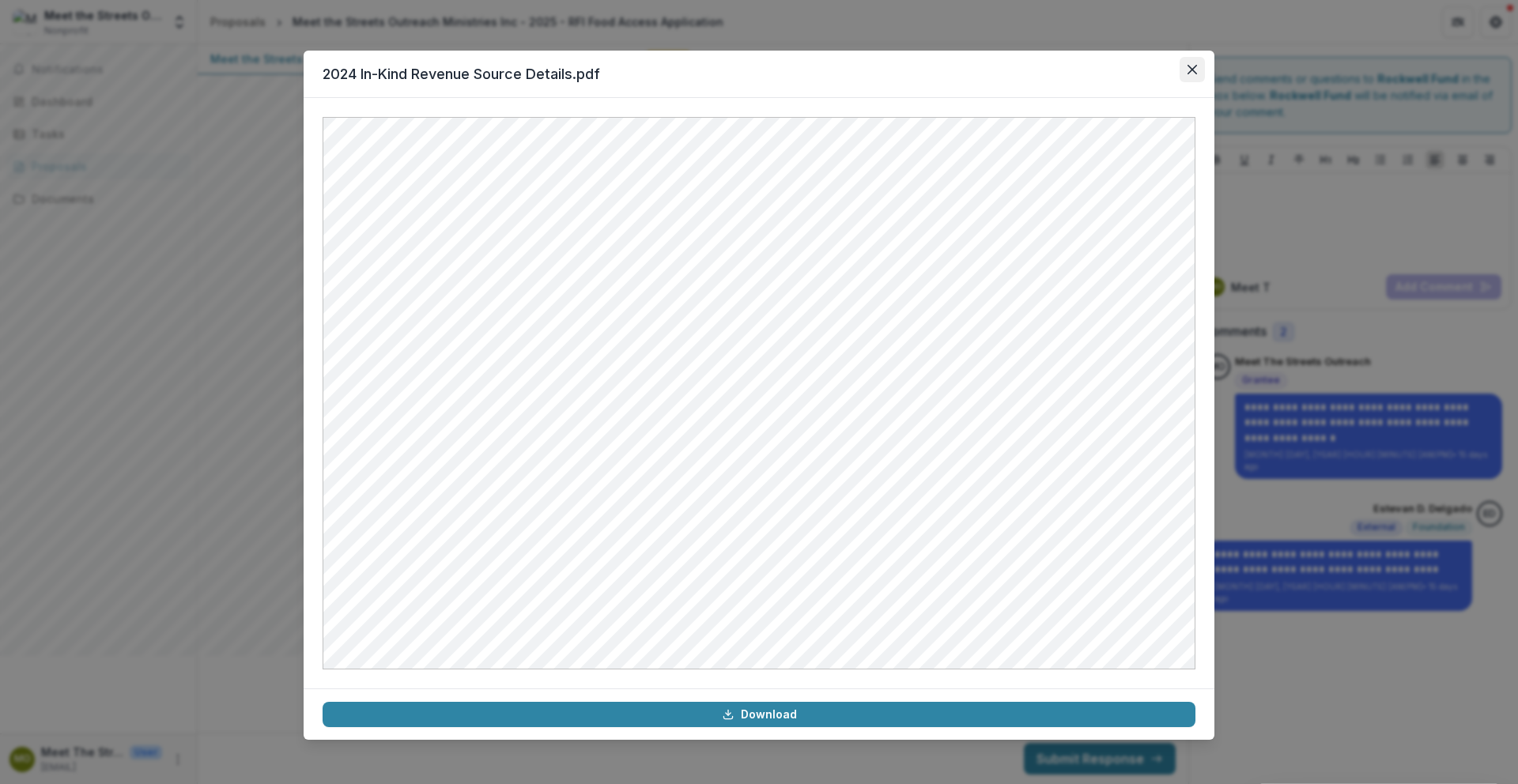 click at bounding box center [1192, 70] 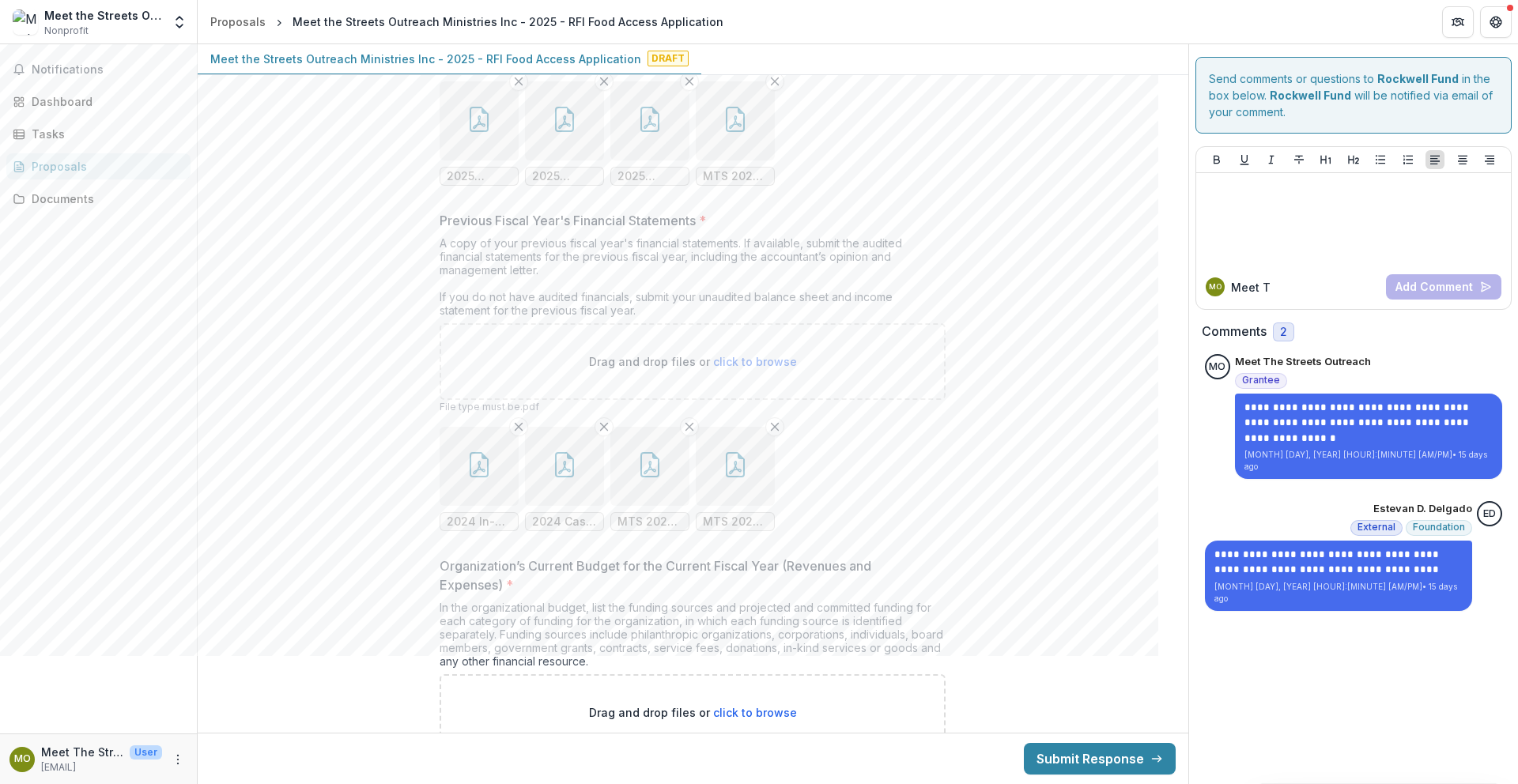 click at bounding box center (565, 466) 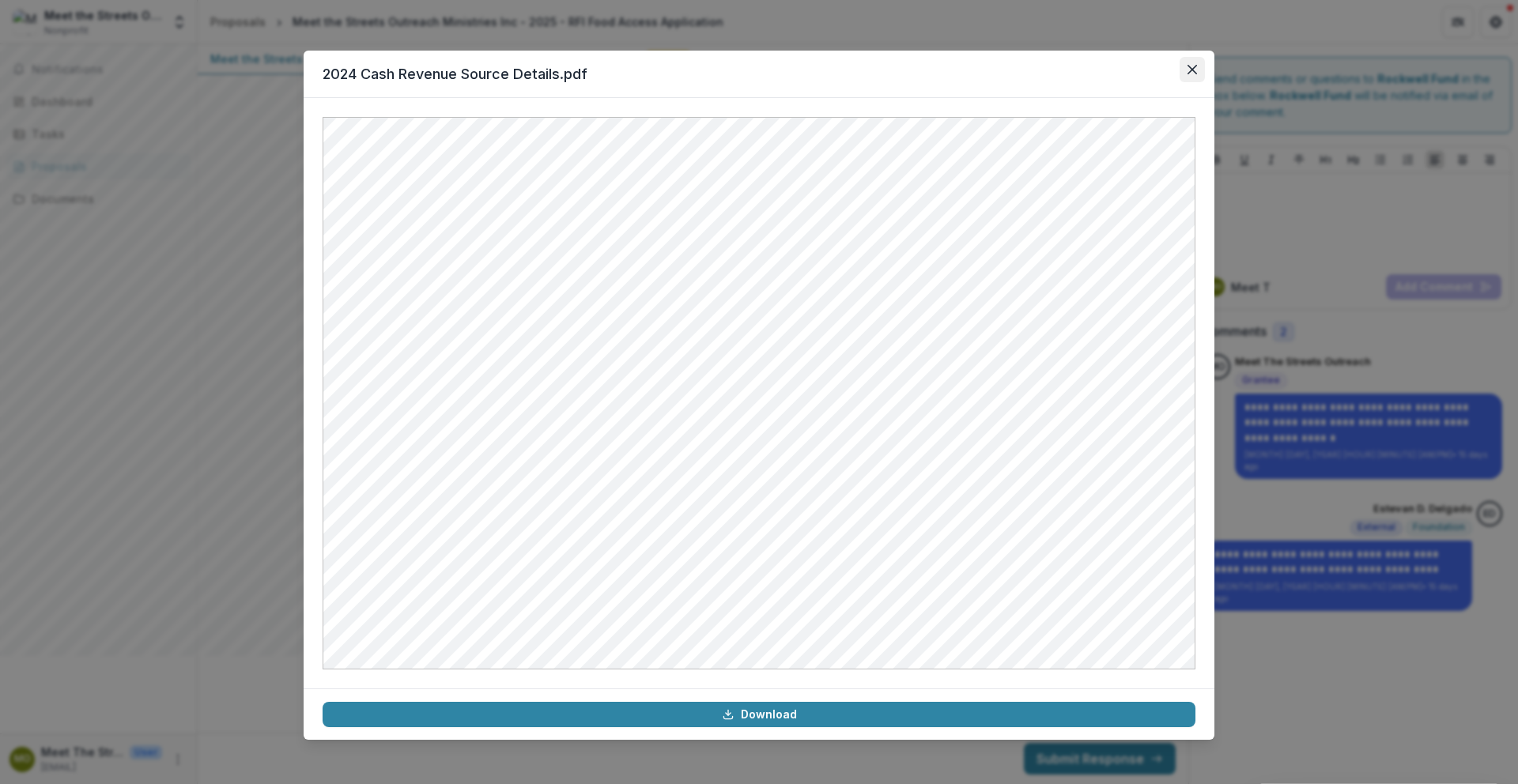 click at bounding box center [1192, 70] 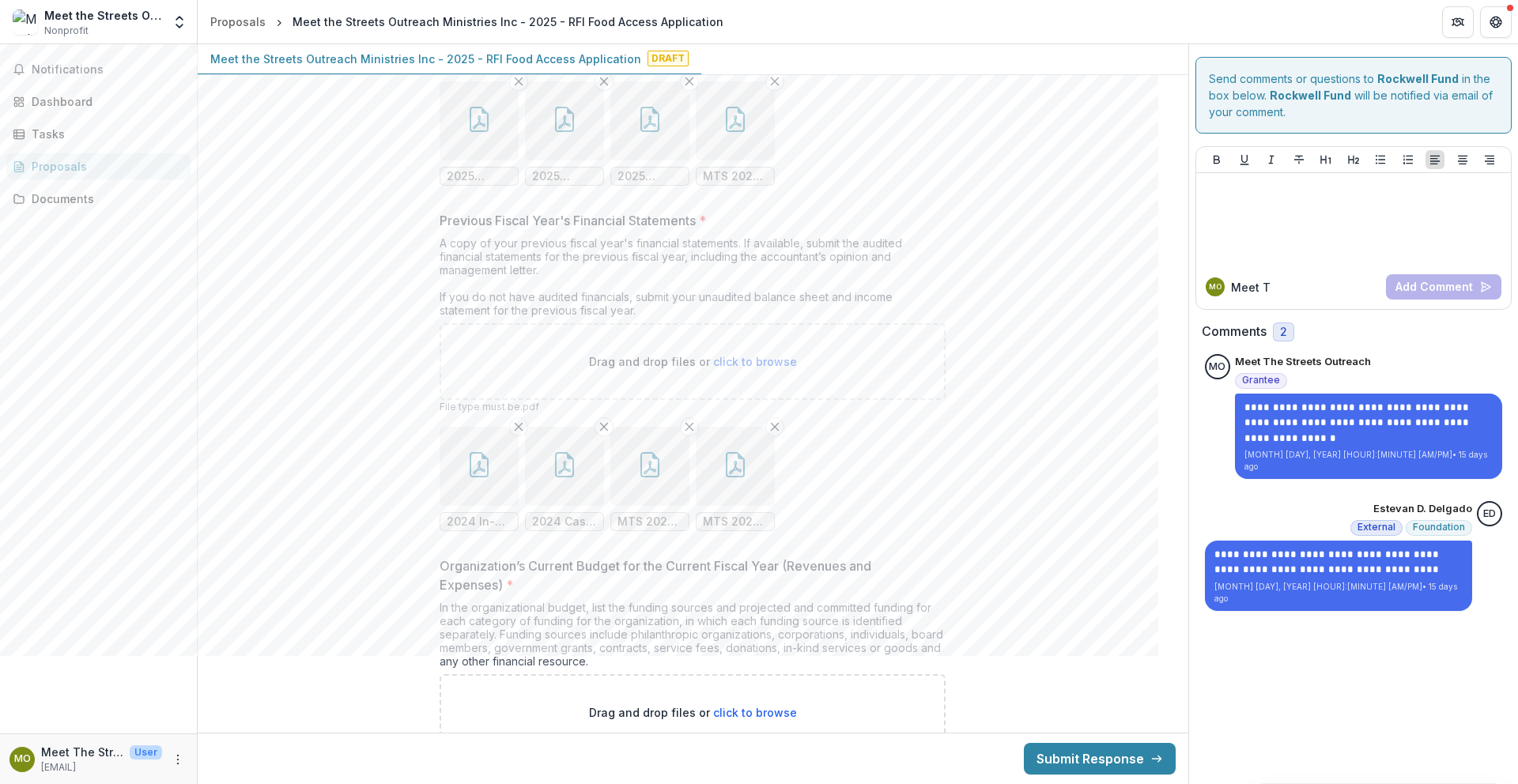 click 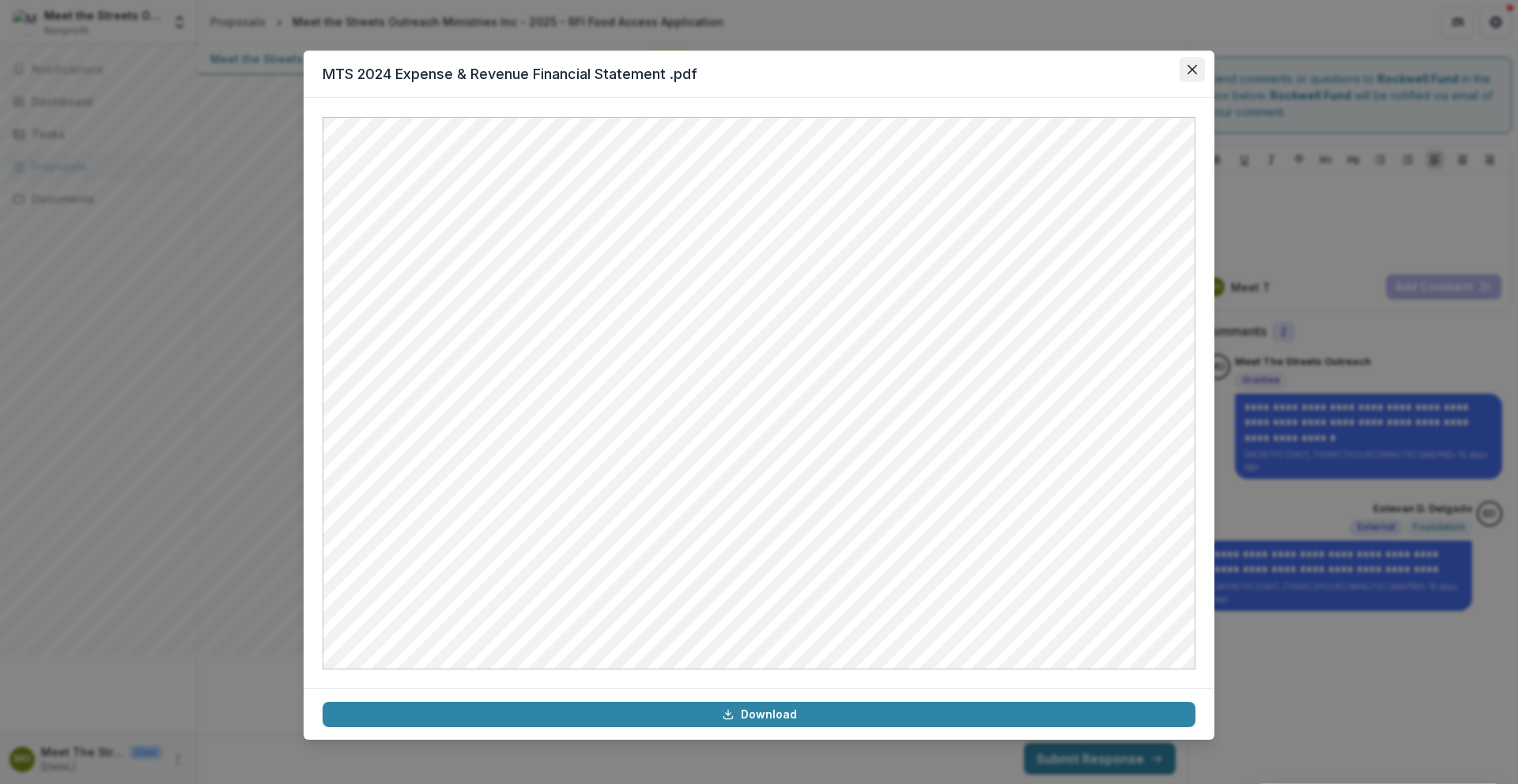 click at bounding box center [1192, 70] 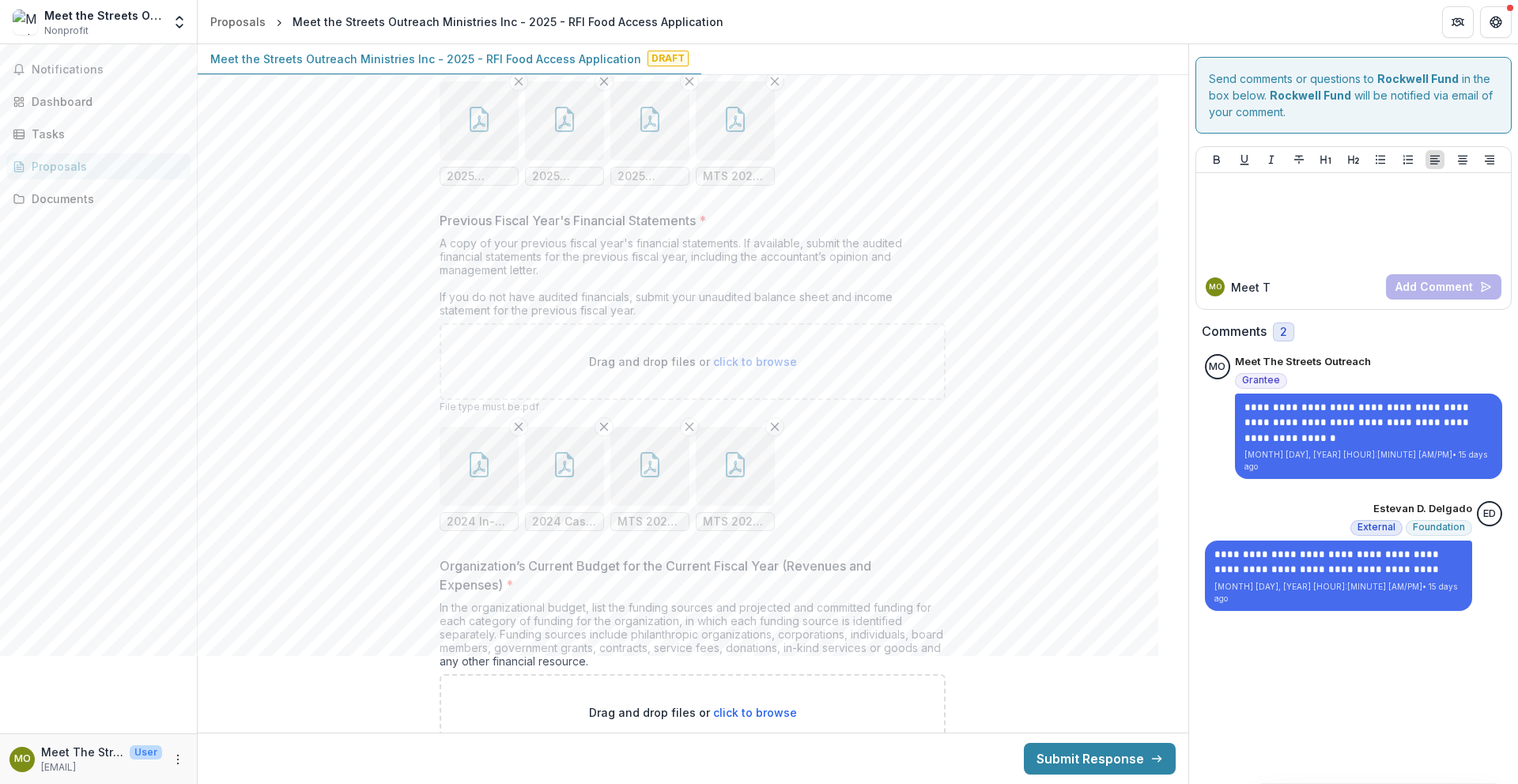 click 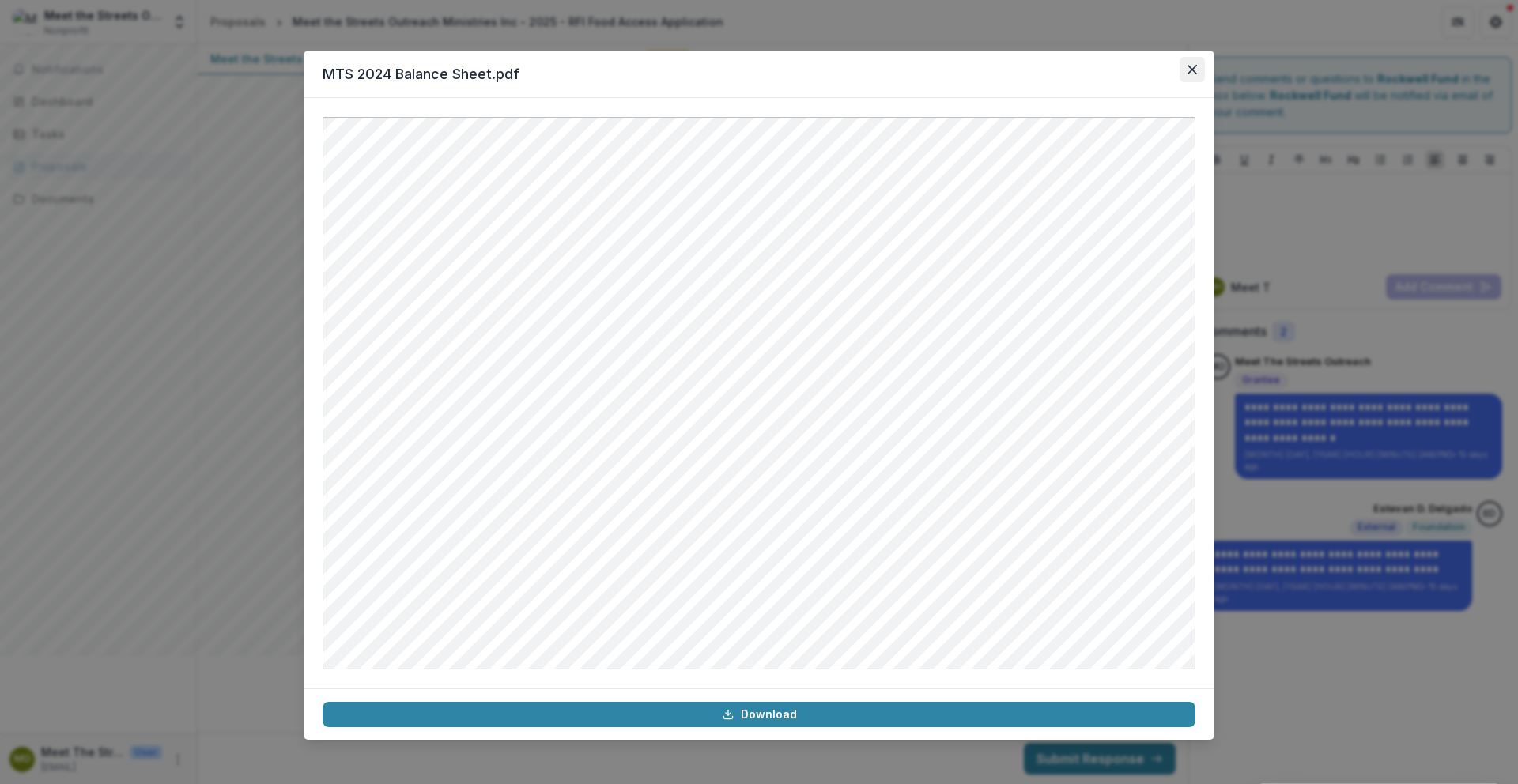 click 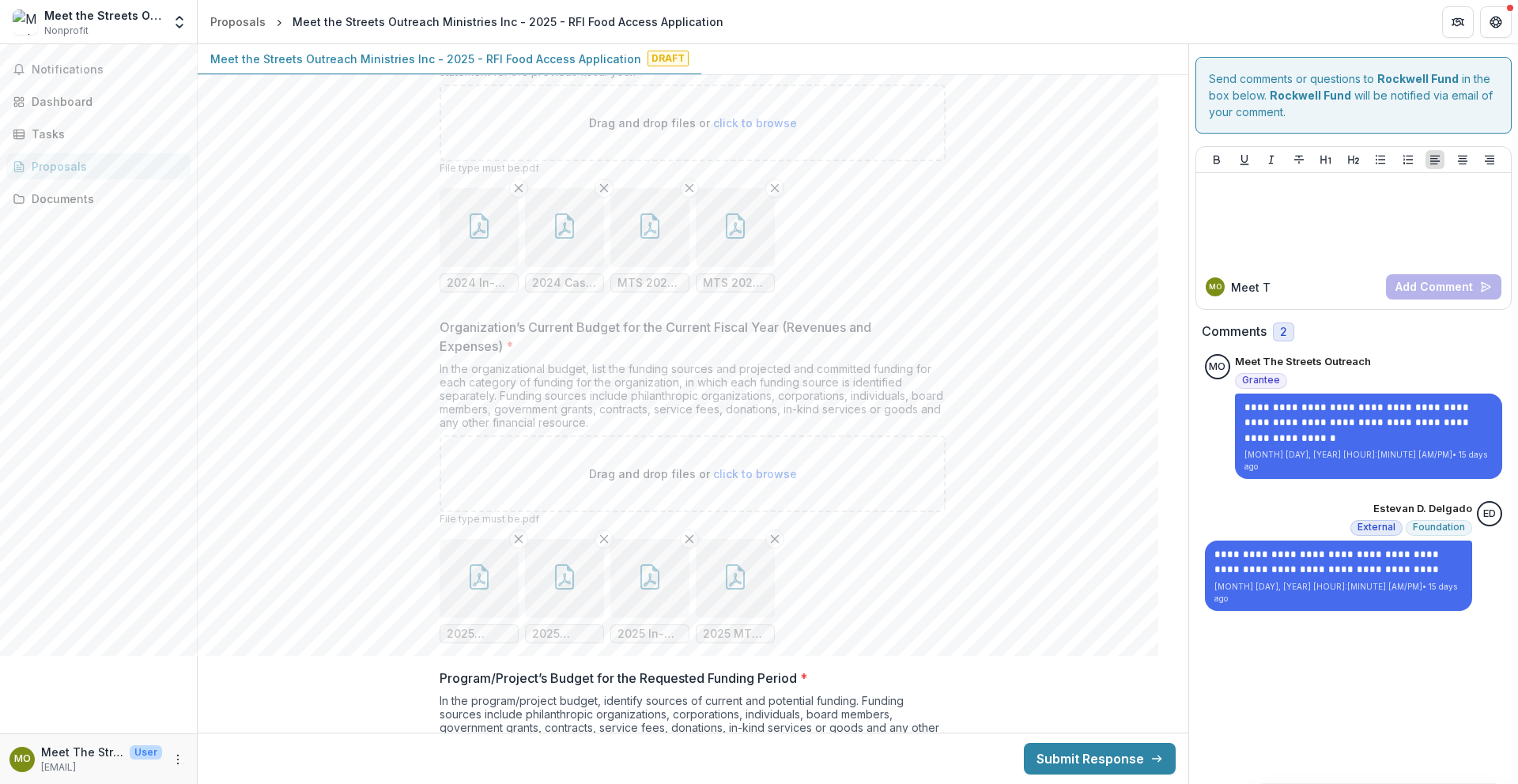 scroll, scrollTop: 13110, scrollLeft: 0, axis: vertical 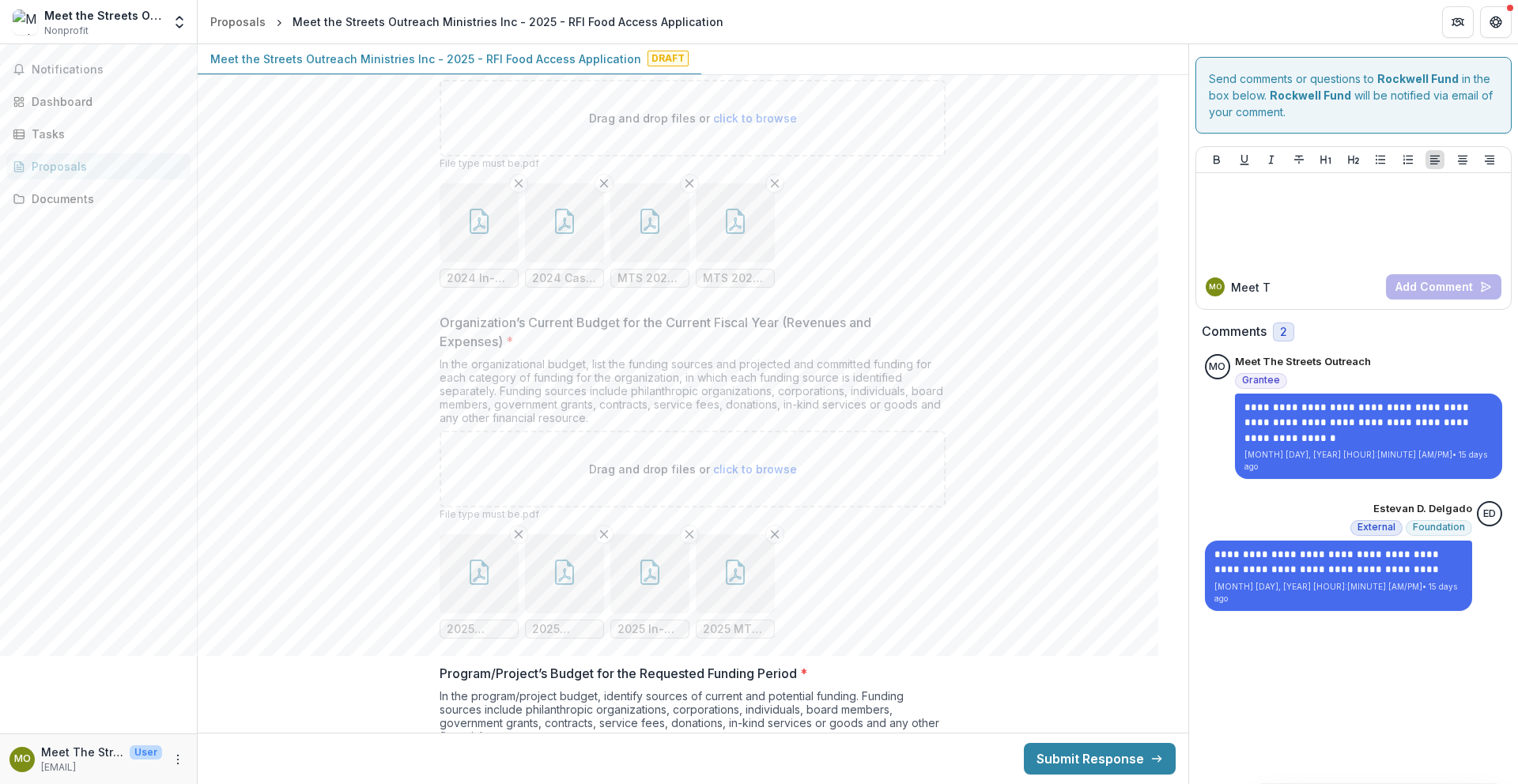 click 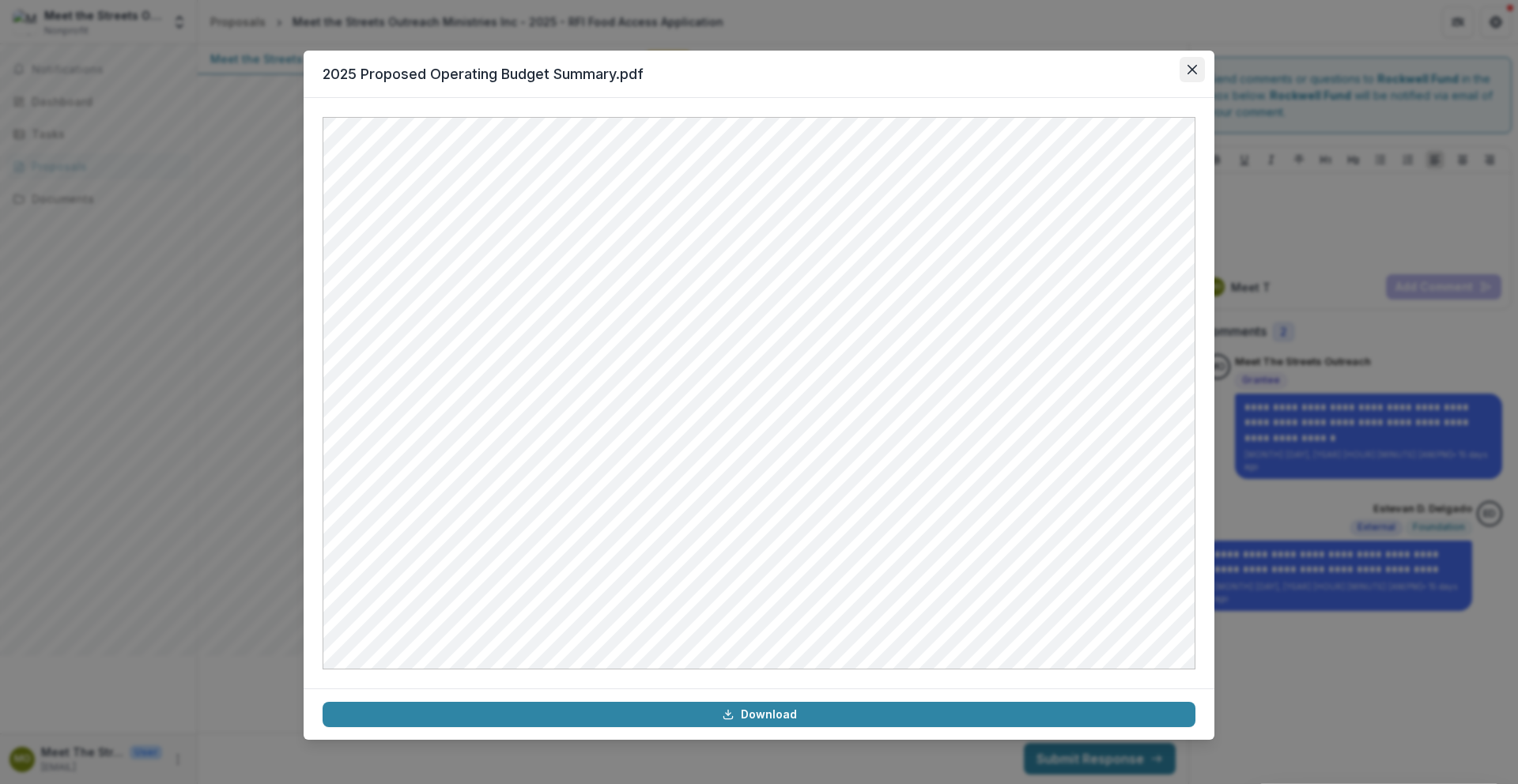click 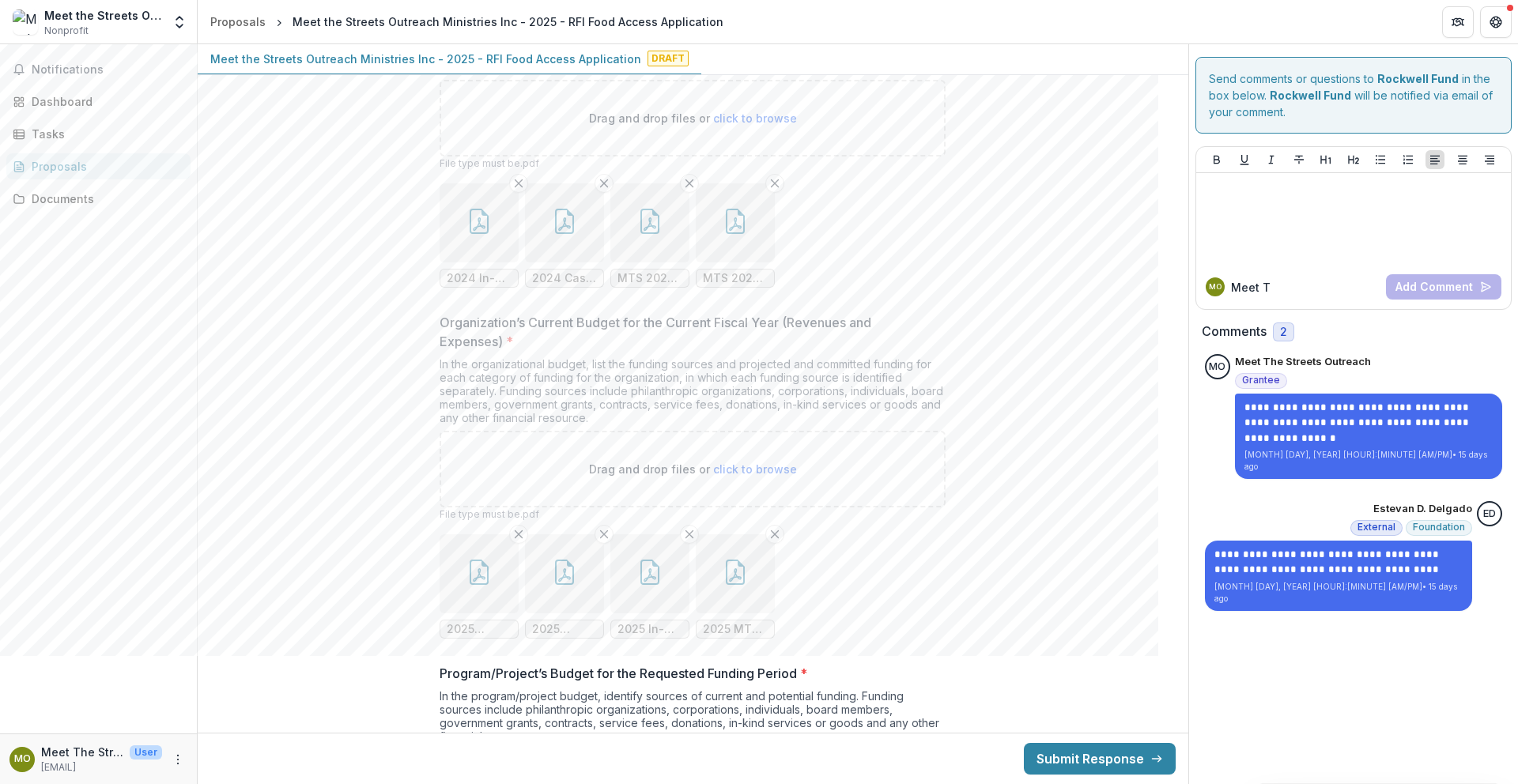 click 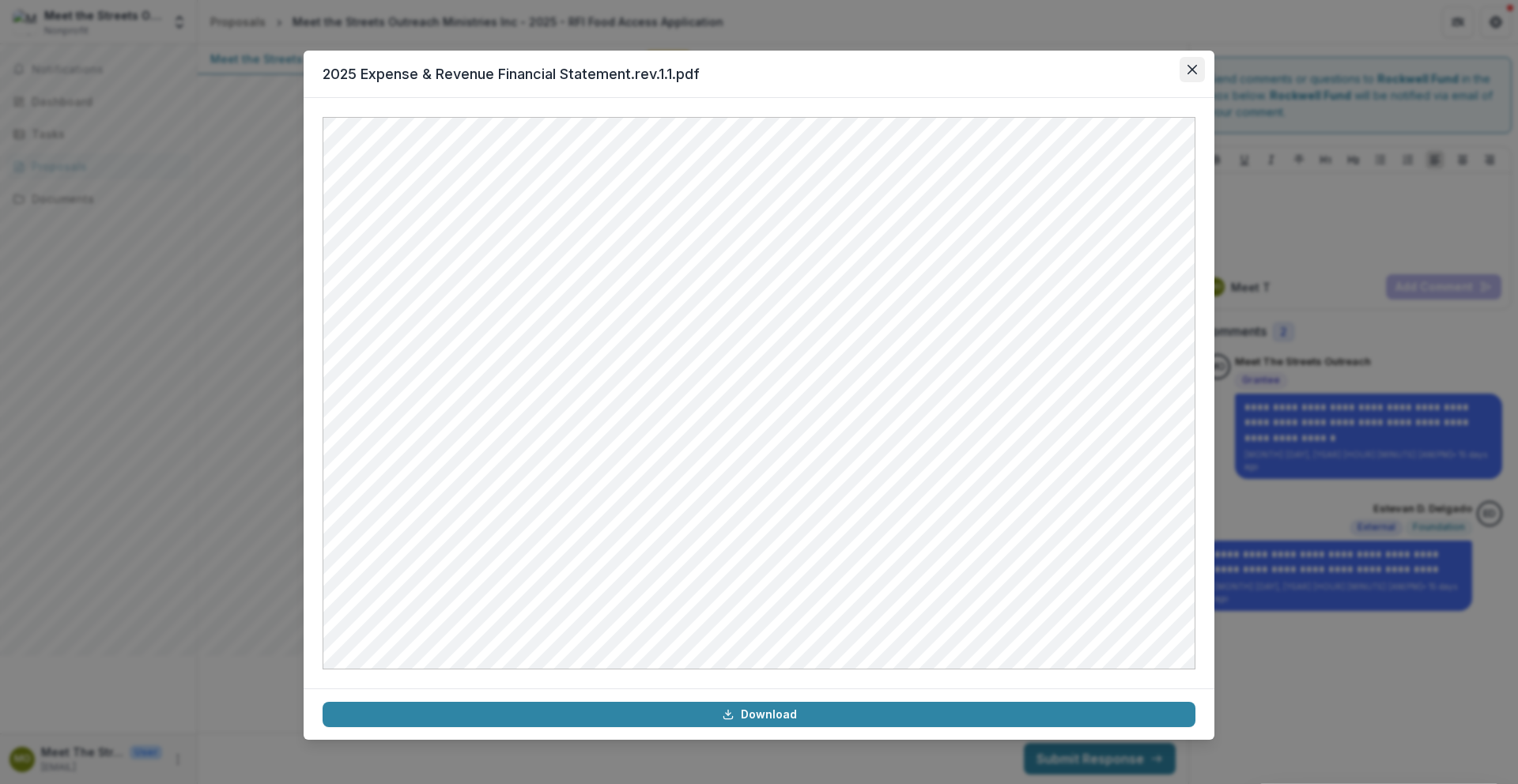 click at bounding box center (1192, 70) 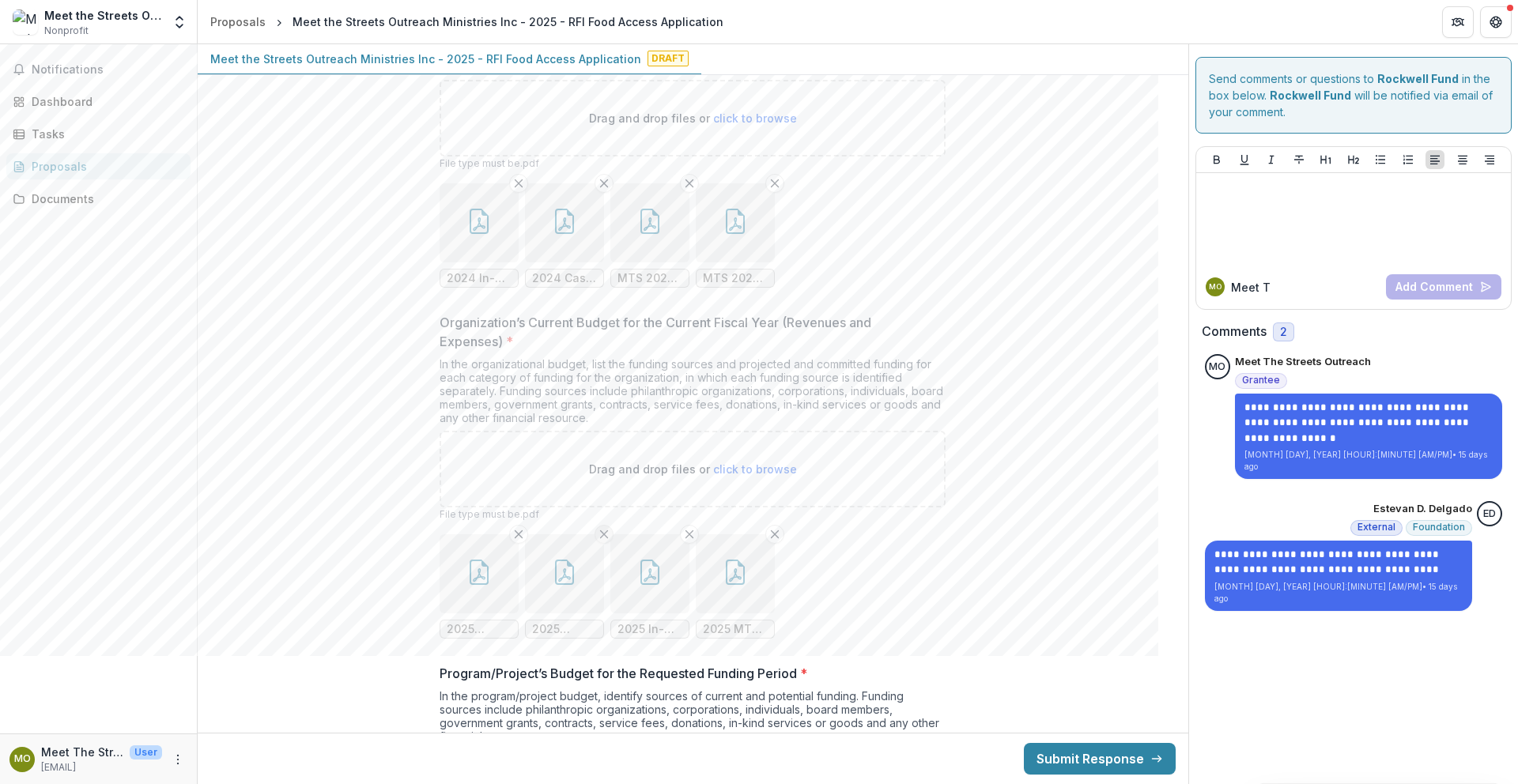 click 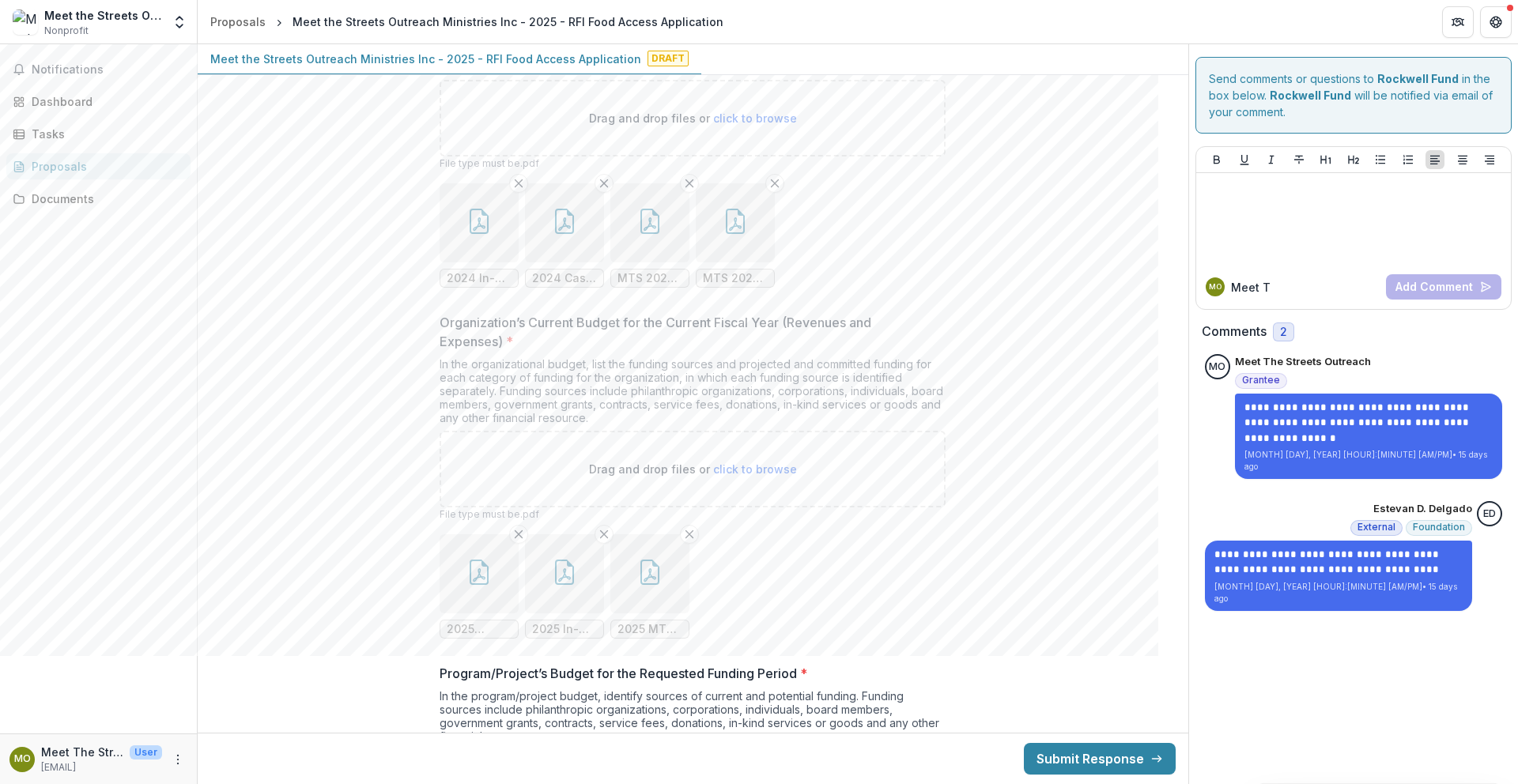 click 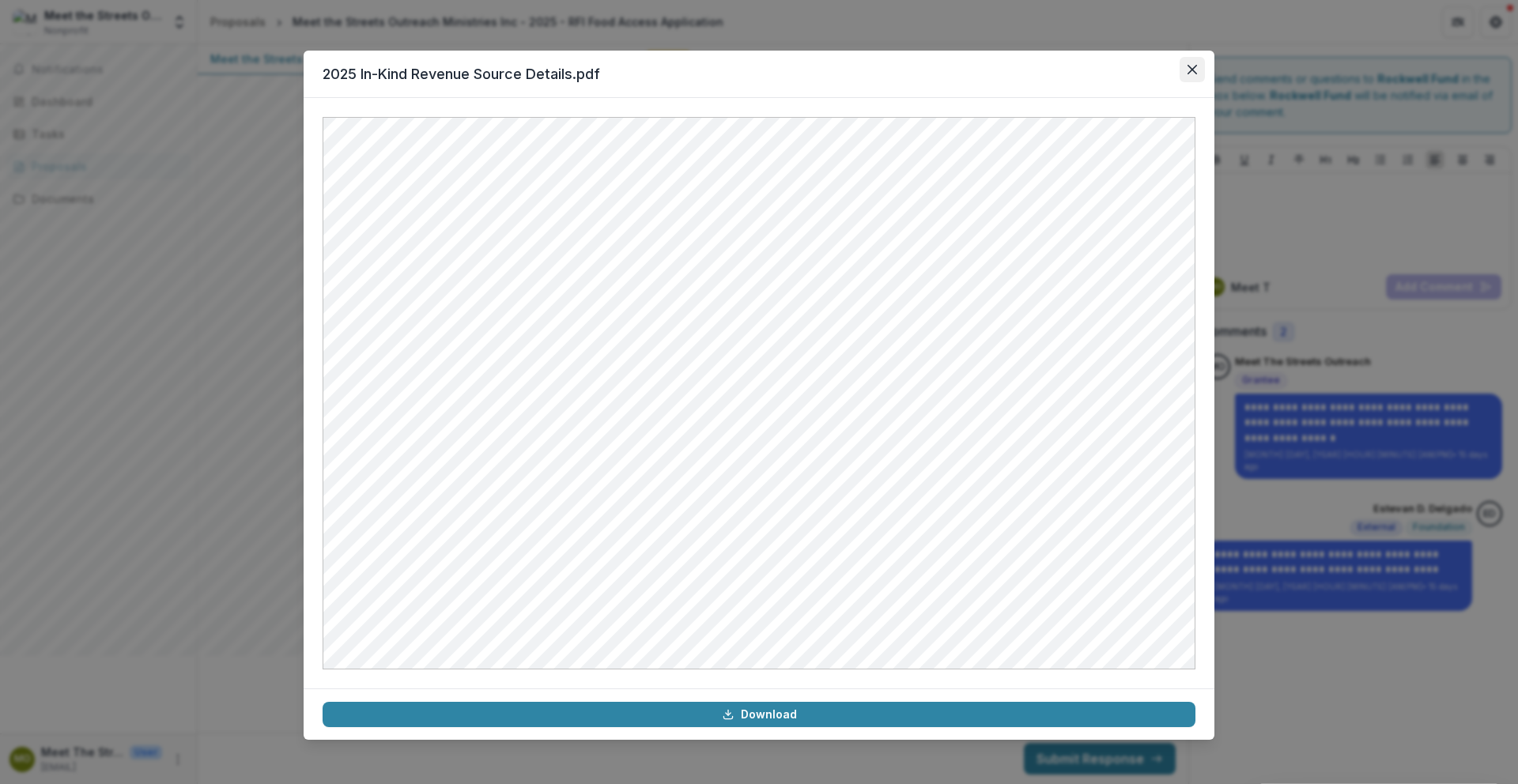 click 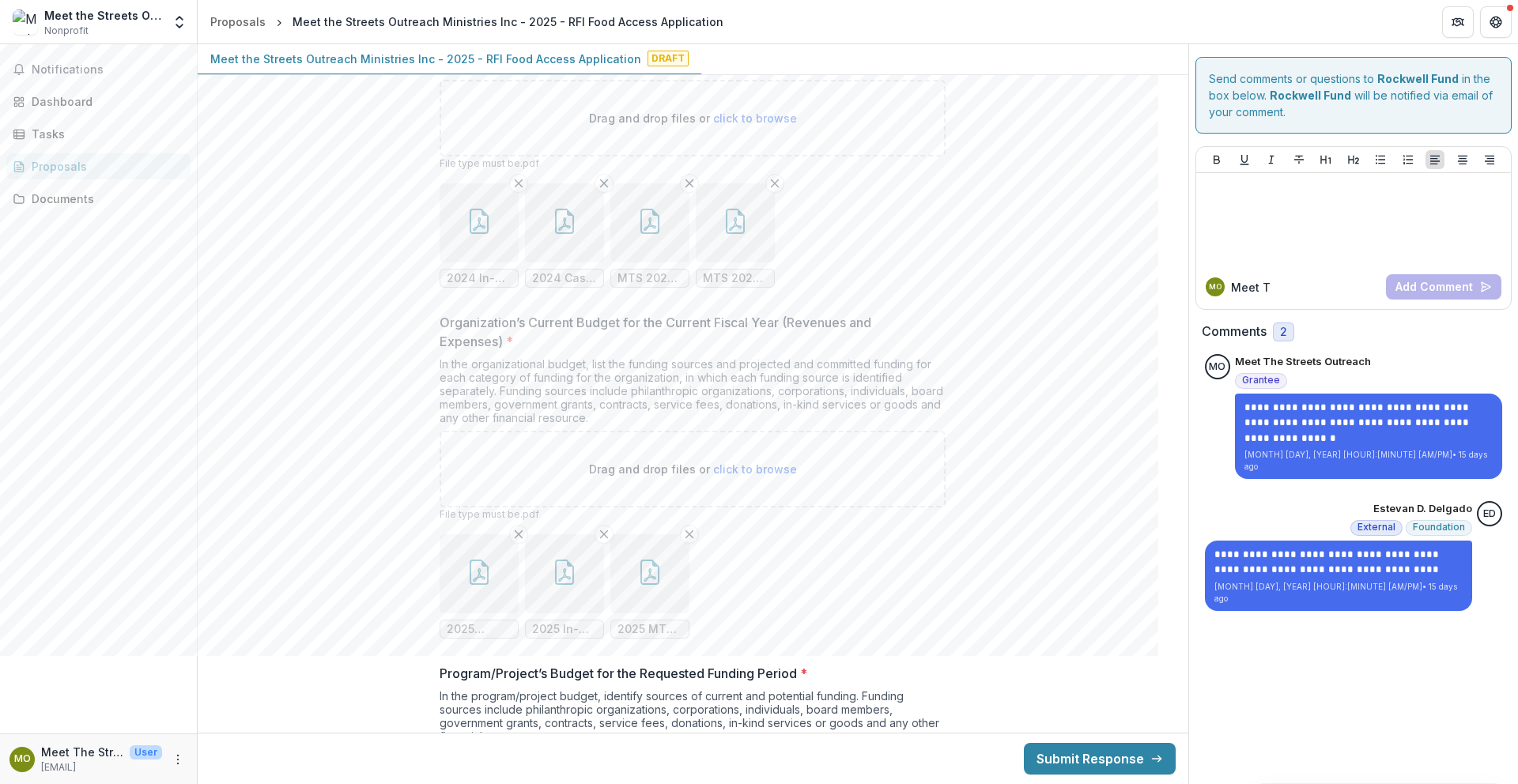 click 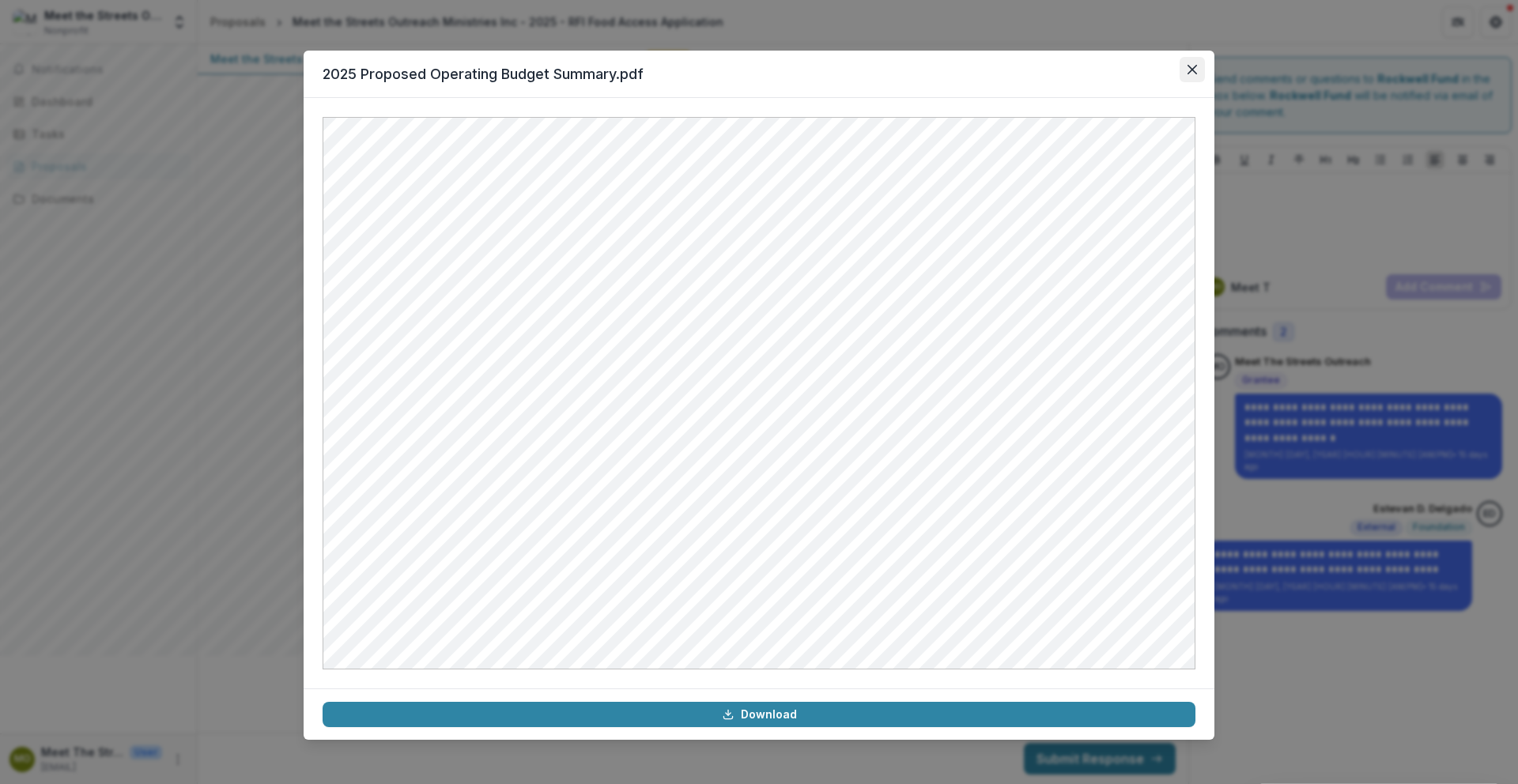 click 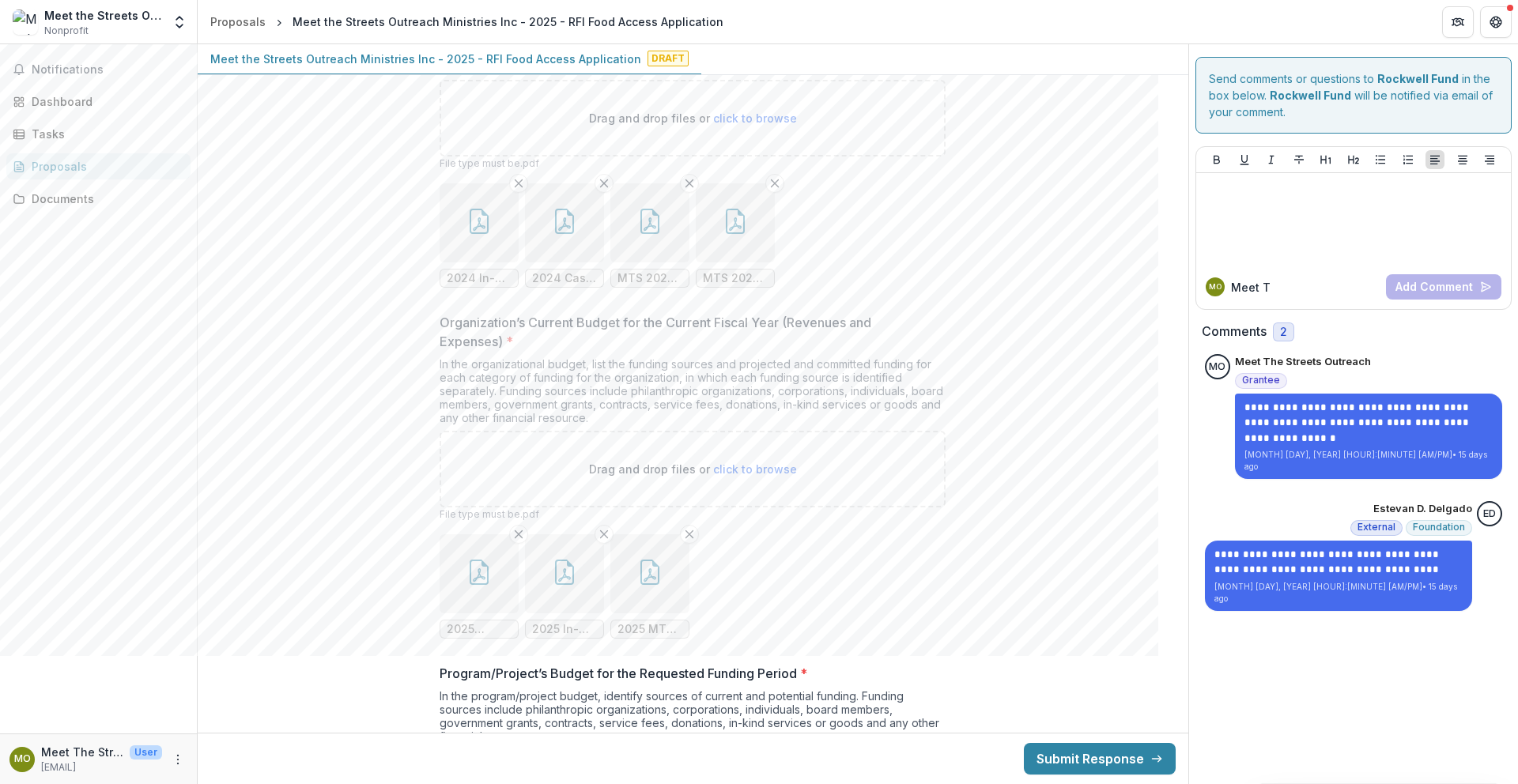 click at bounding box center (650, 574) 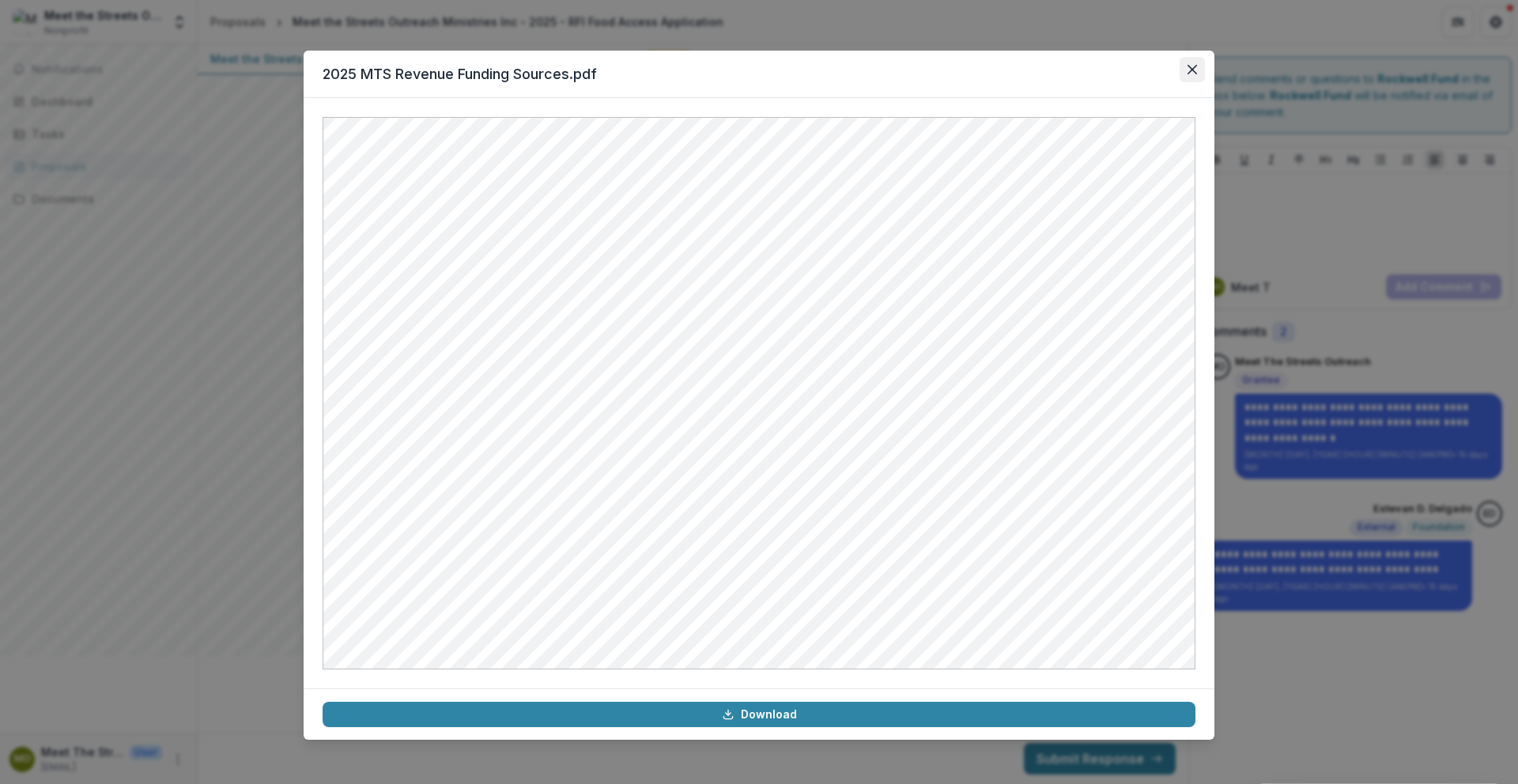 click 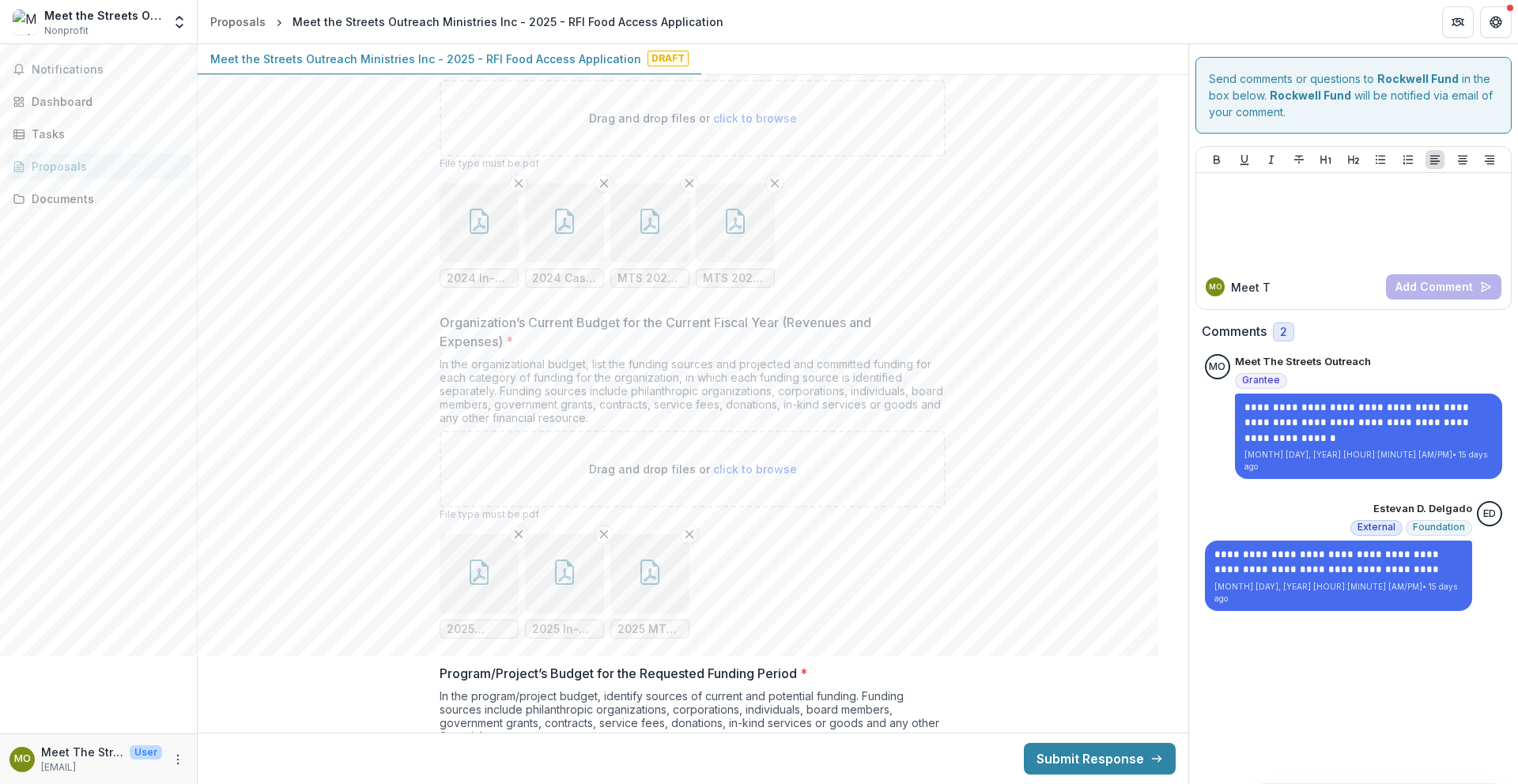 click at bounding box center (479, 574) 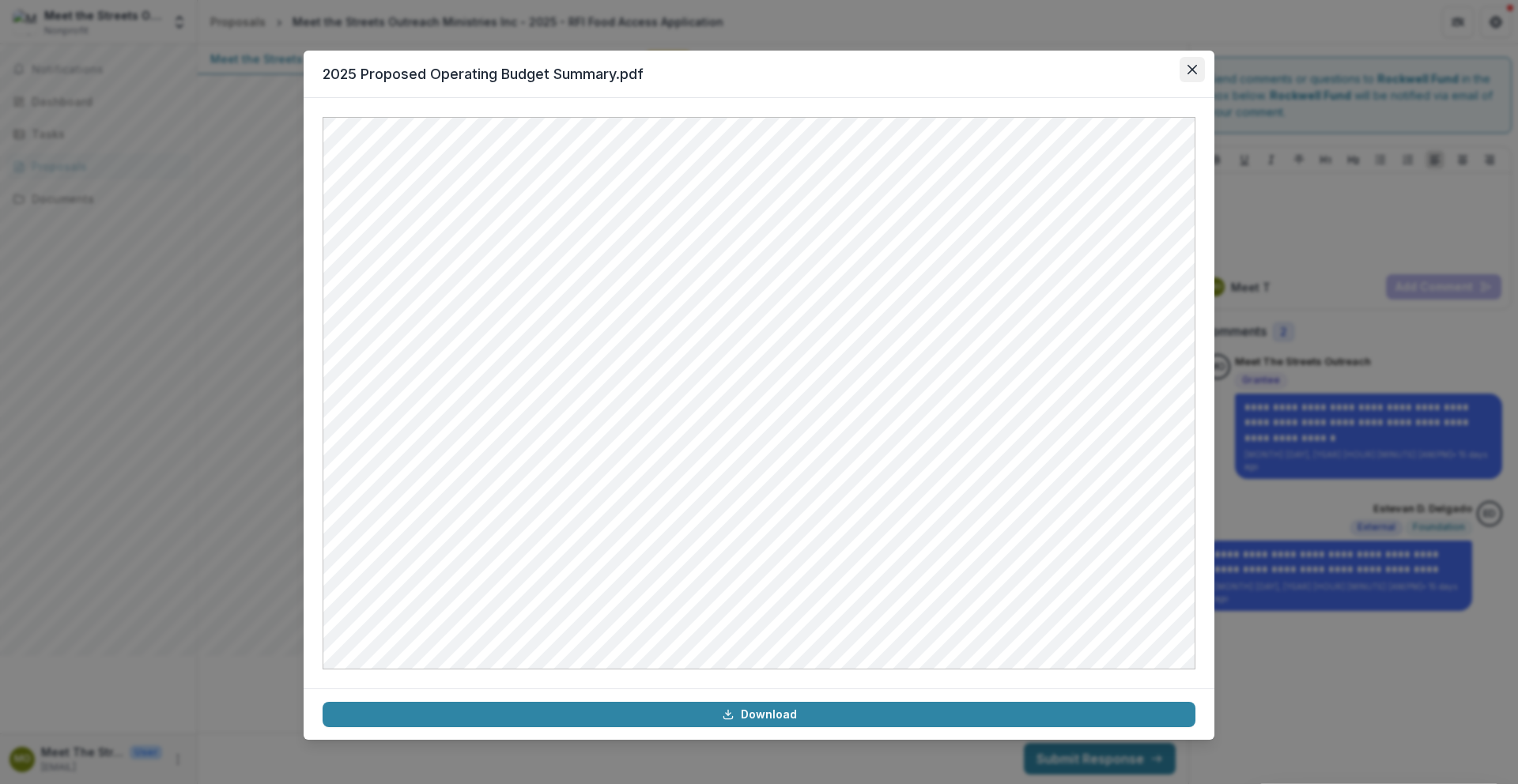 click at bounding box center (1192, 70) 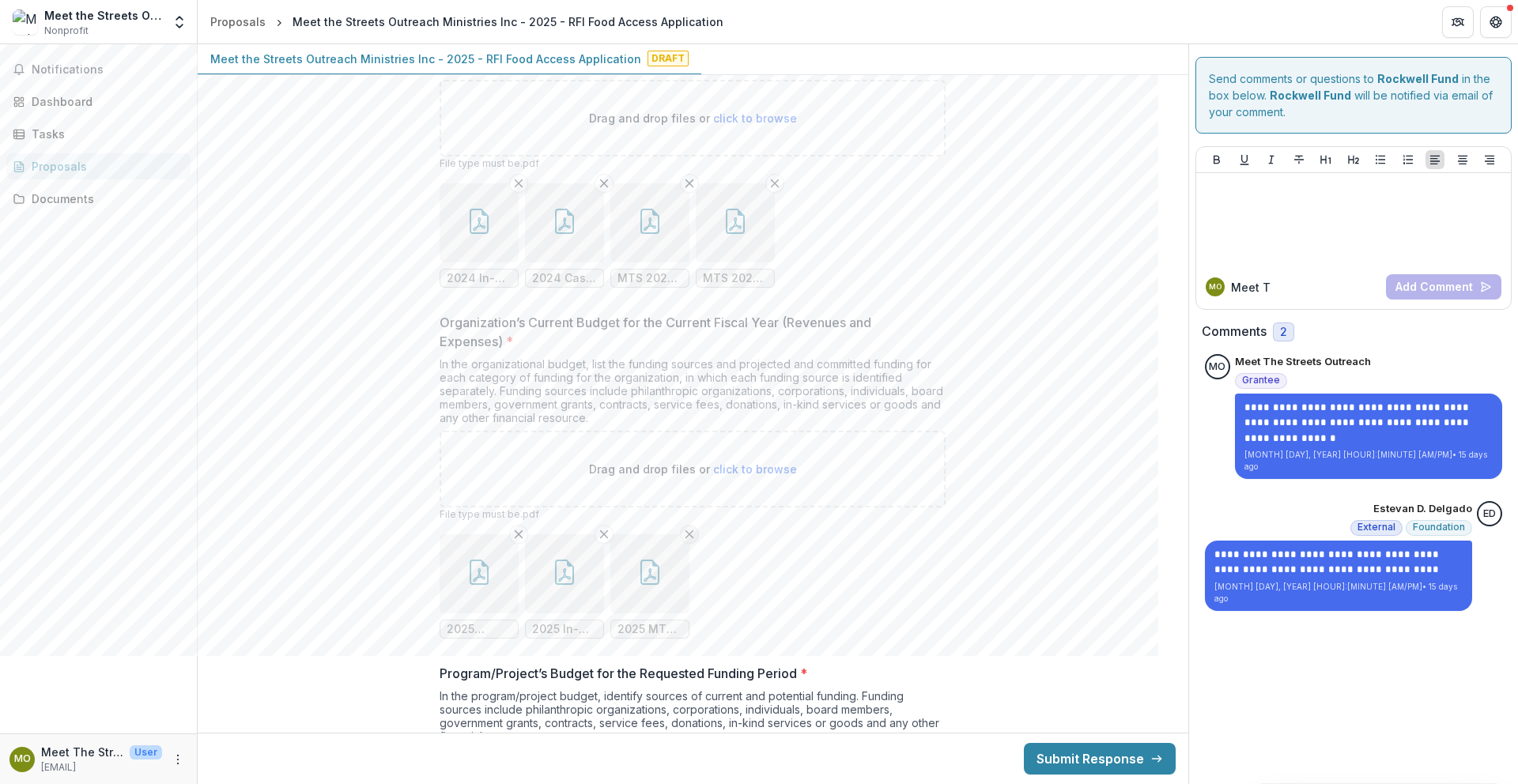 click 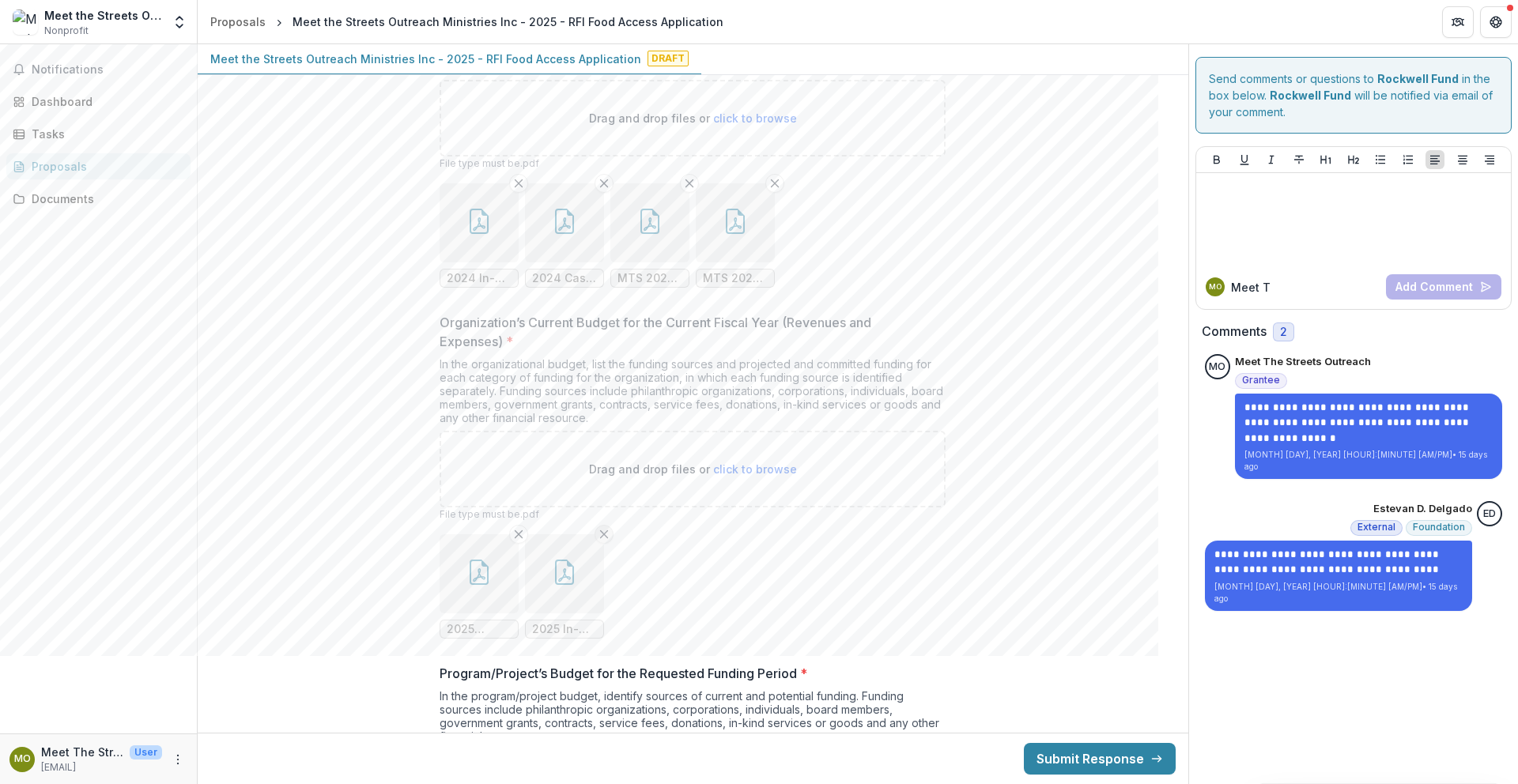 click 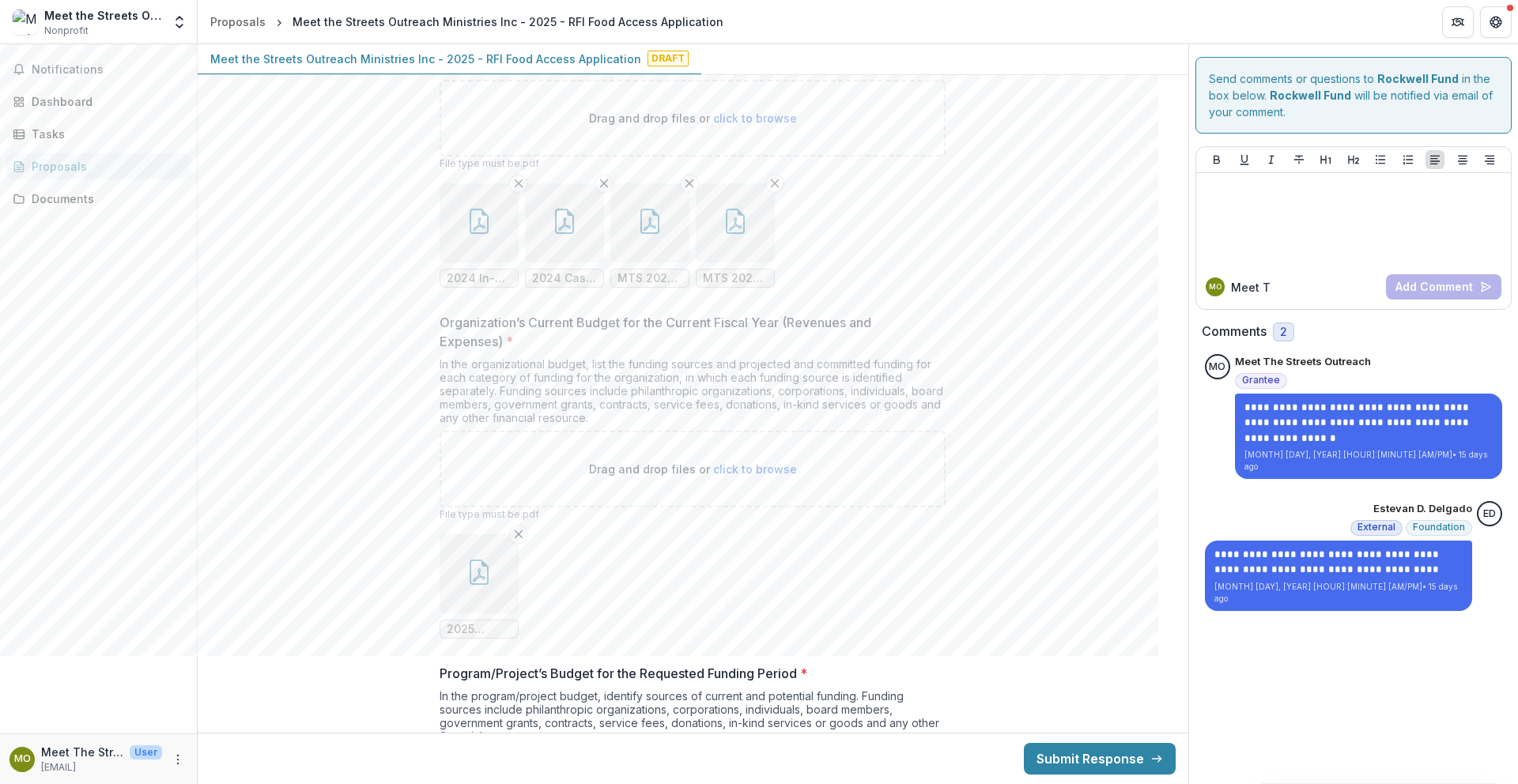 click on "click to browse" at bounding box center (755, 469) 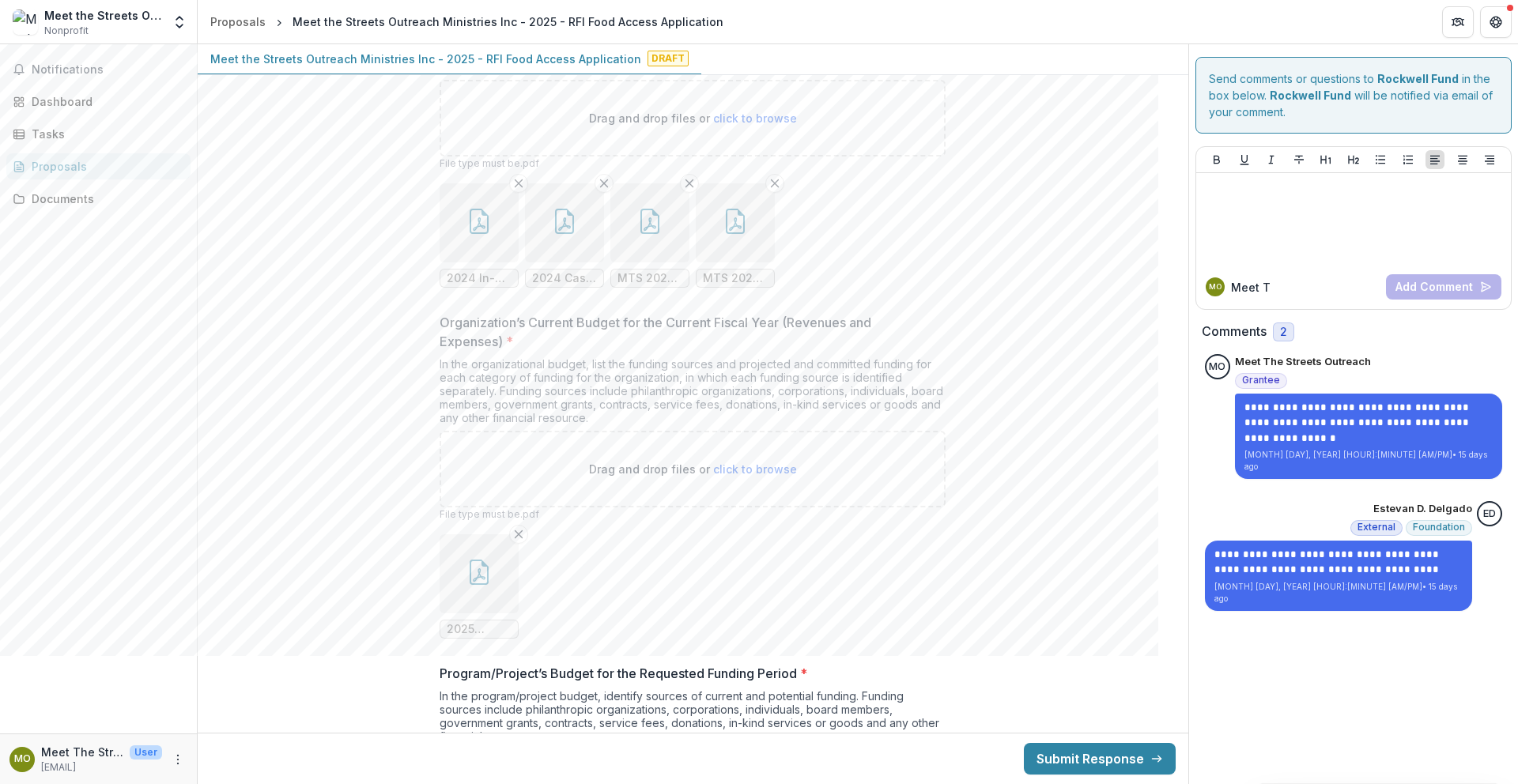 type on "**********" 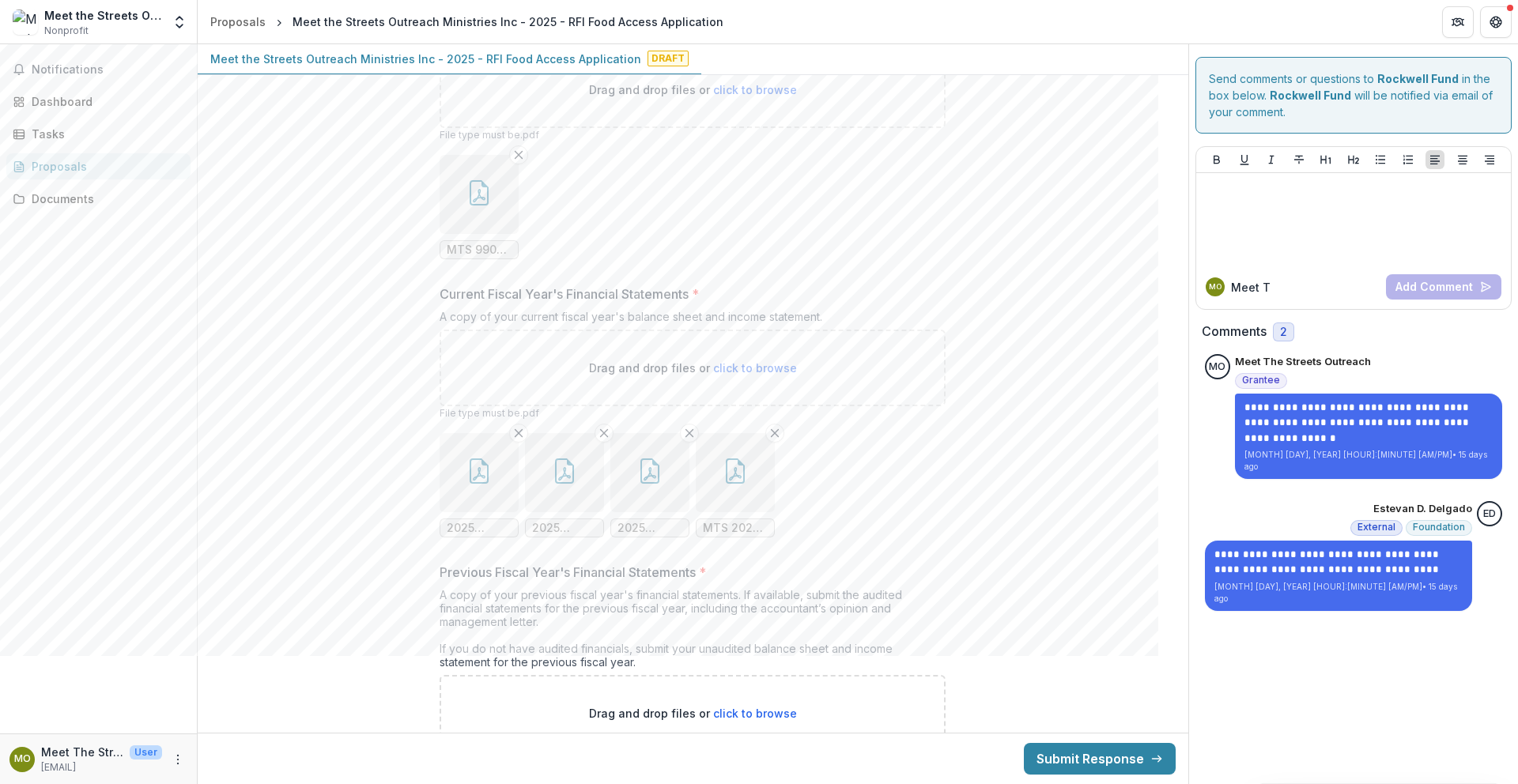 scroll, scrollTop: 12508, scrollLeft: 0, axis: vertical 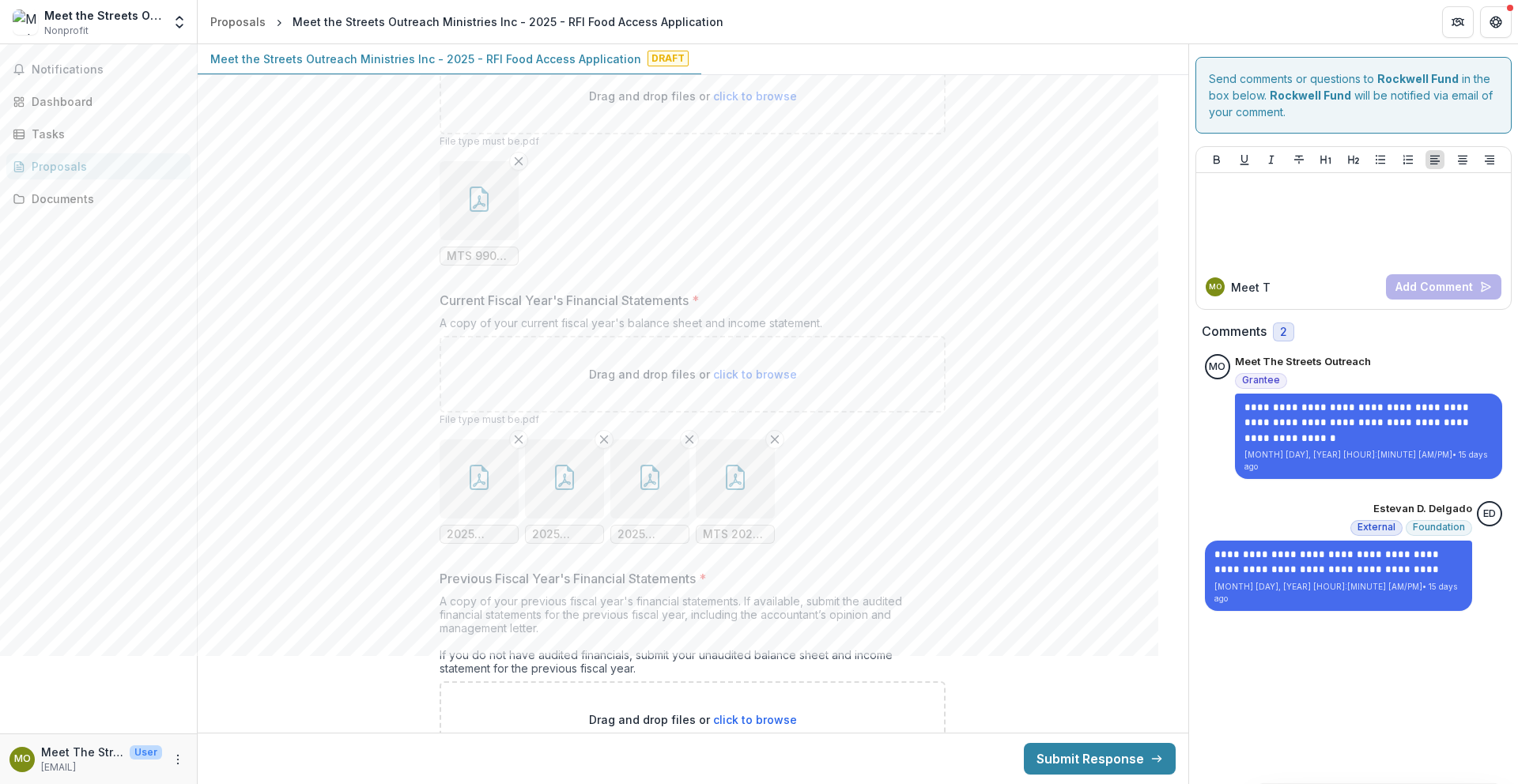 click at bounding box center (479, 479) 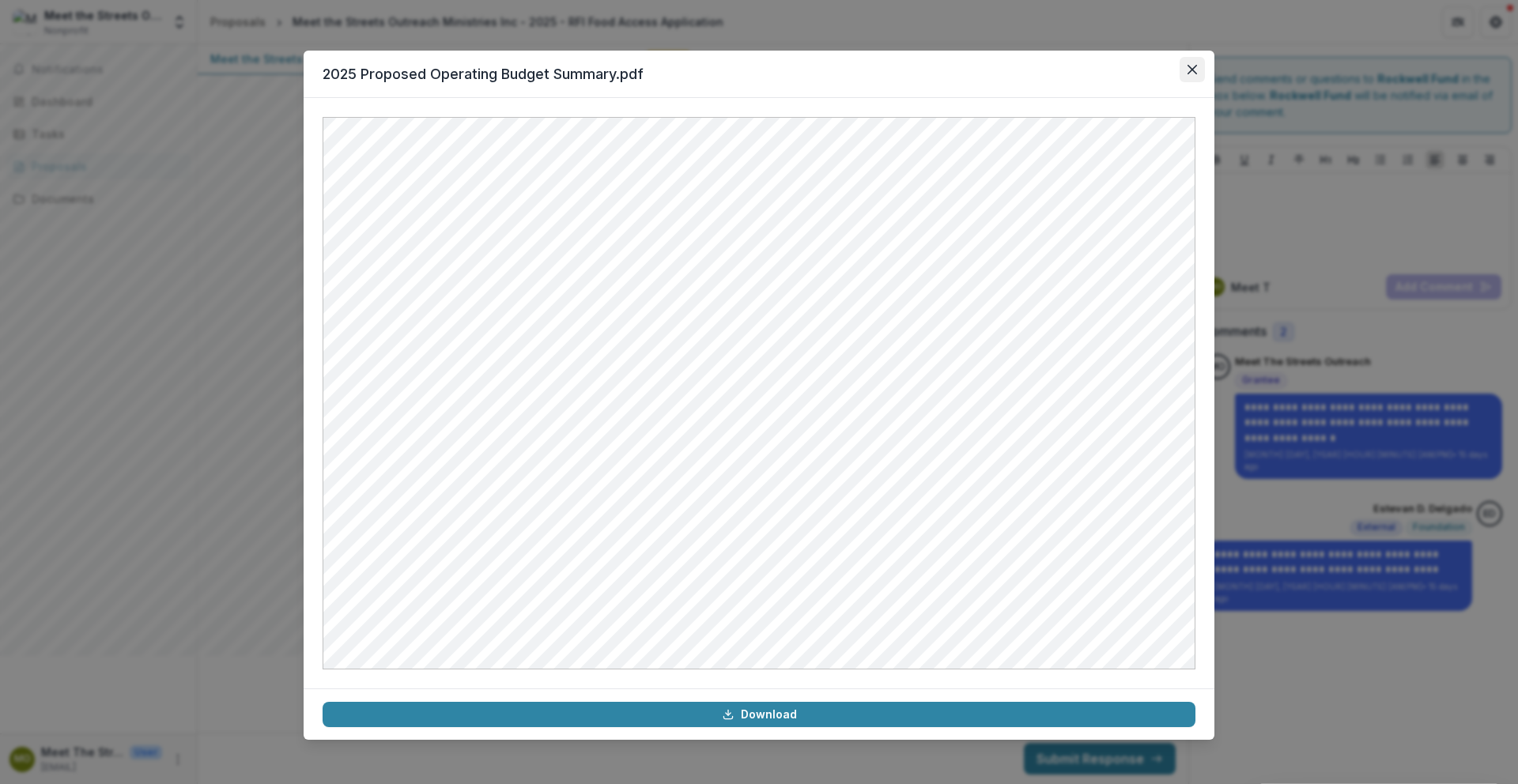 click at bounding box center (1192, 70) 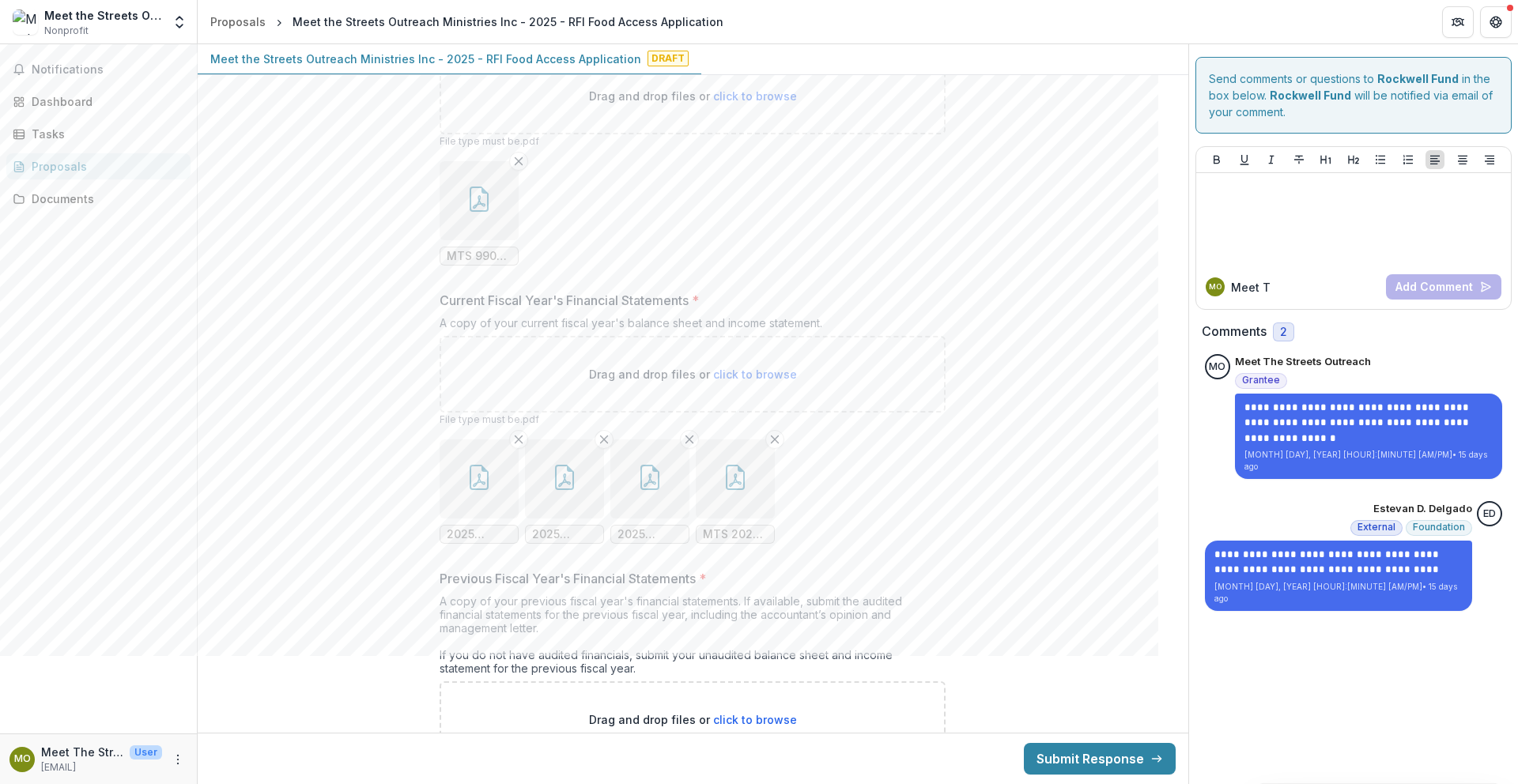 click at bounding box center (565, 479) 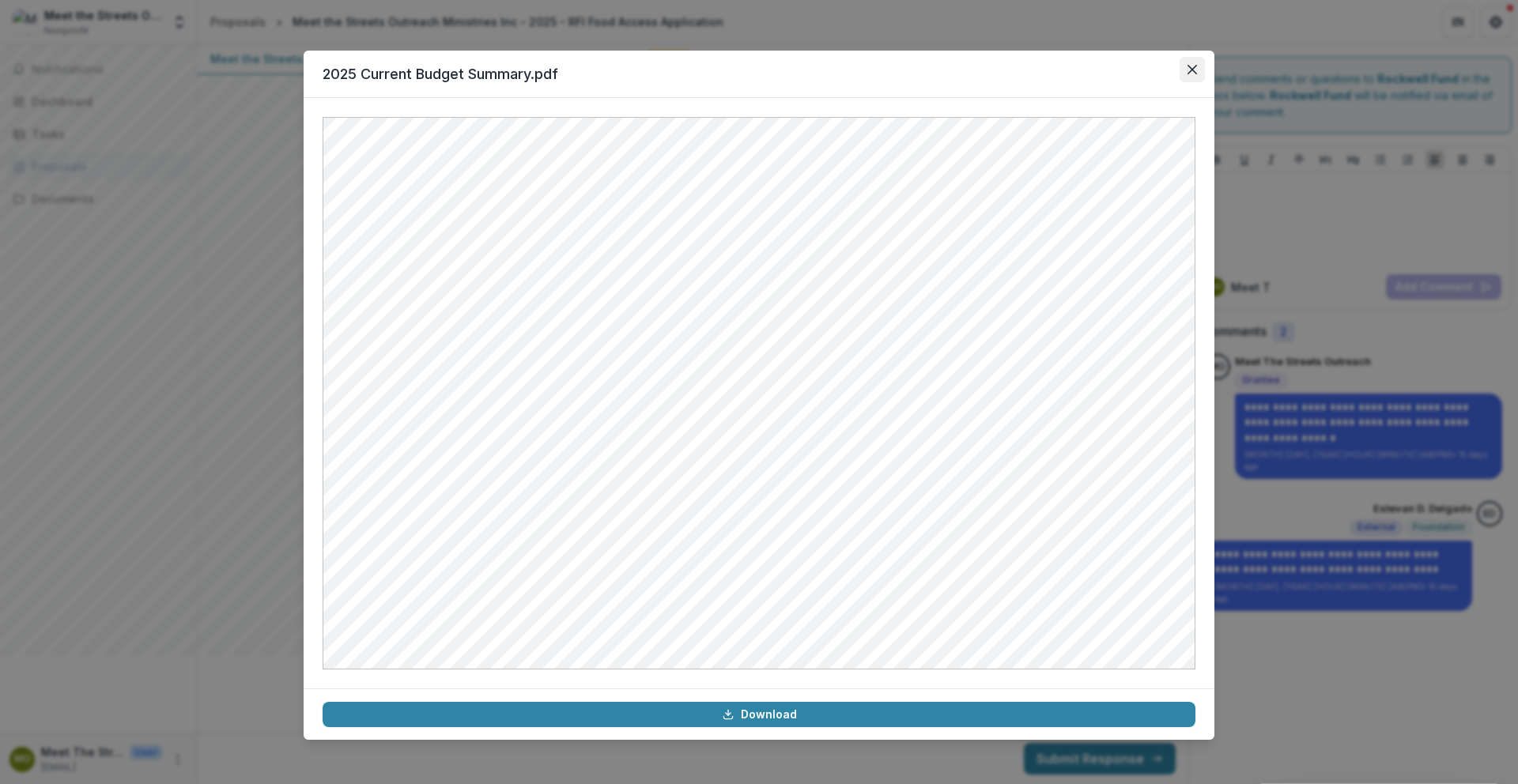click 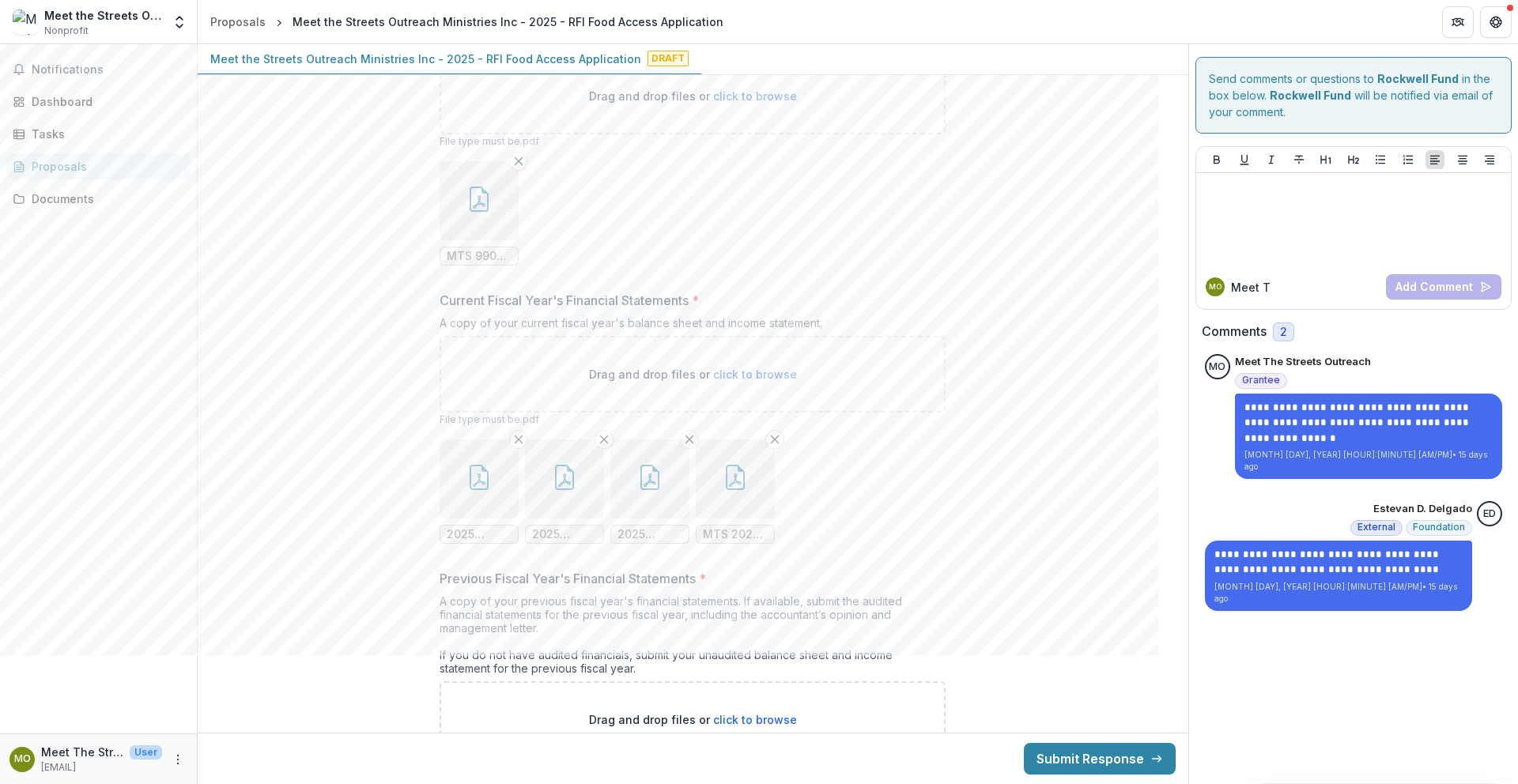 click at bounding box center (735, 479) 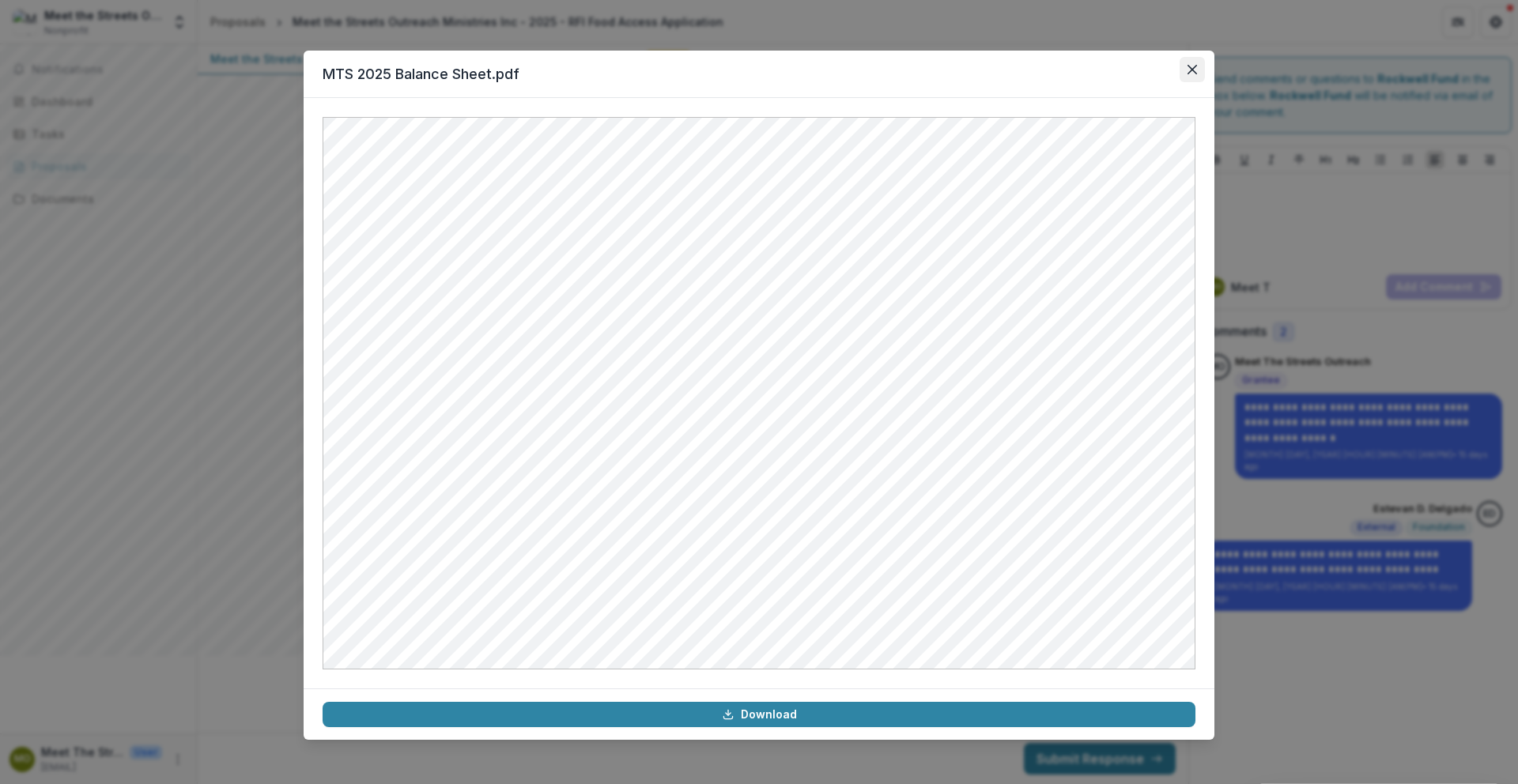 click 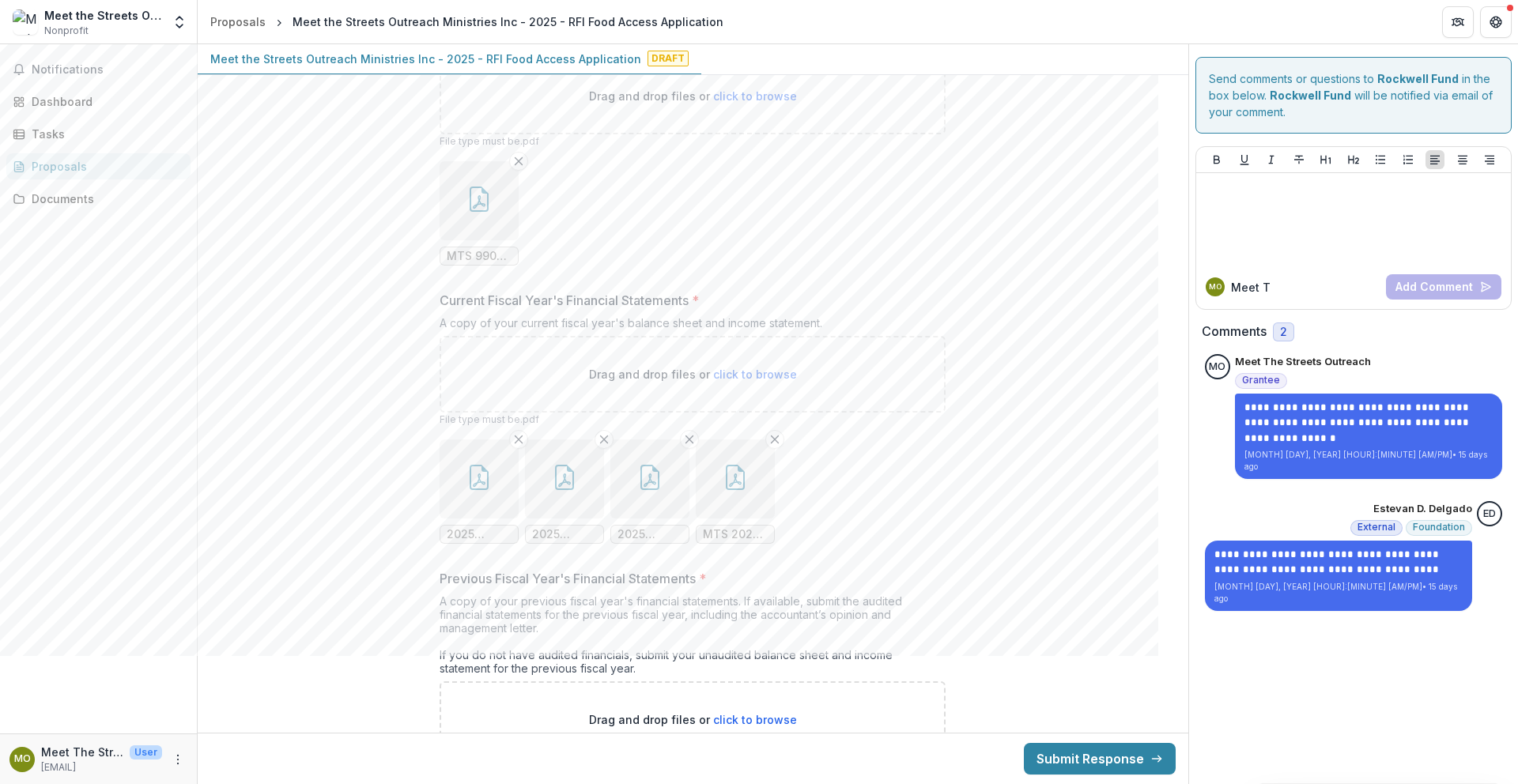 click 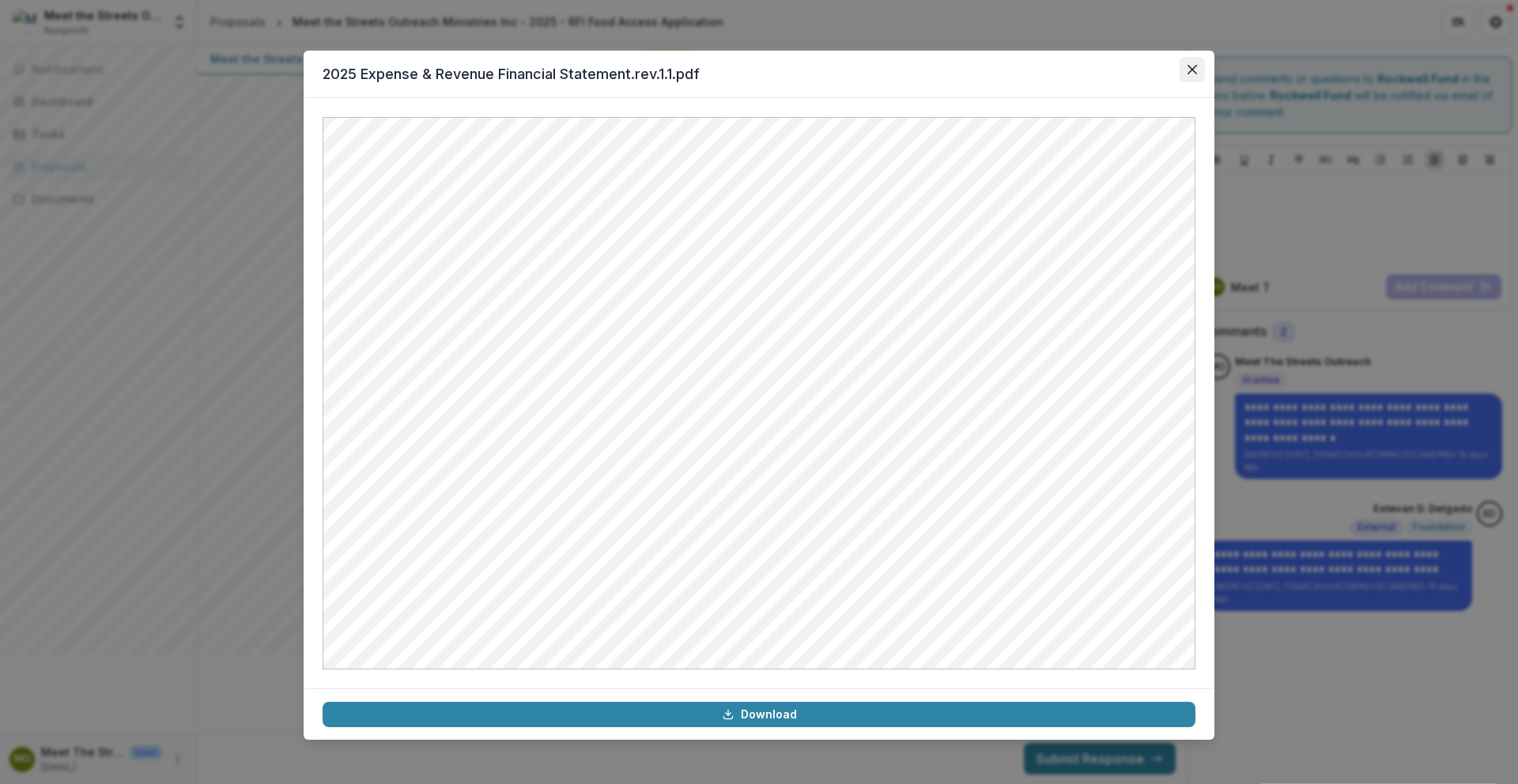 click 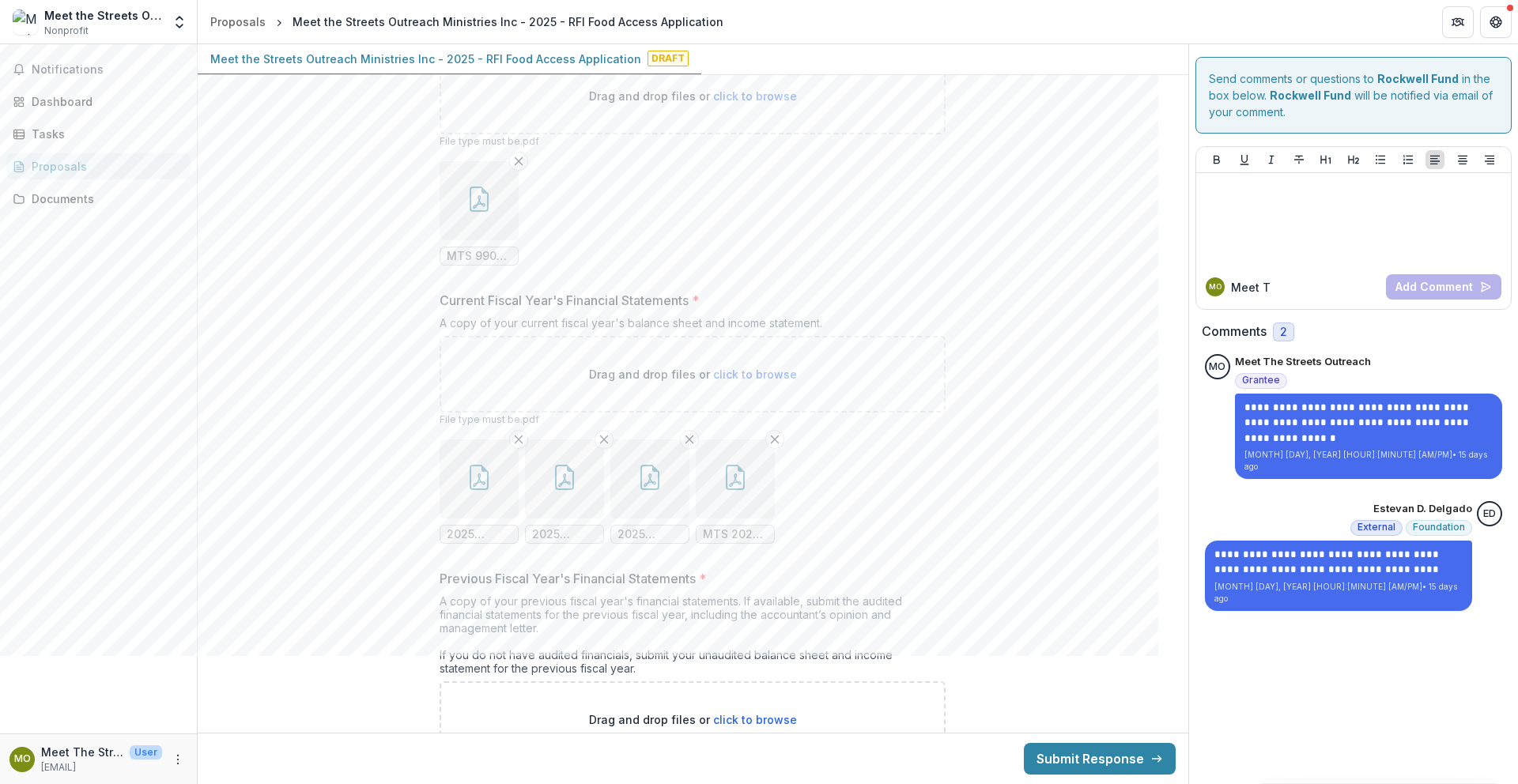 click at bounding box center [565, 479] 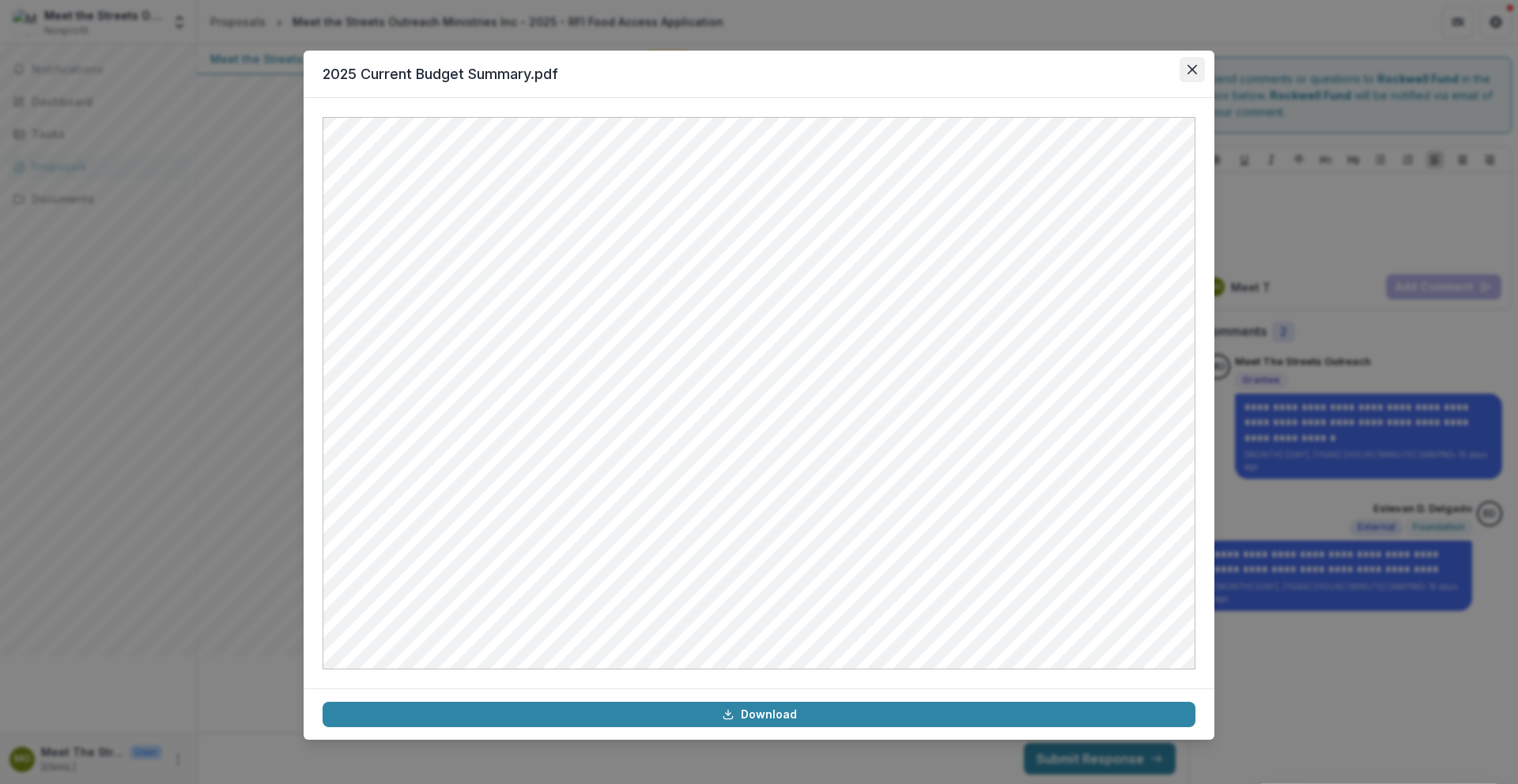 click 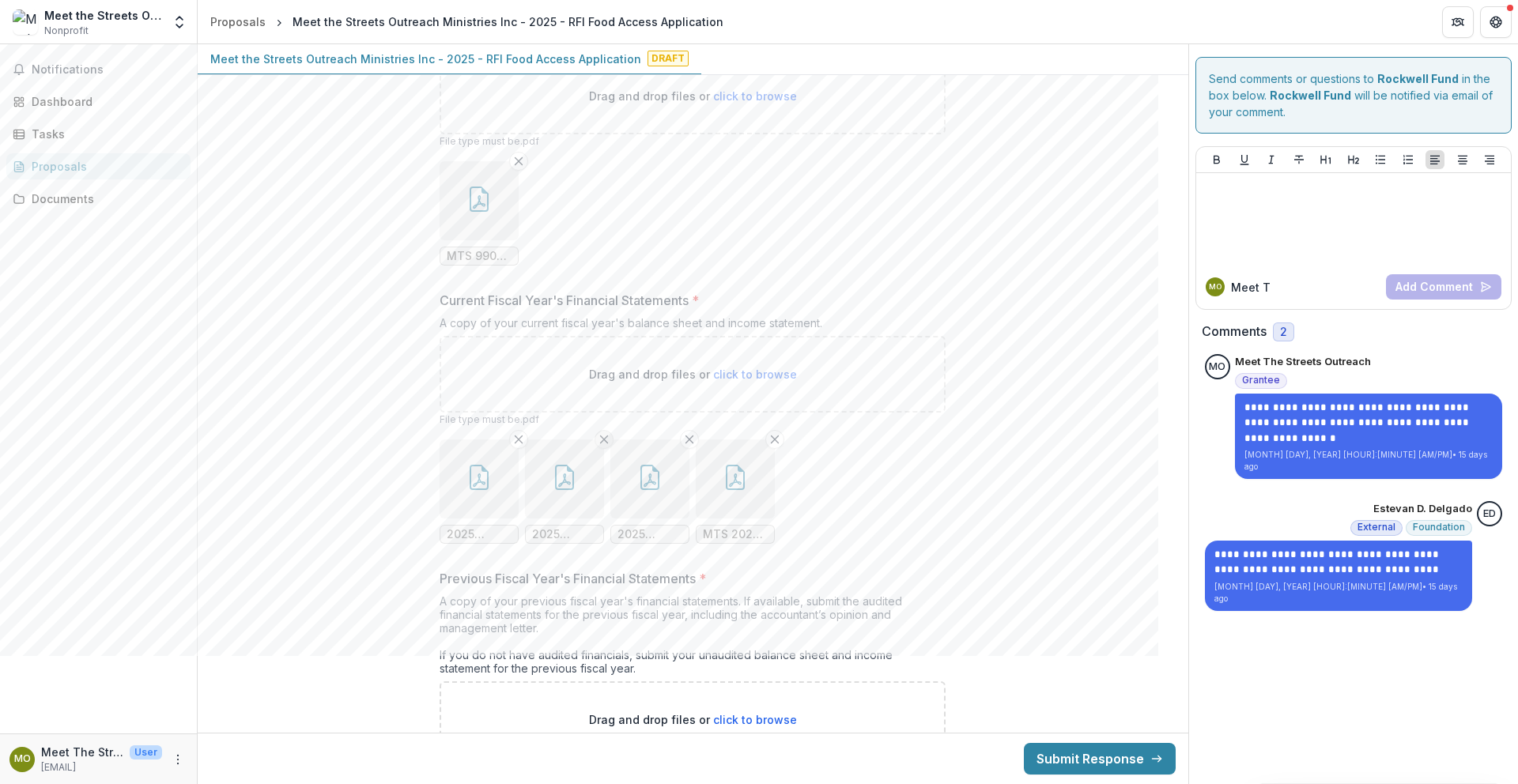 click 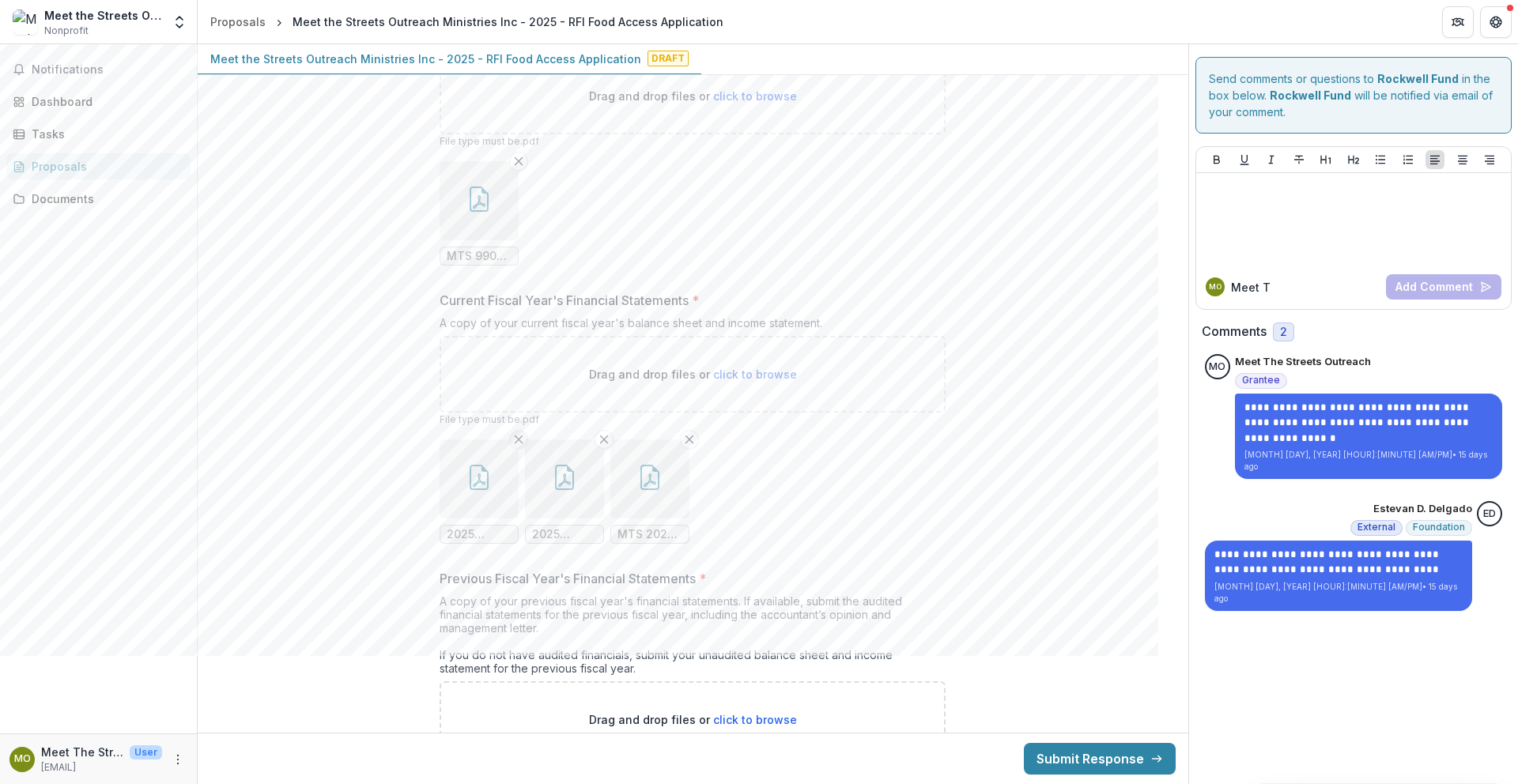 click 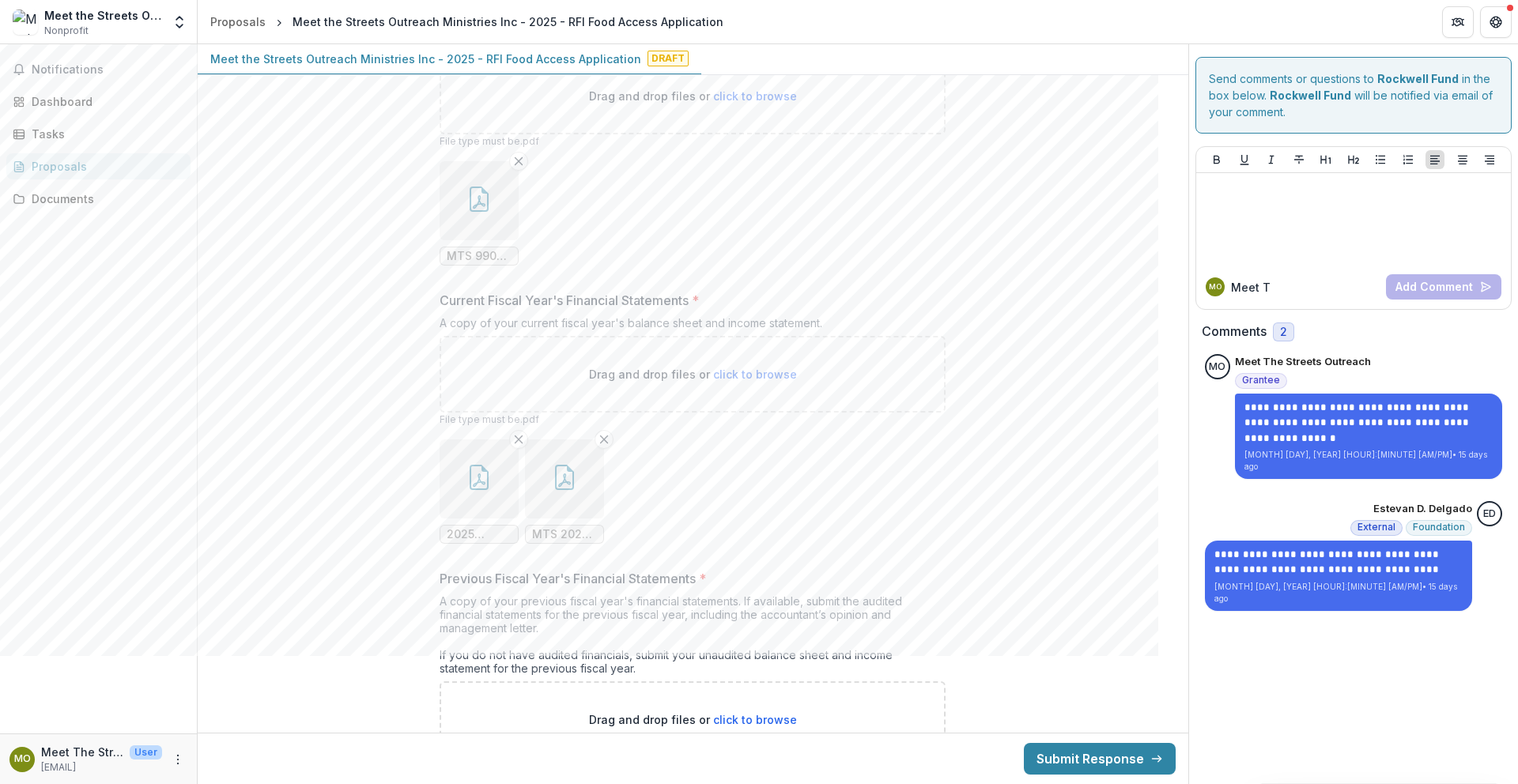 click at bounding box center [479, 479] 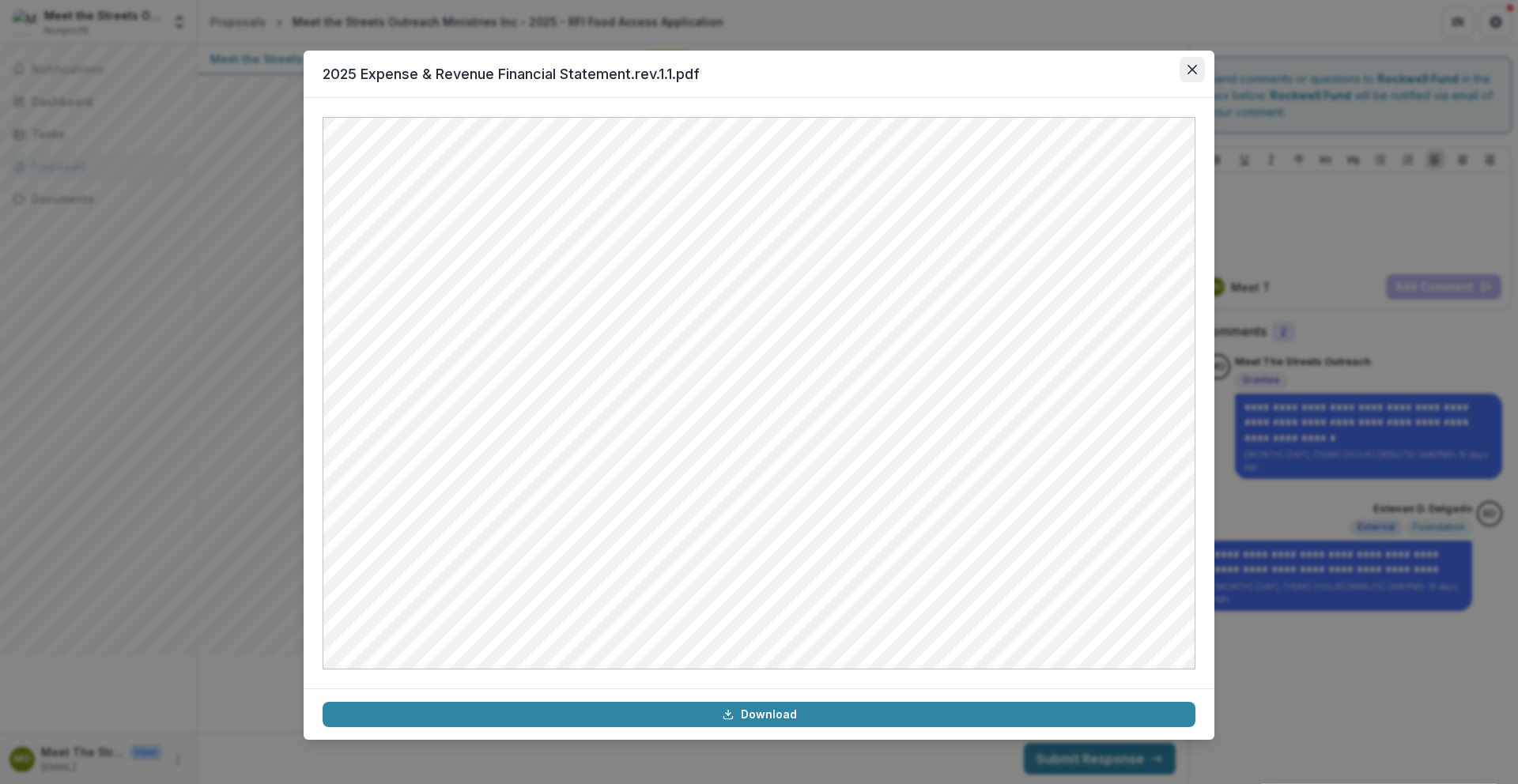 click 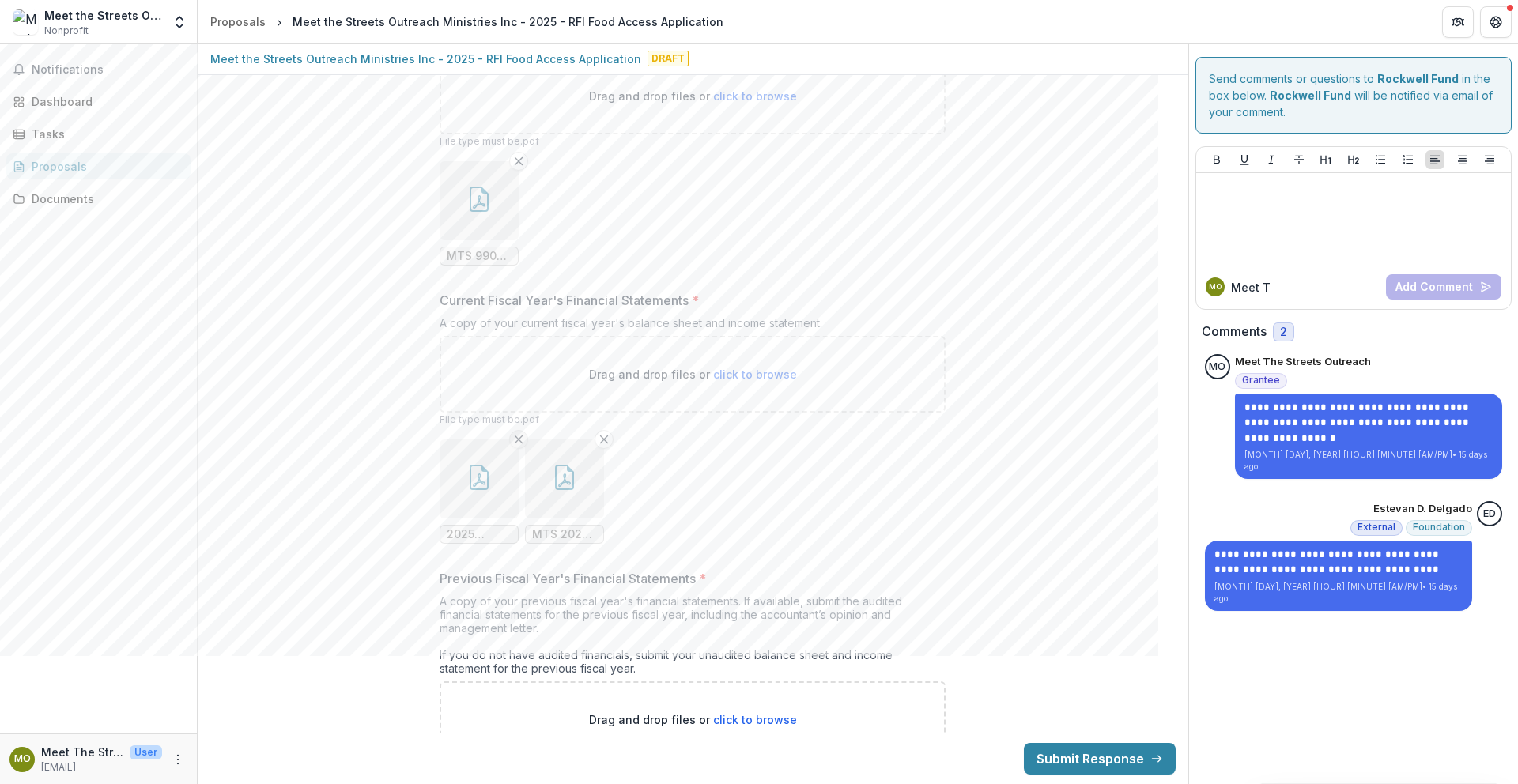 click 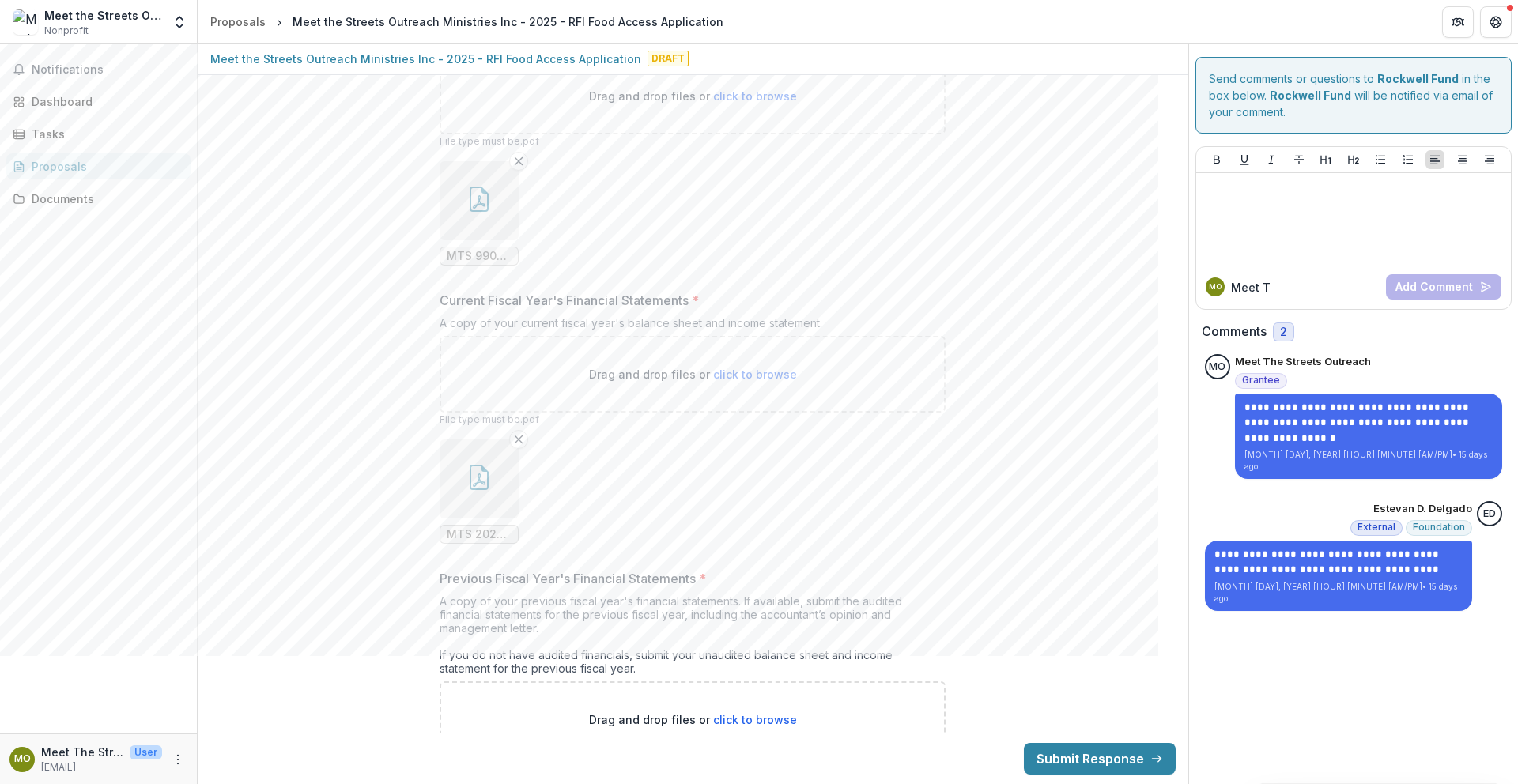 click 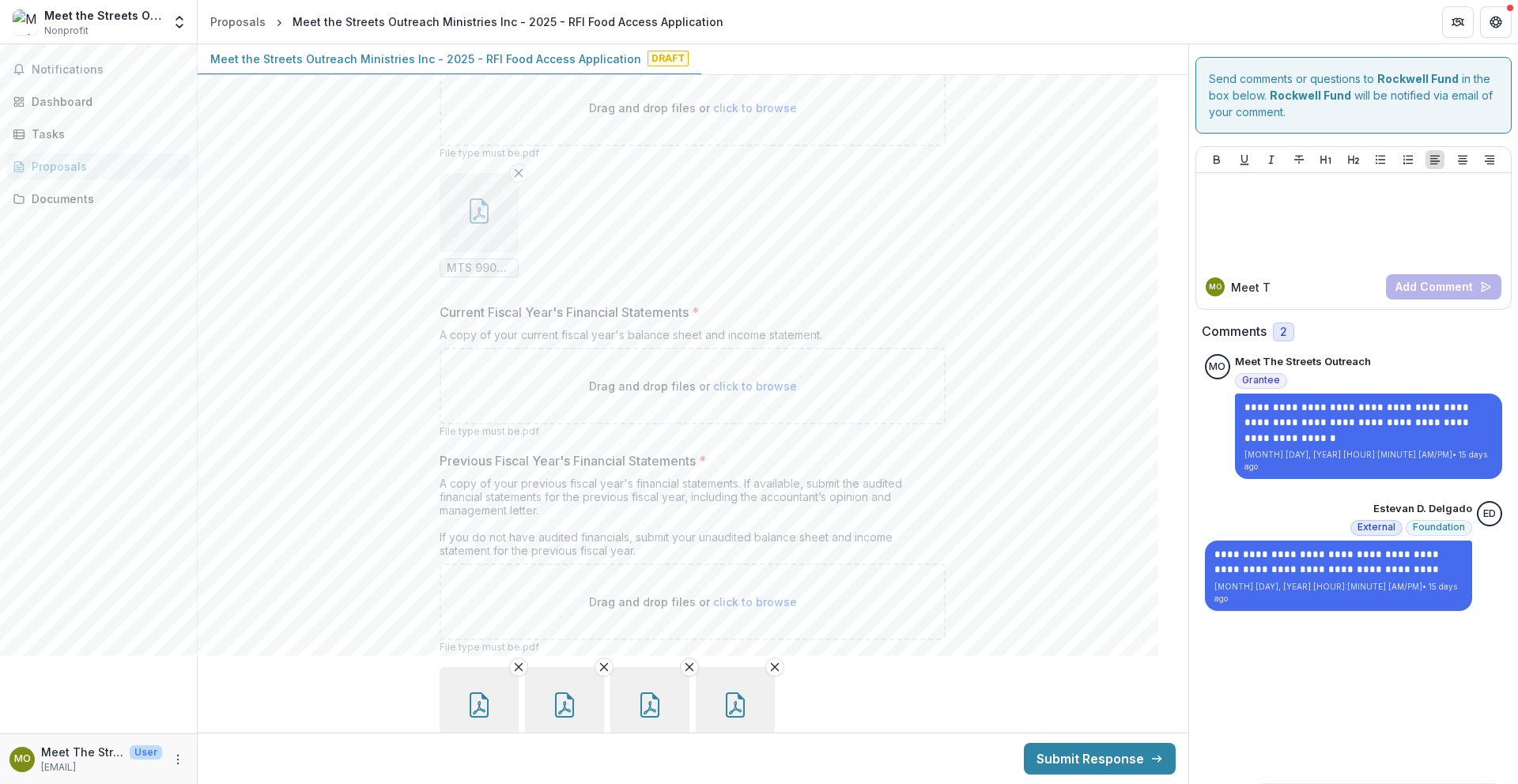 scroll, scrollTop: 12479, scrollLeft: 0, axis: vertical 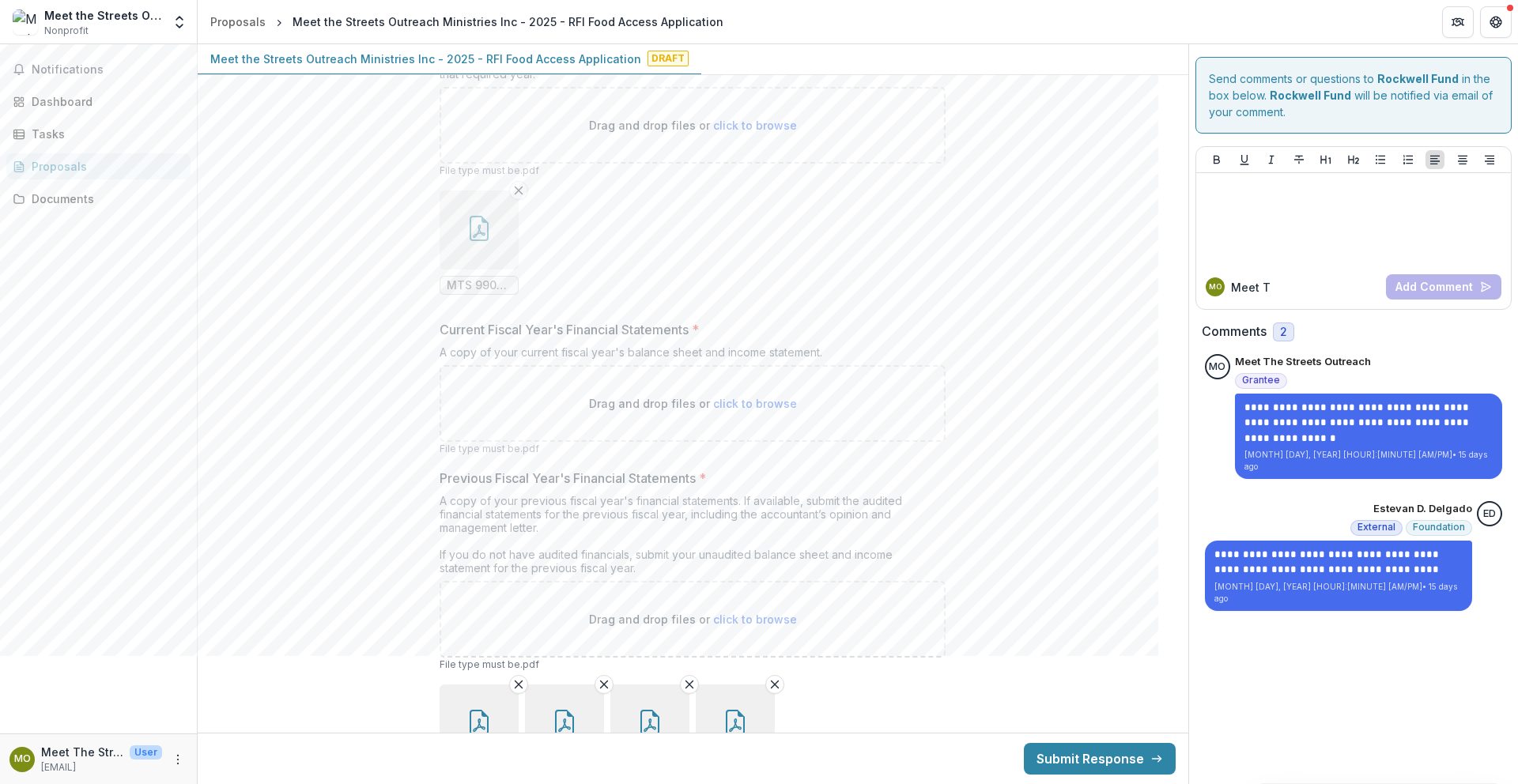 click on "click to browse" at bounding box center (755, 403) 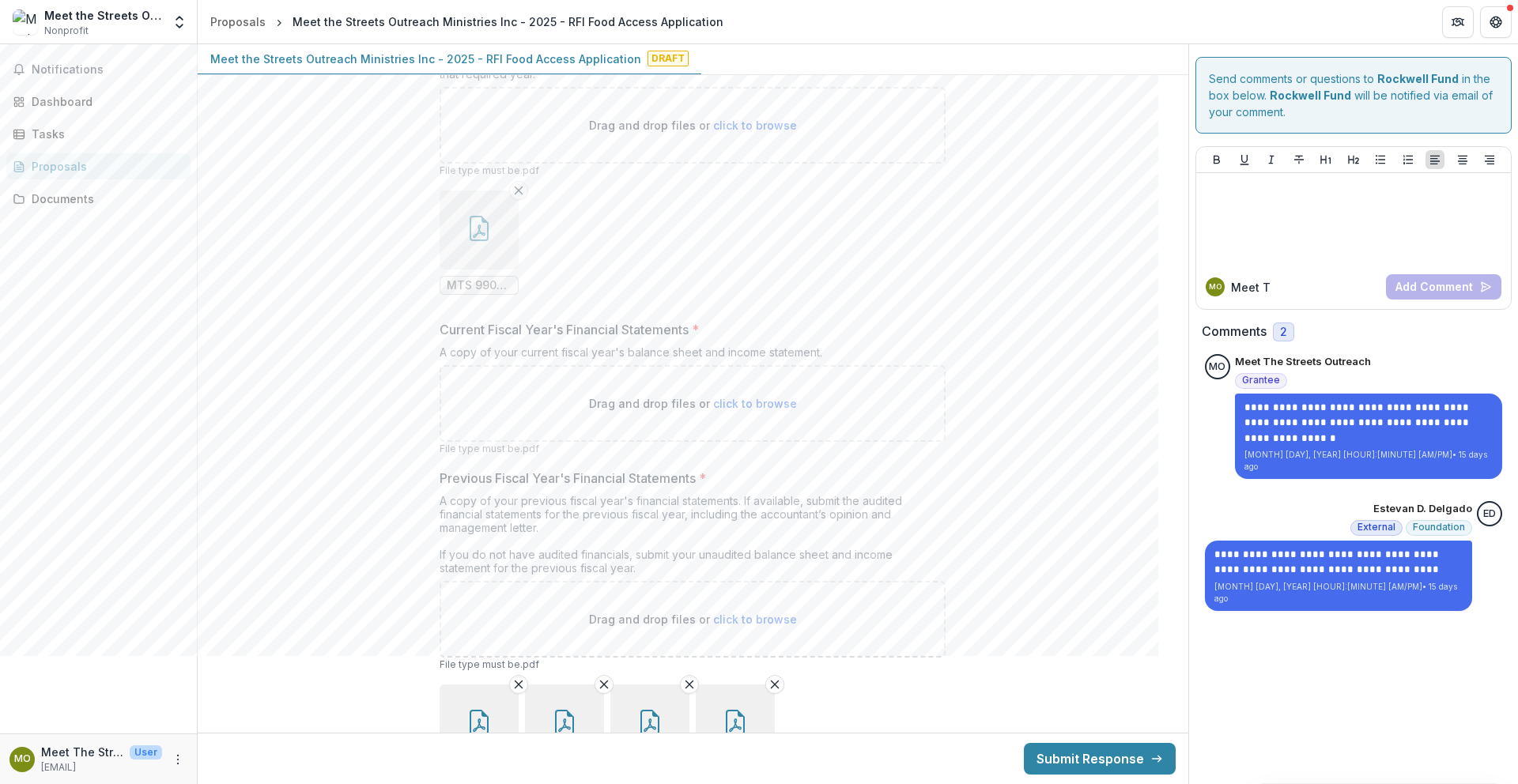 type on "**********" 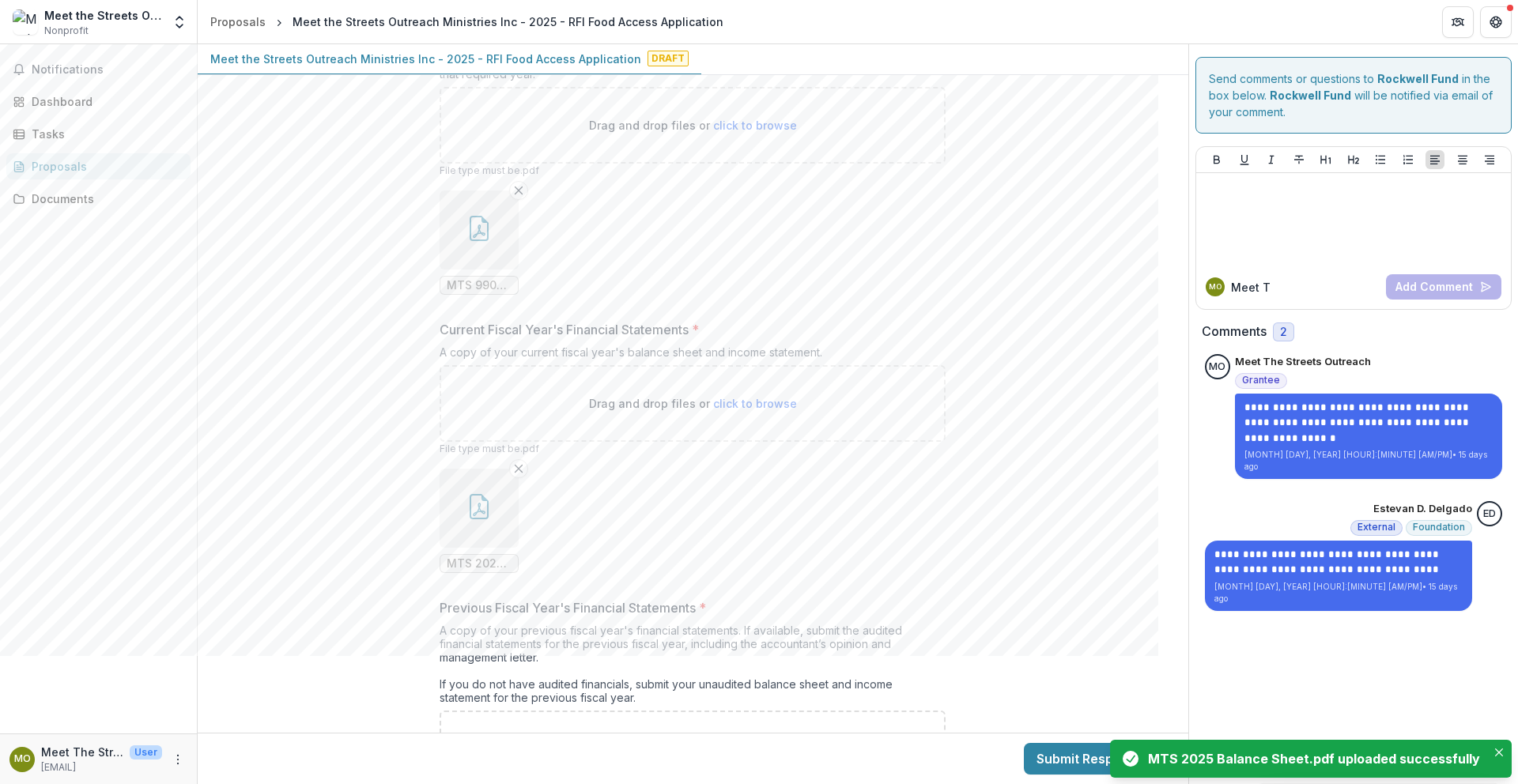click on "click to browse" at bounding box center (755, 403) 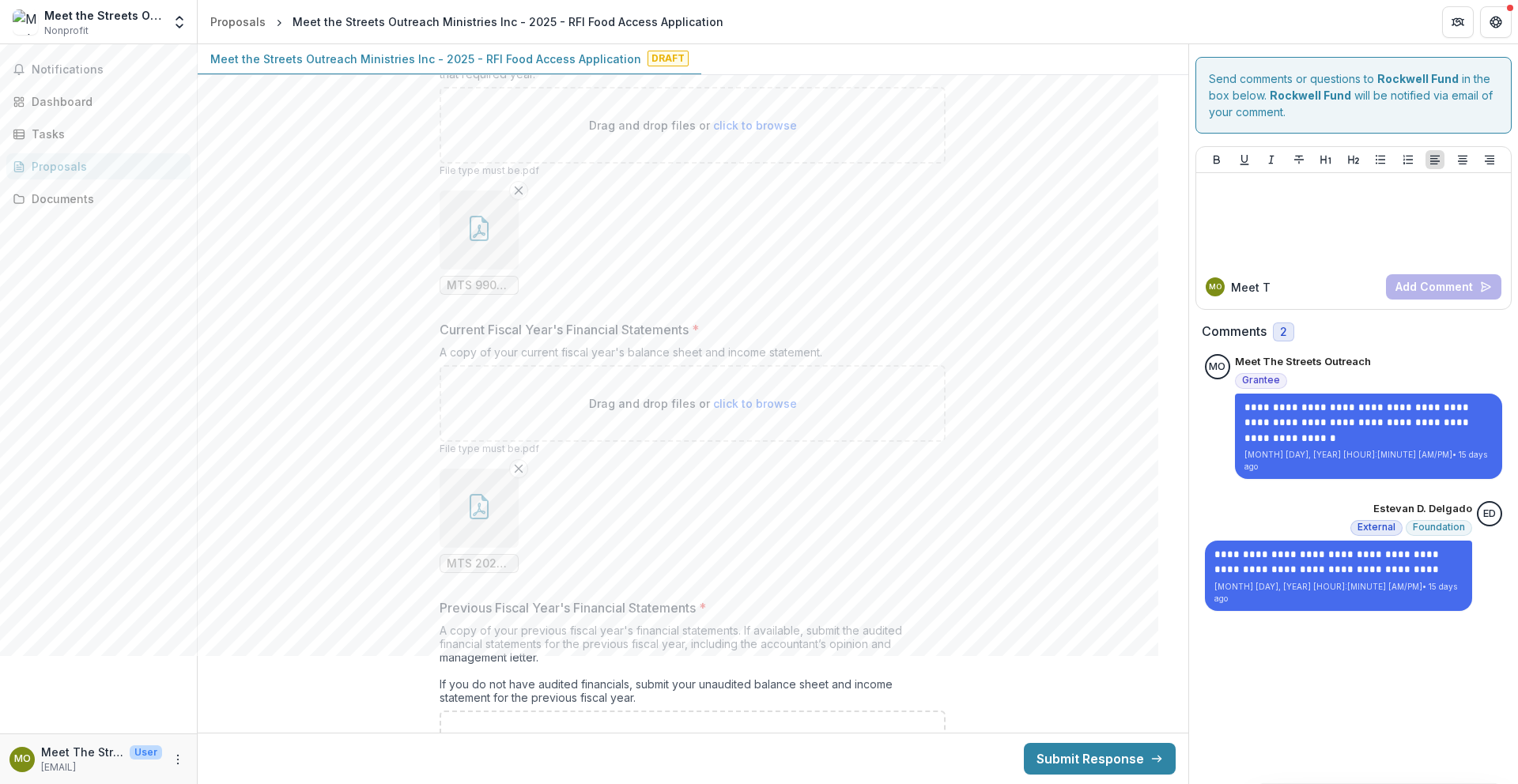type on "**********" 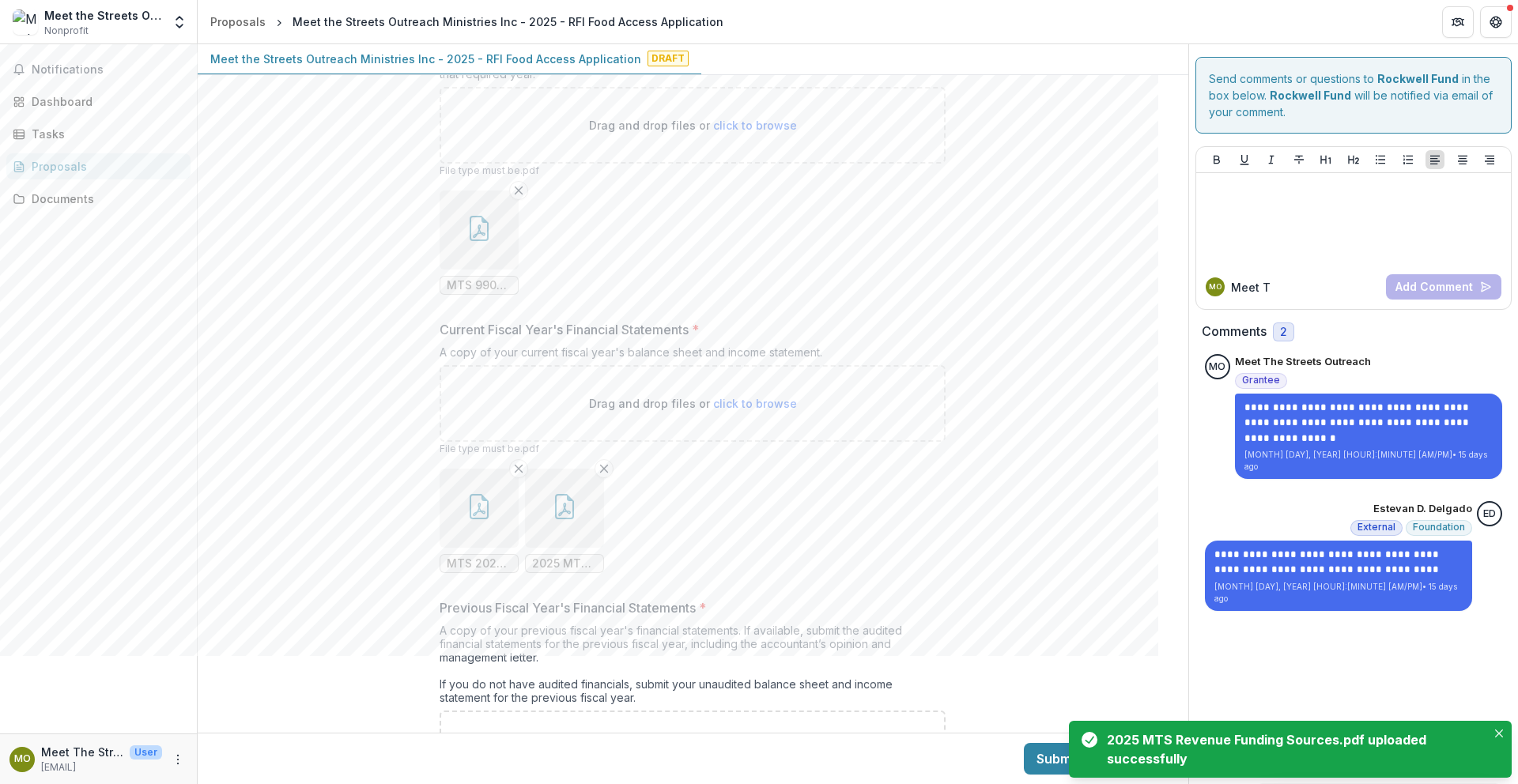 click on "Drag and drop files or   click to browse" at bounding box center [693, 403] 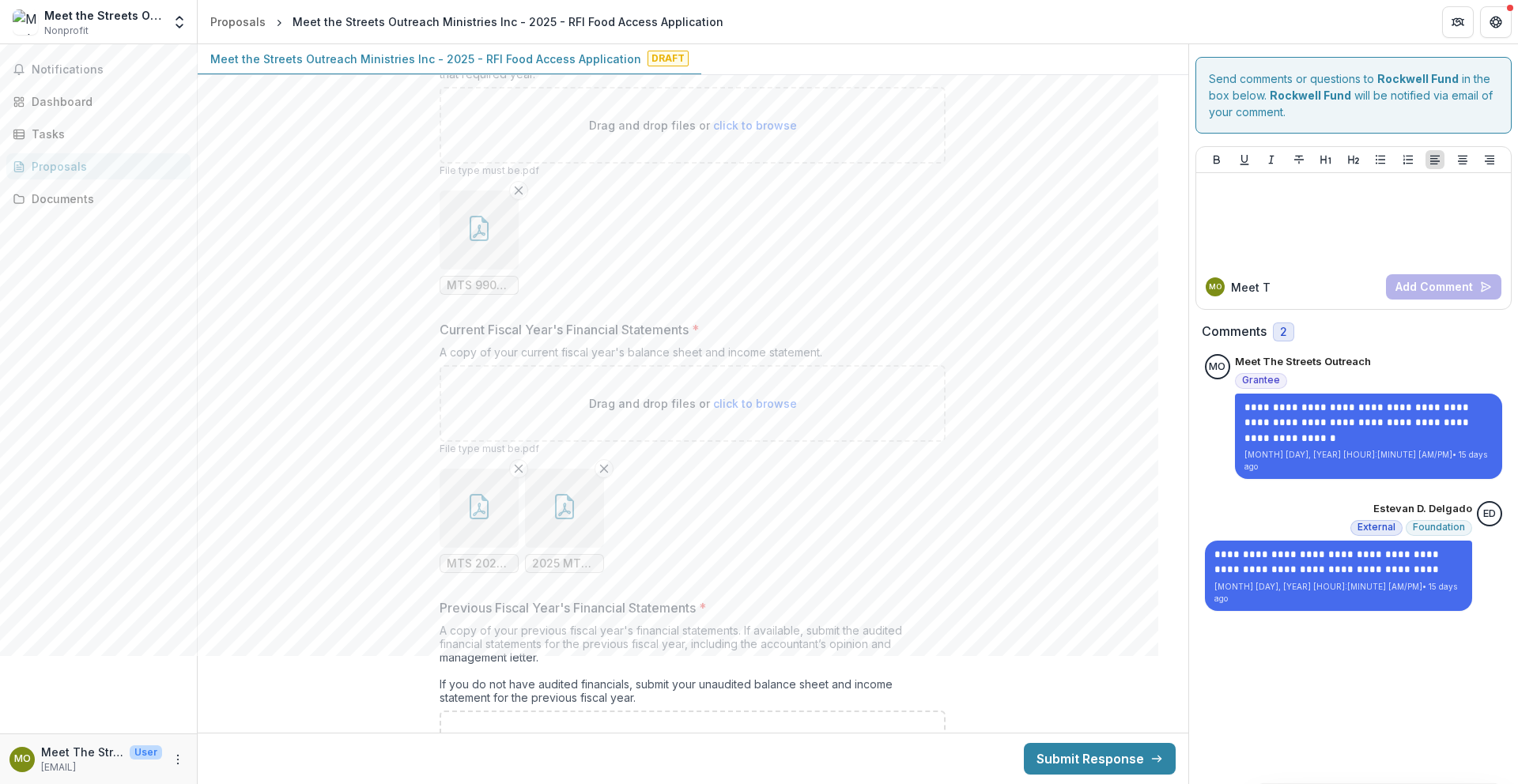 click 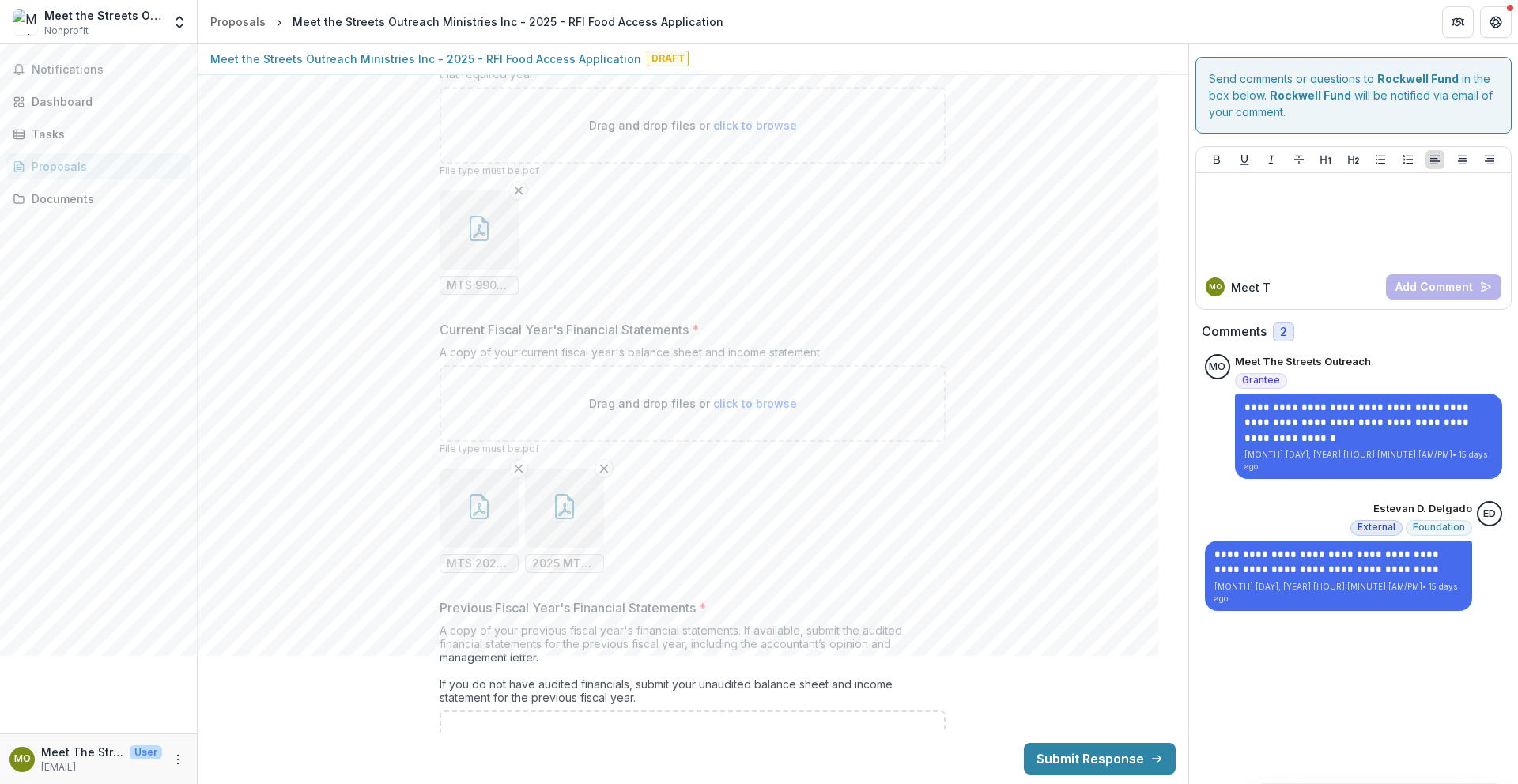 click on "Loading..." at bounding box center (758, 393) 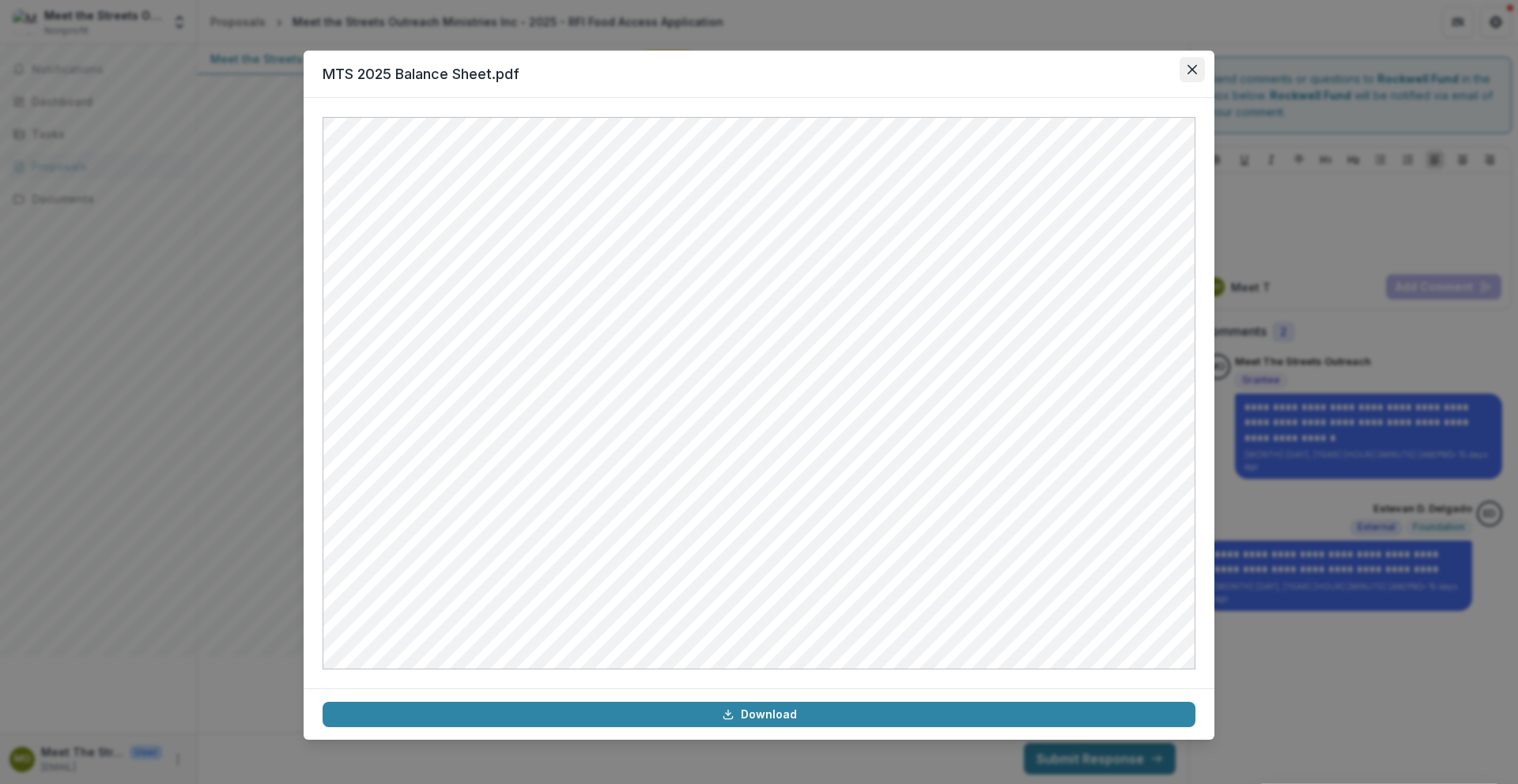 click 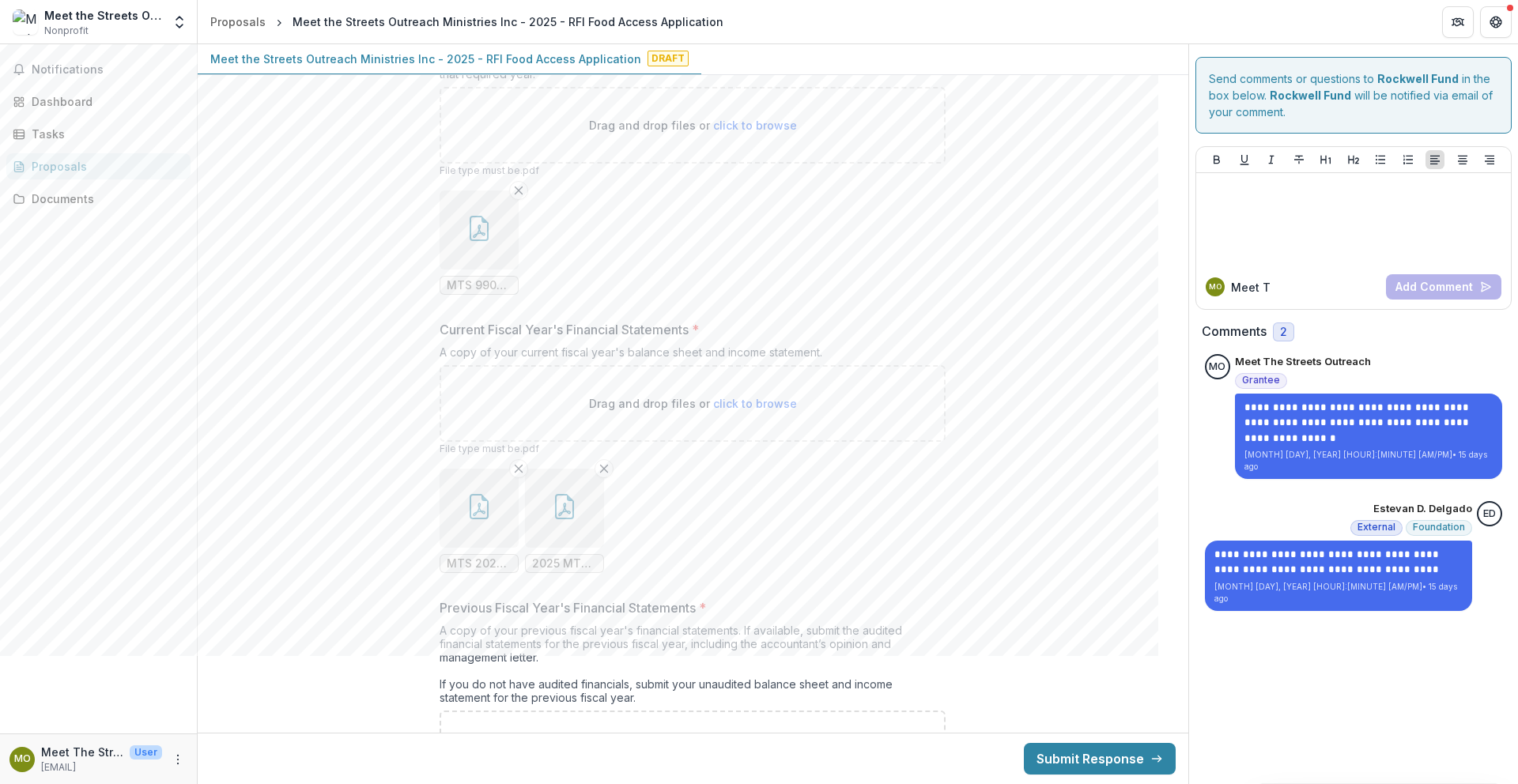 click 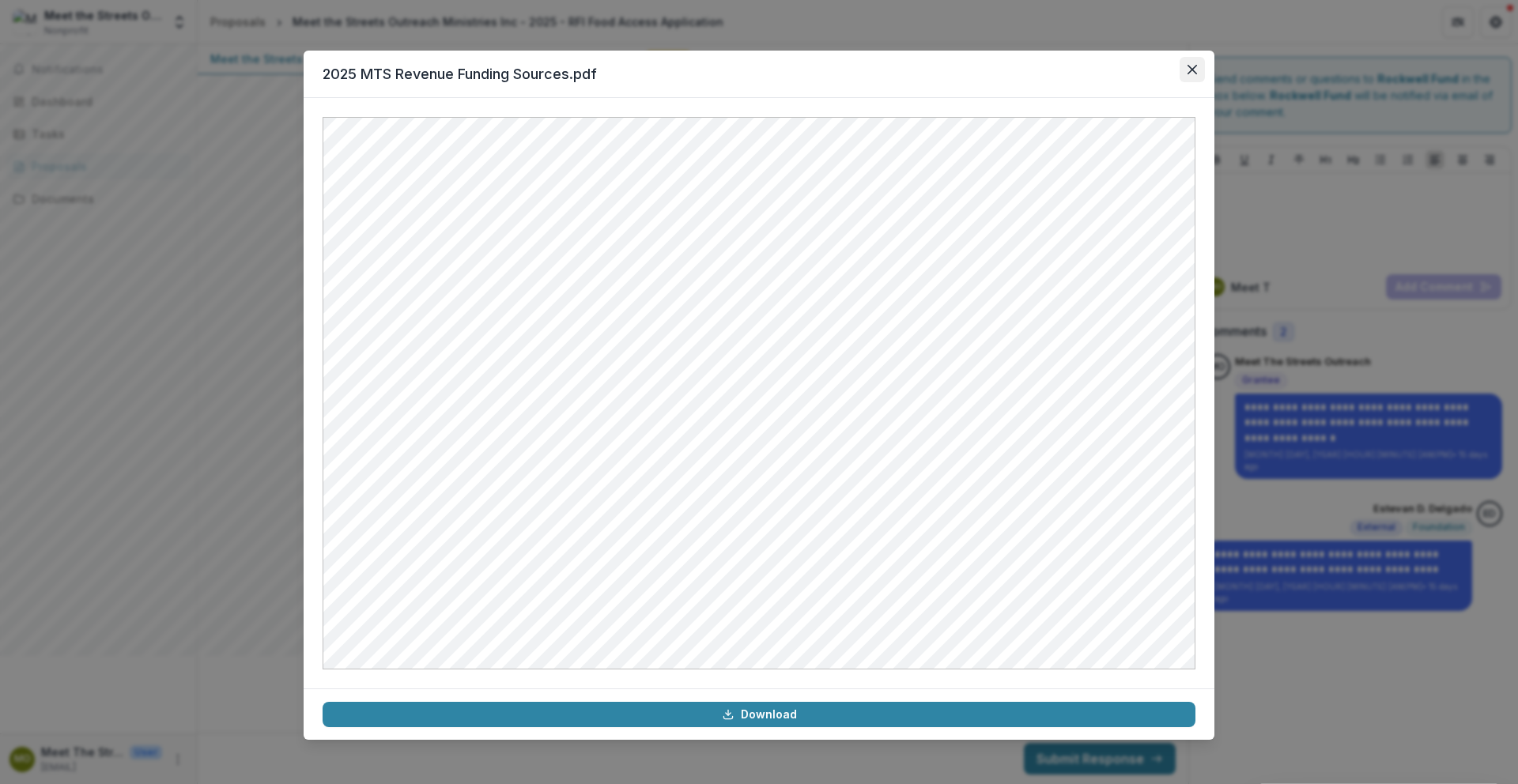 click 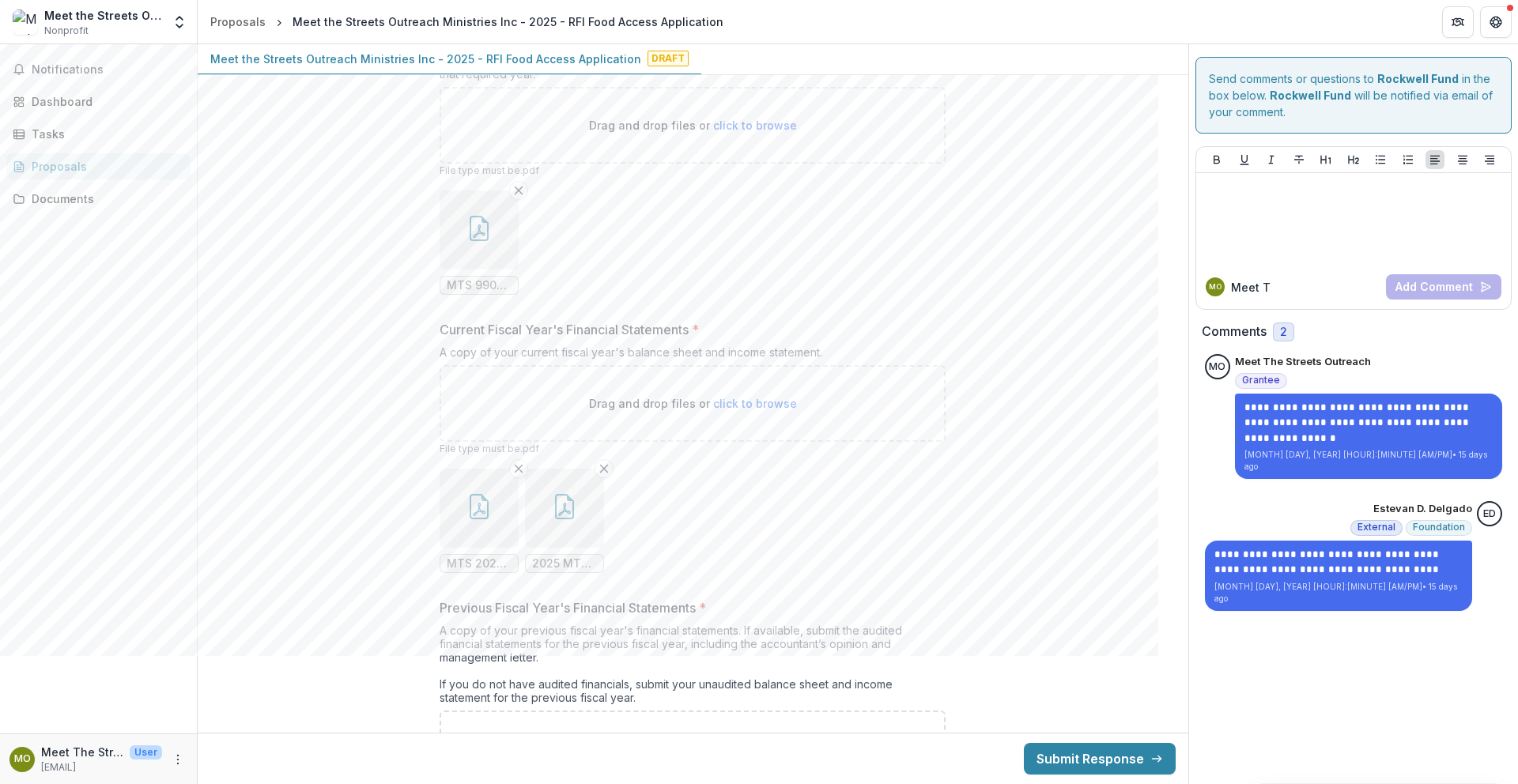 click on "click to browse" at bounding box center (755, 403) 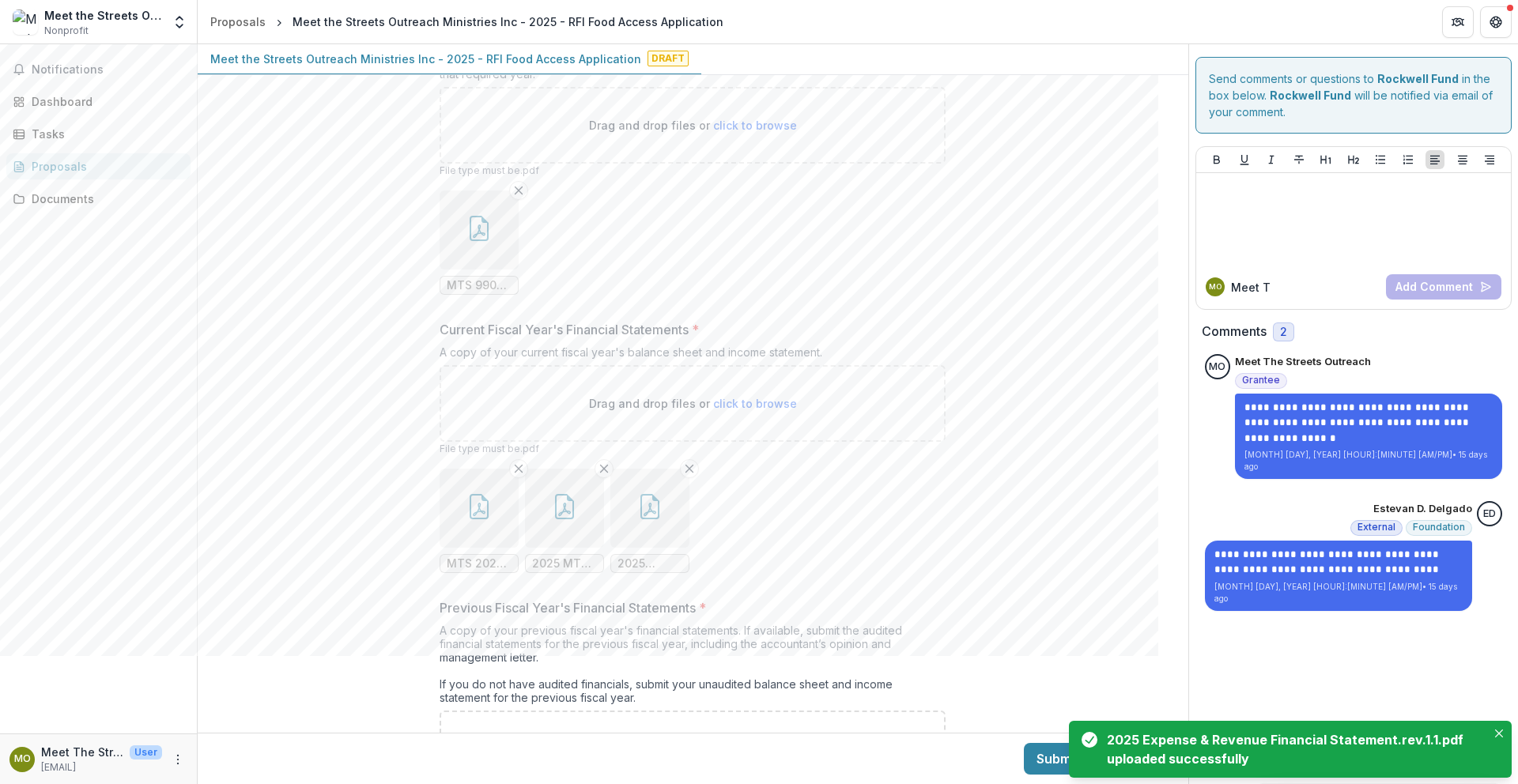 click at bounding box center (650, 508) 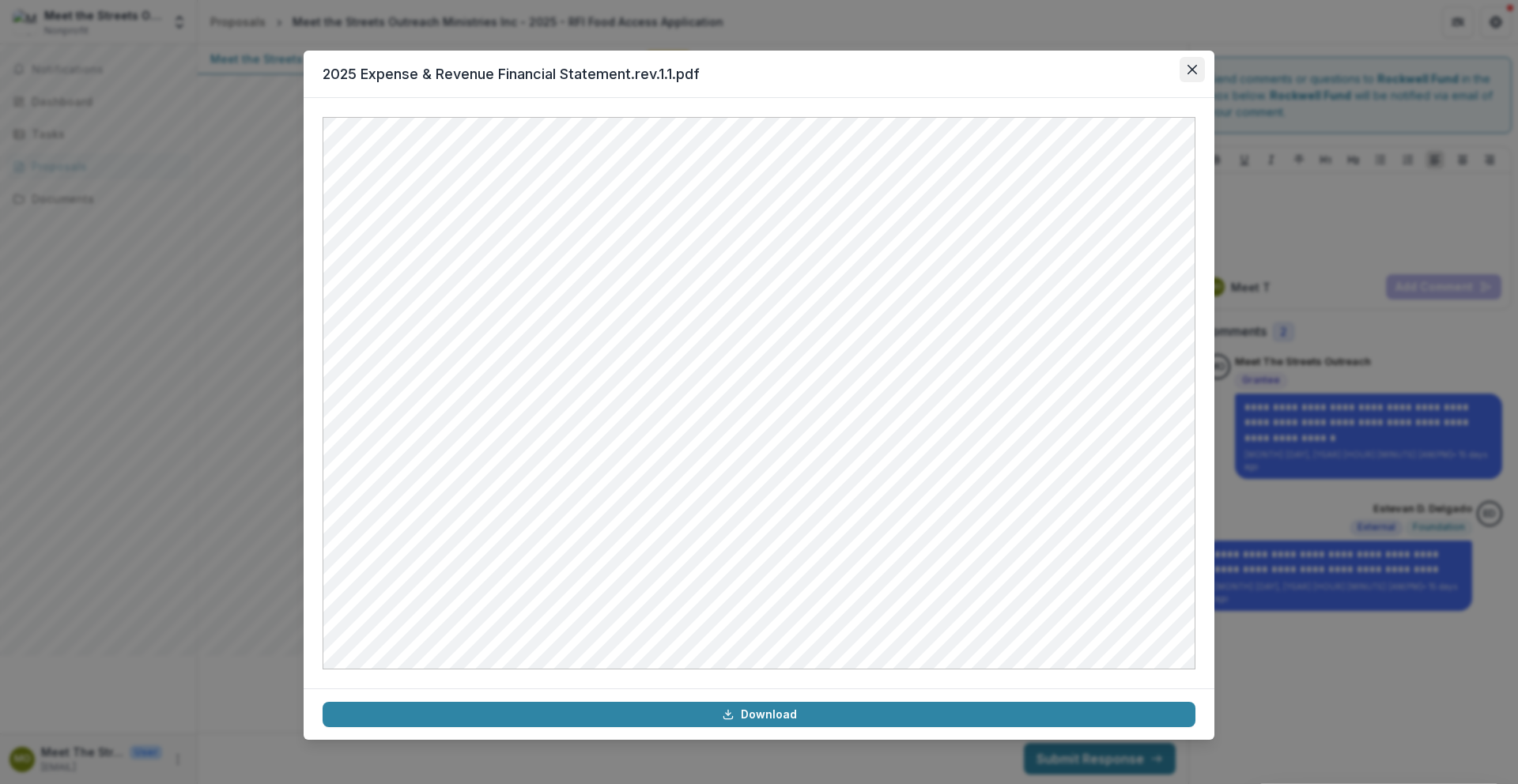 click 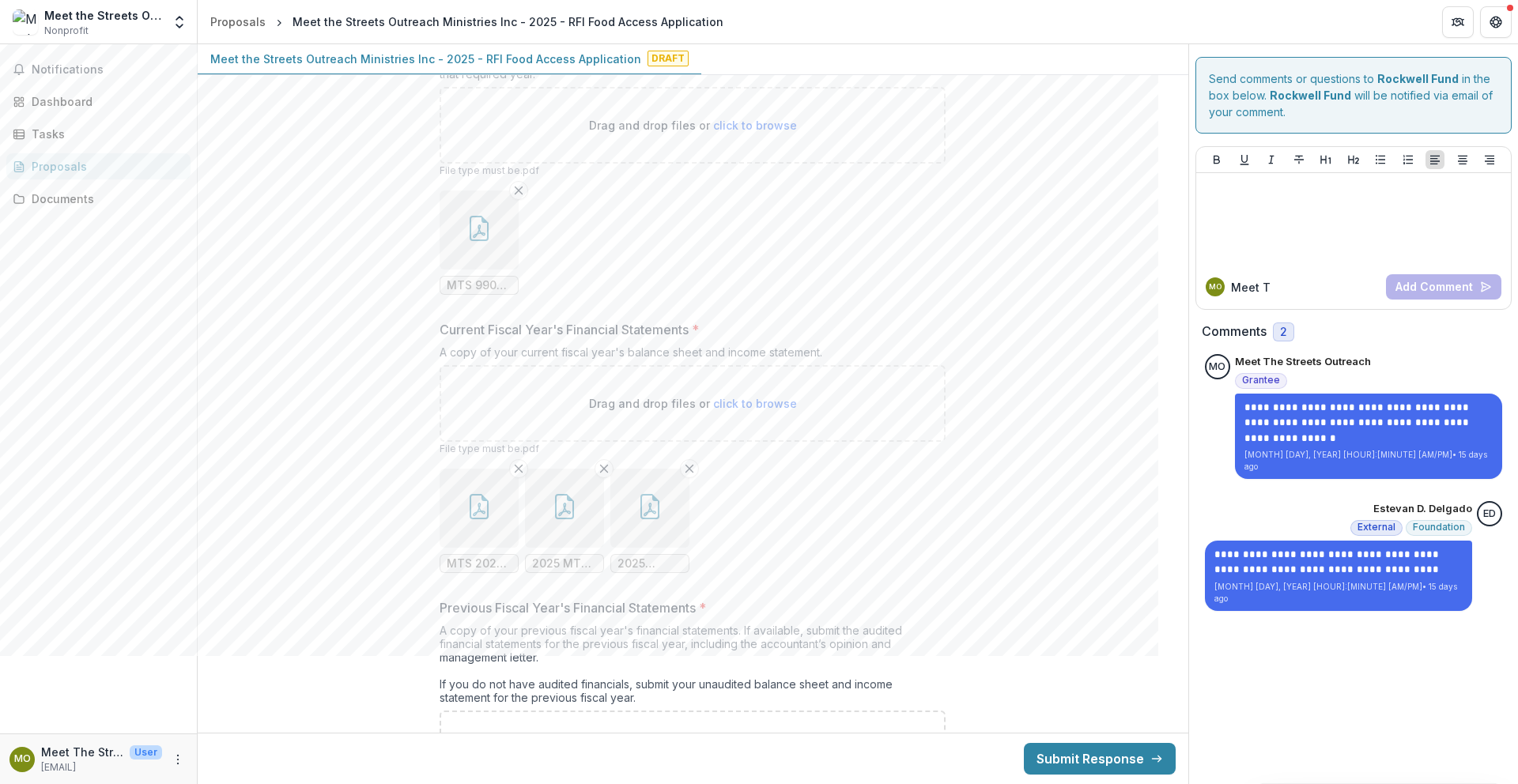 click at bounding box center (479, 508) 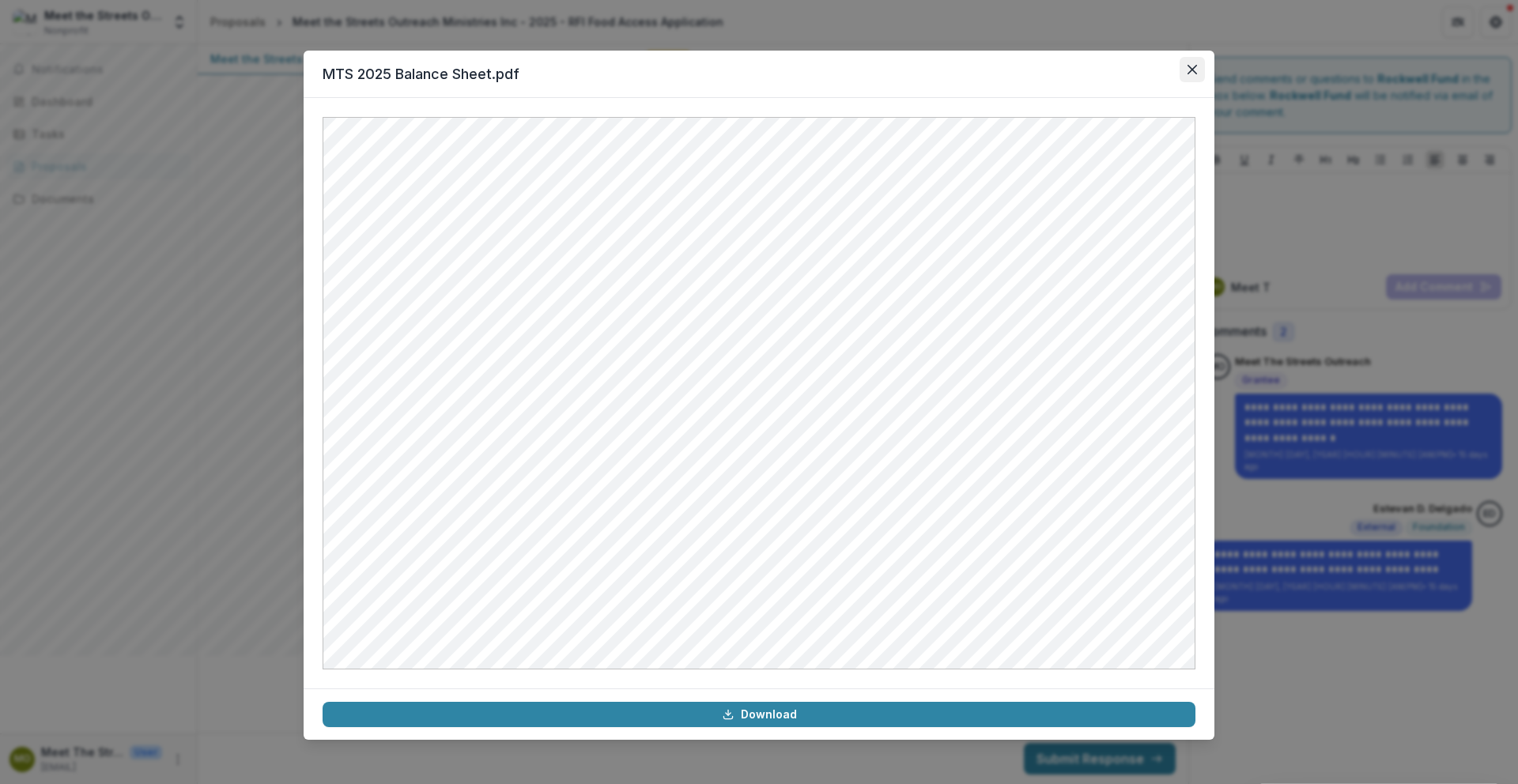 click 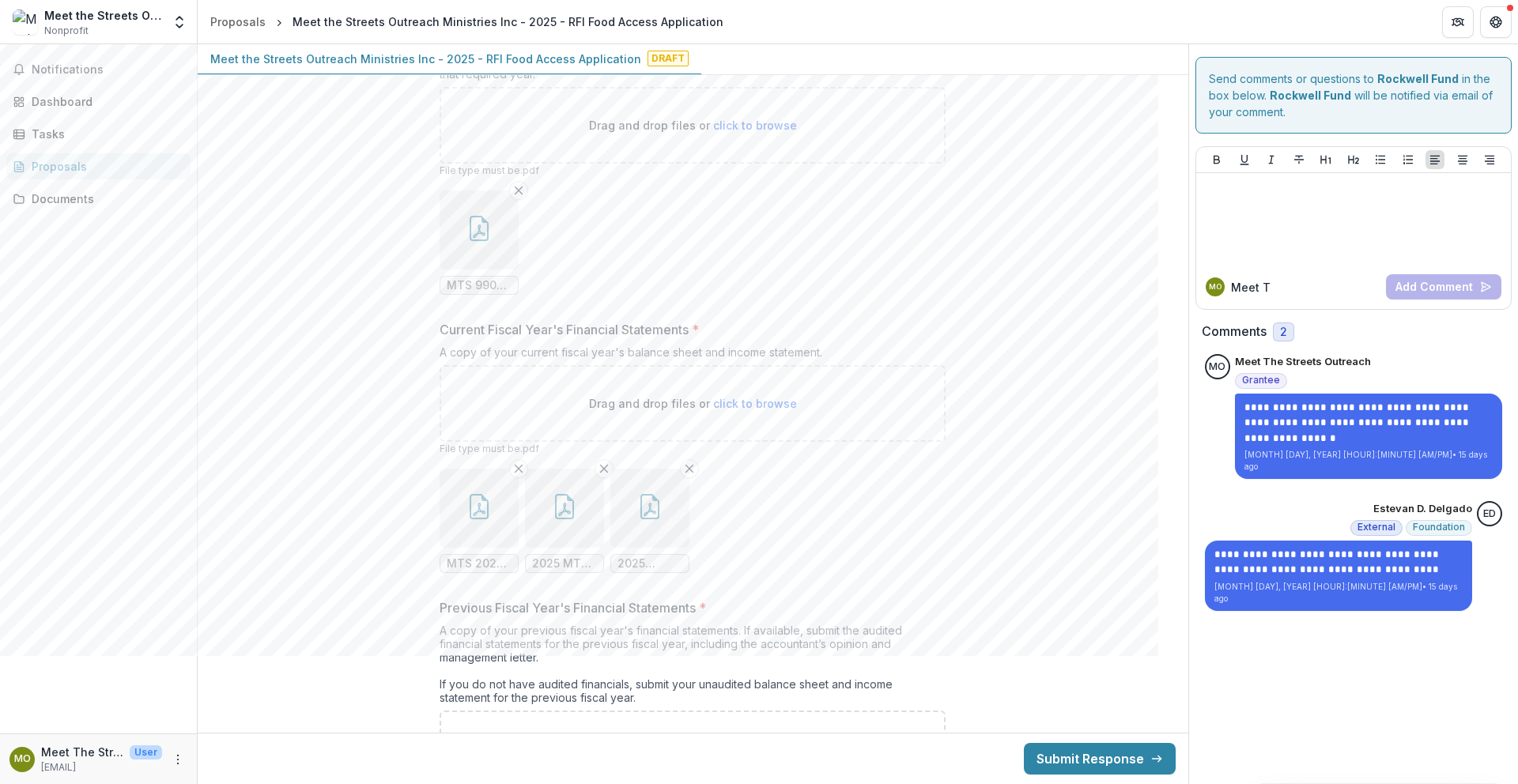 click 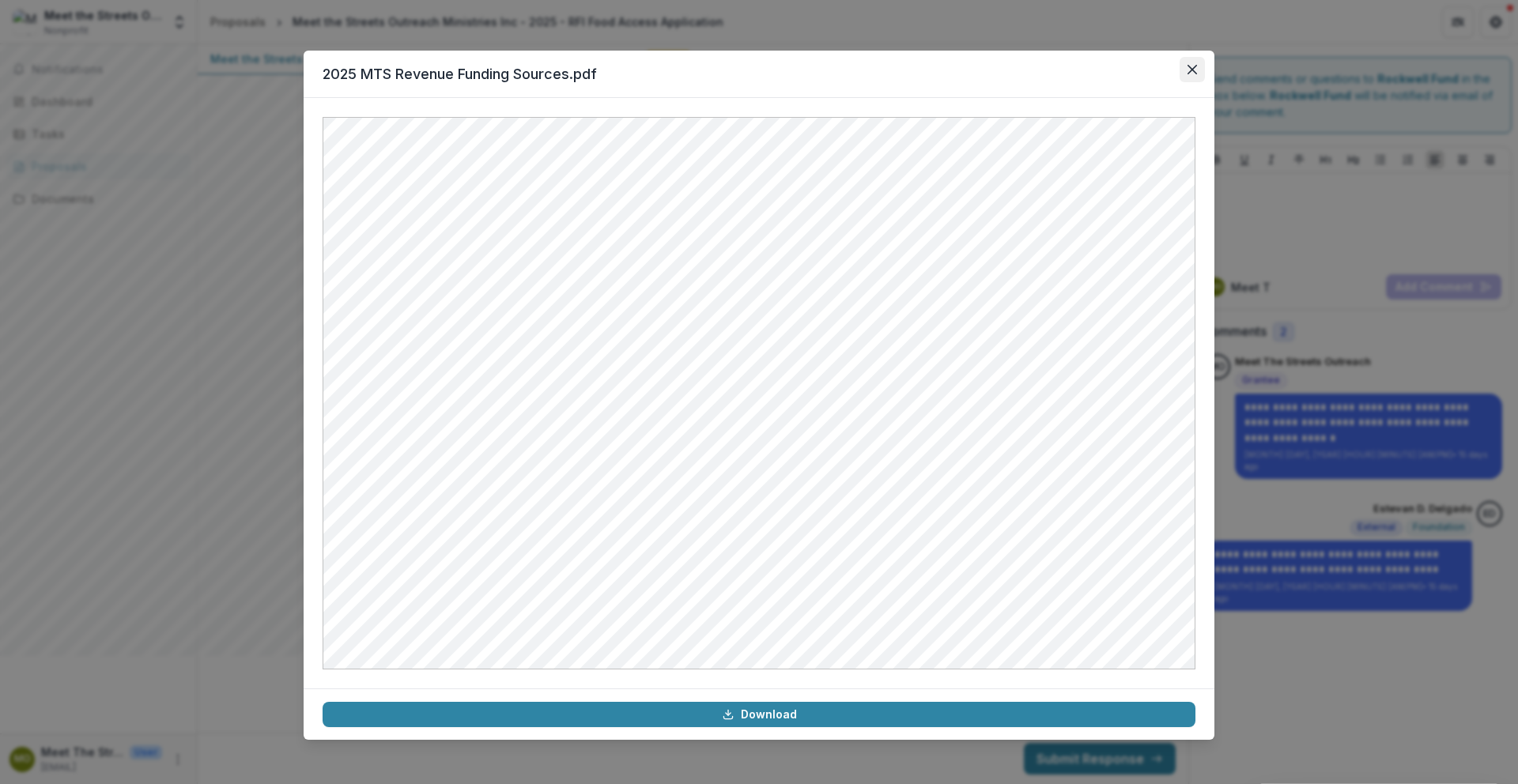 click 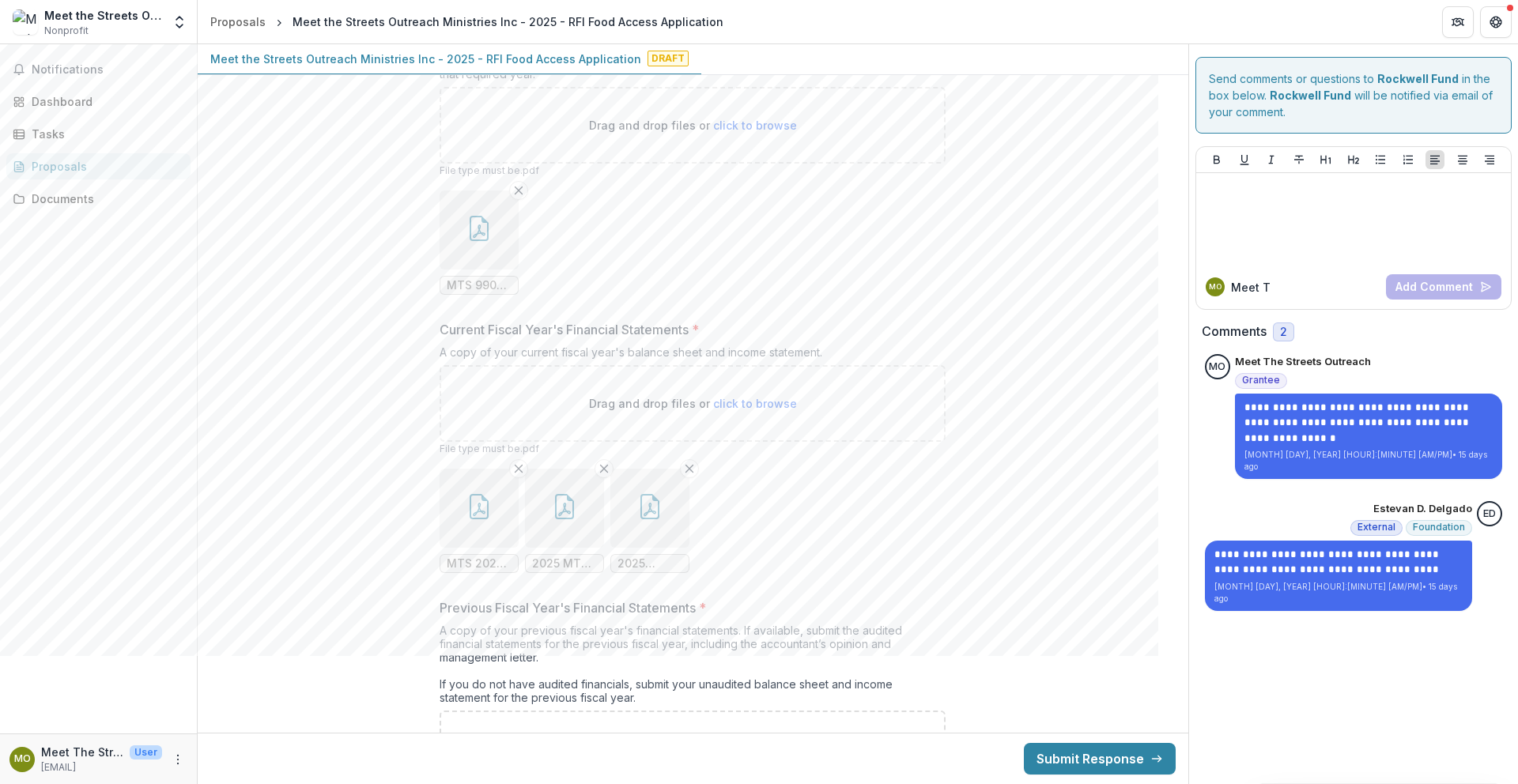 click at bounding box center (650, 508) 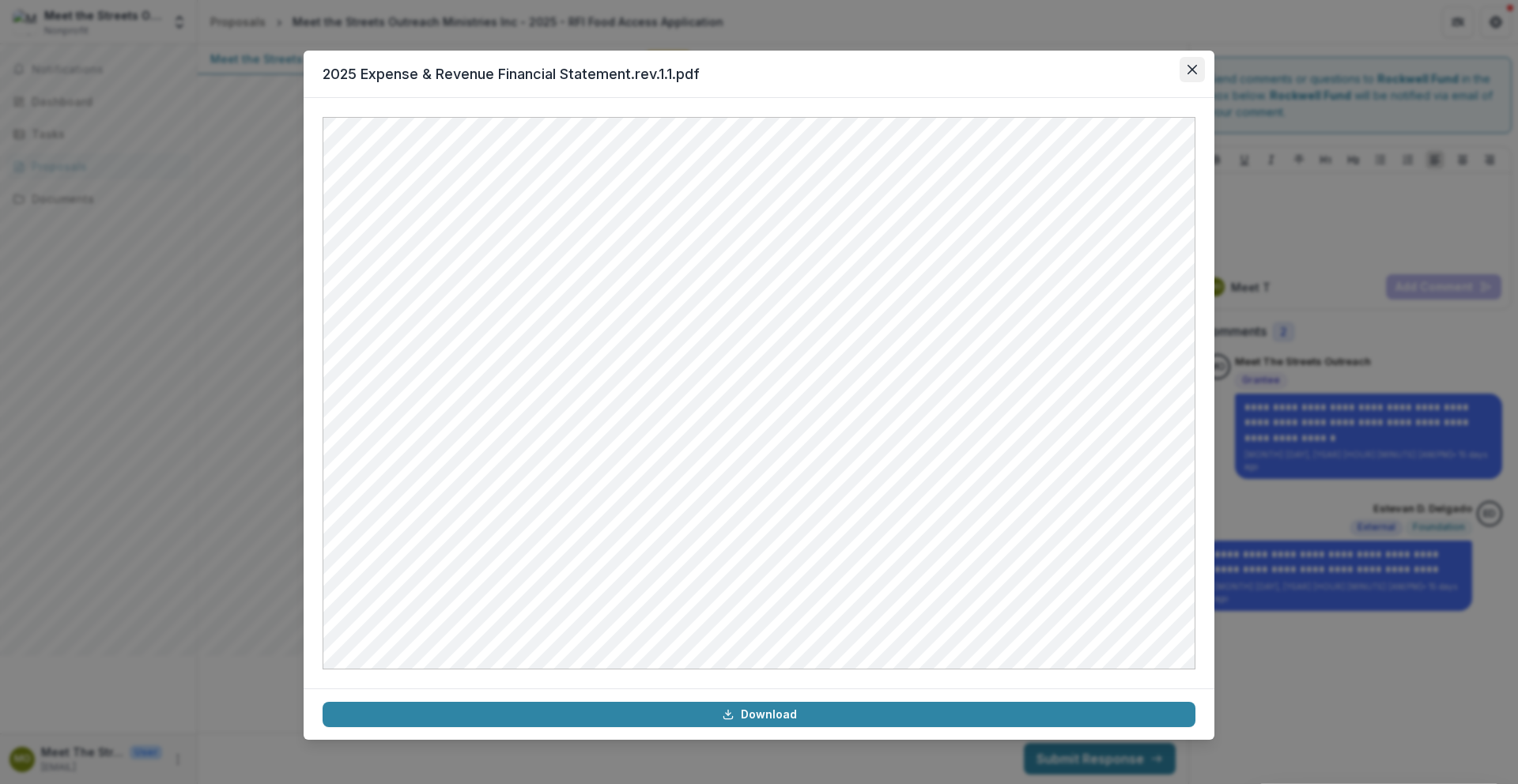 click 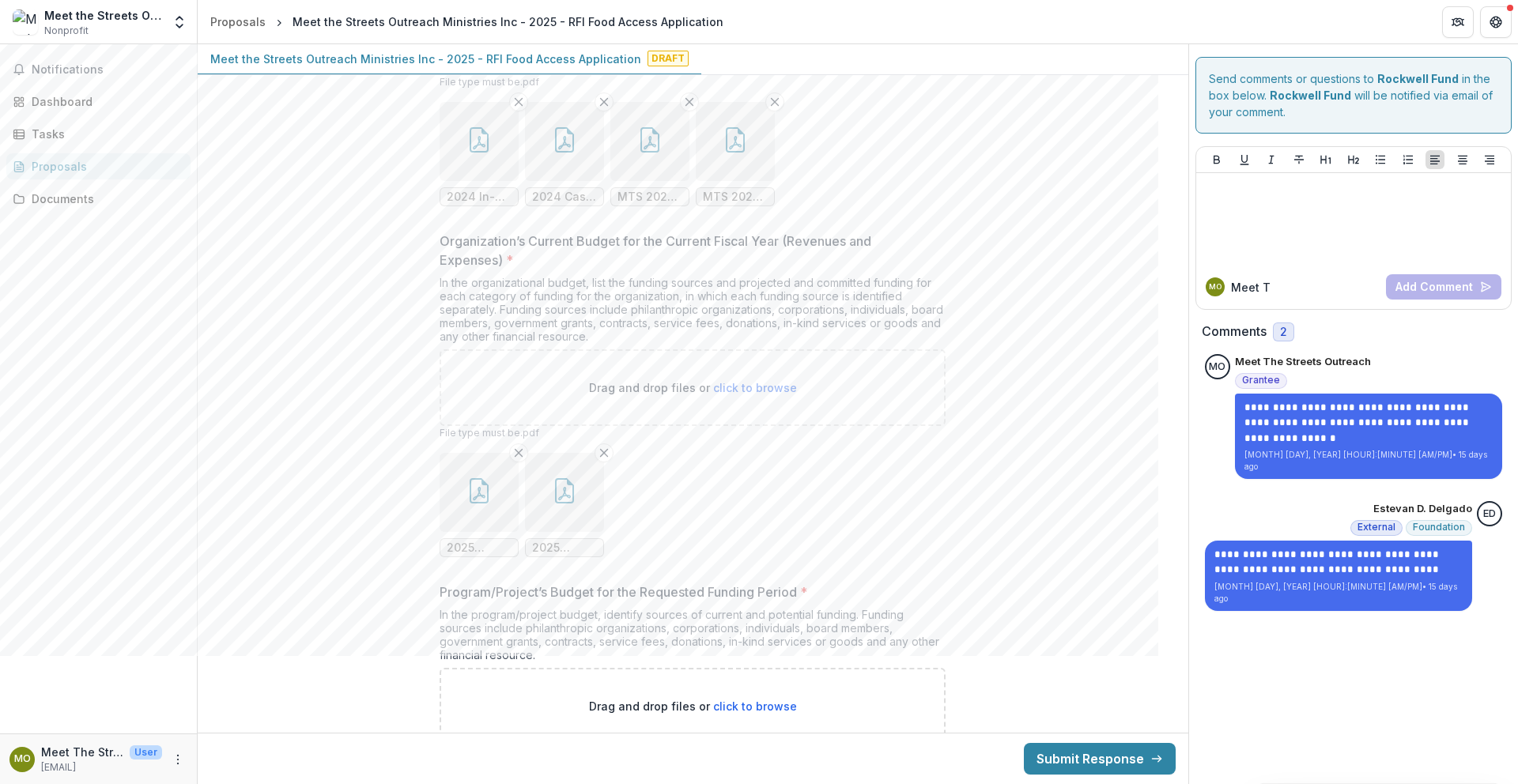 scroll, scrollTop: 13200, scrollLeft: 0, axis: vertical 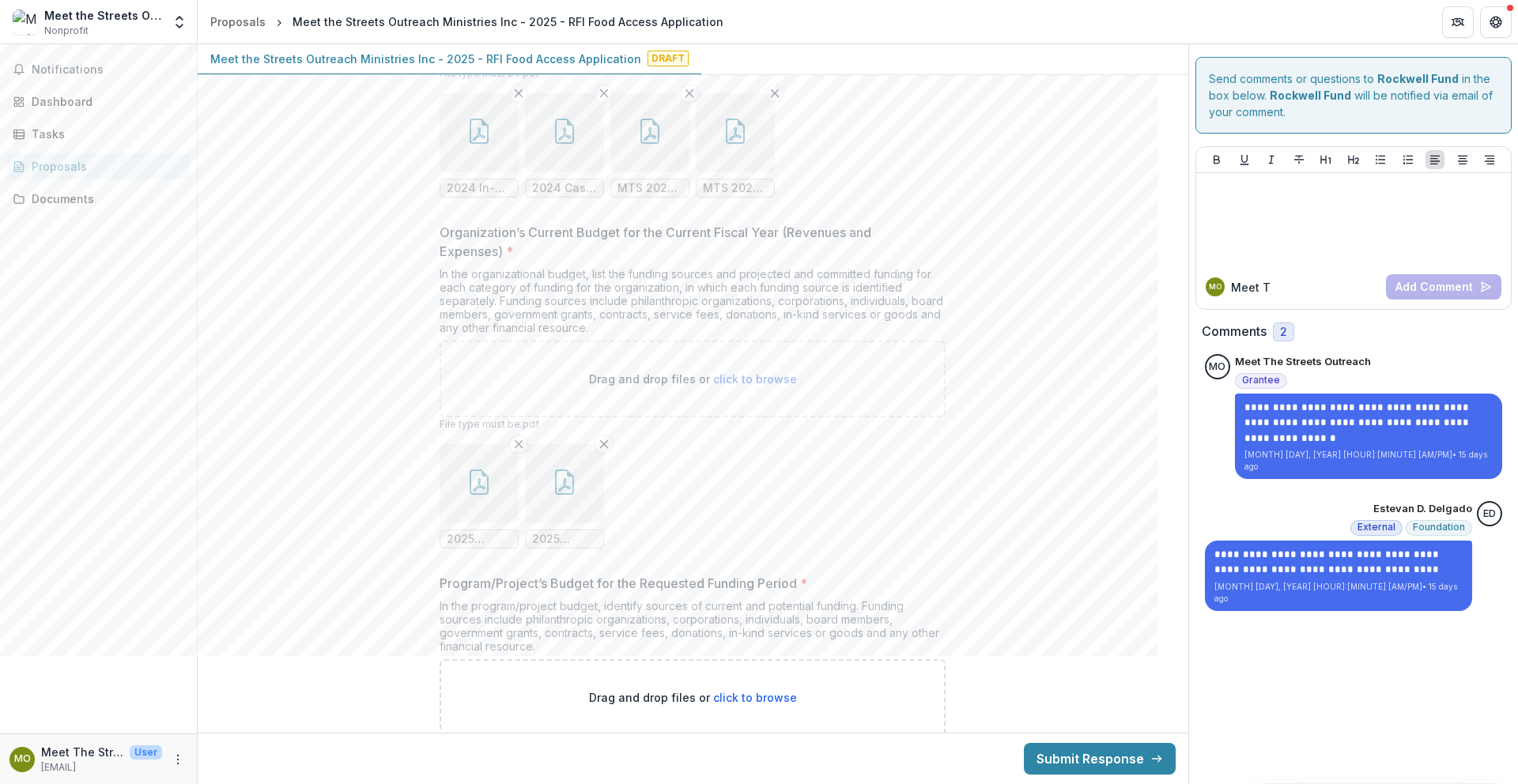 click at bounding box center (479, 484) 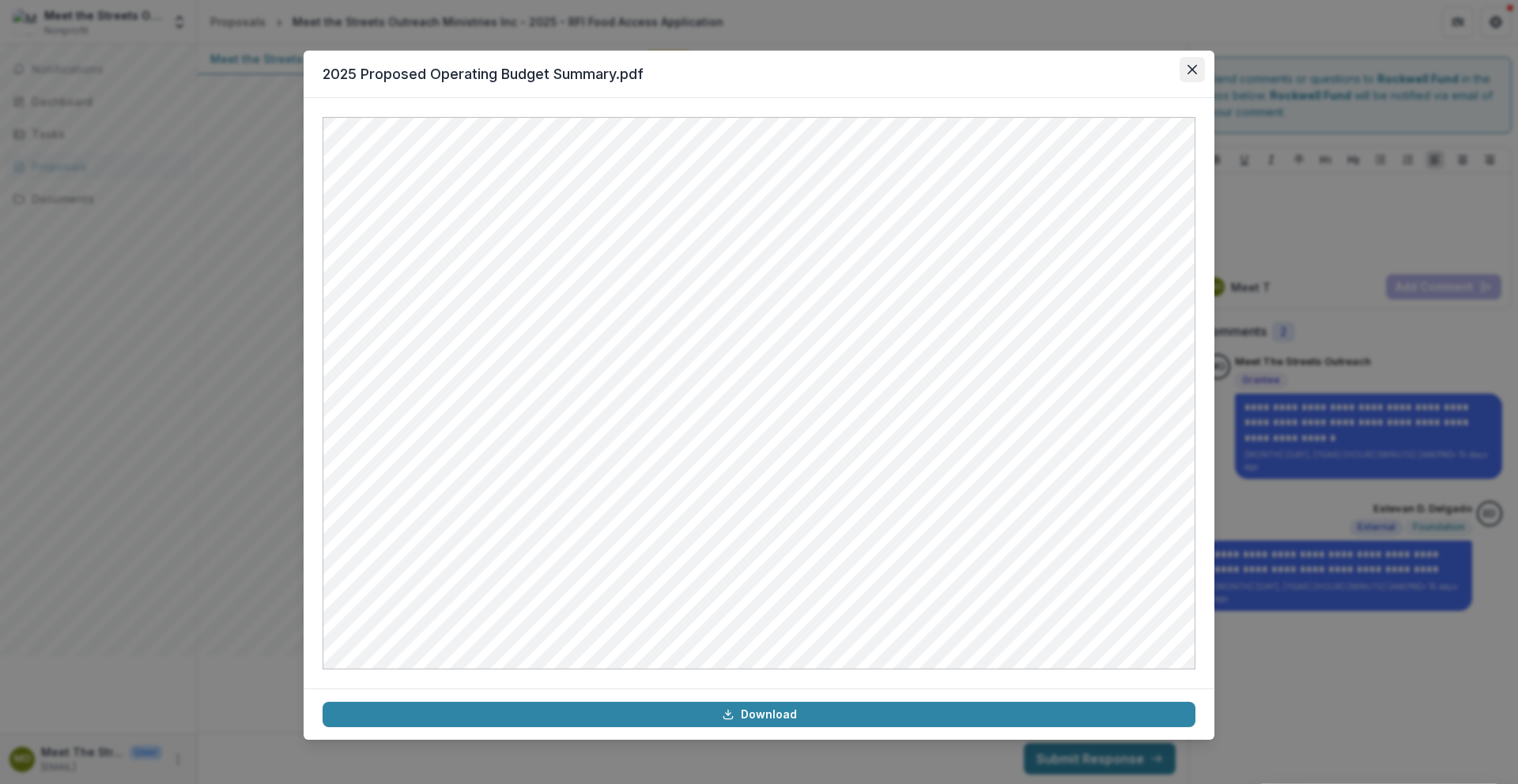 click 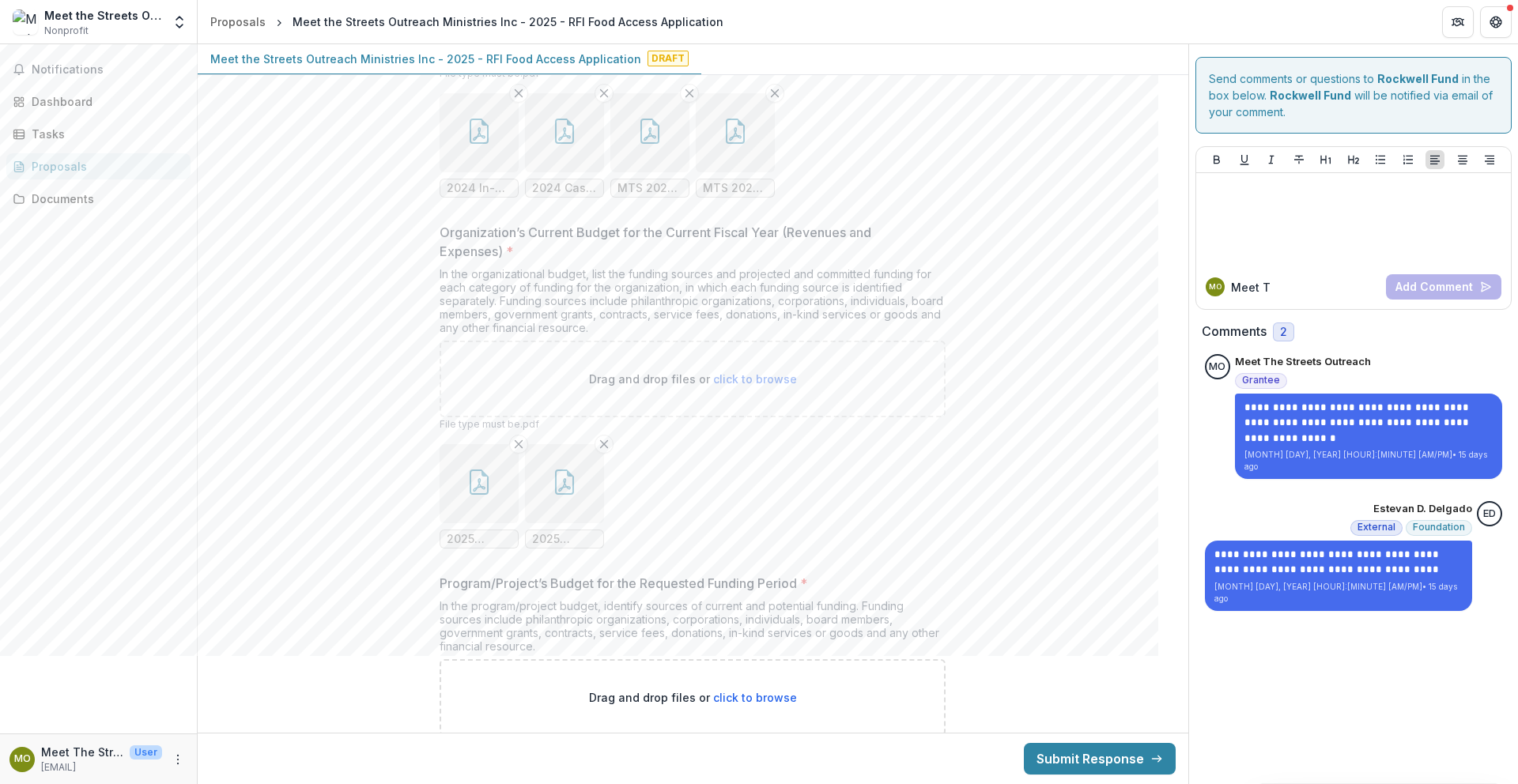 click at bounding box center (565, 484) 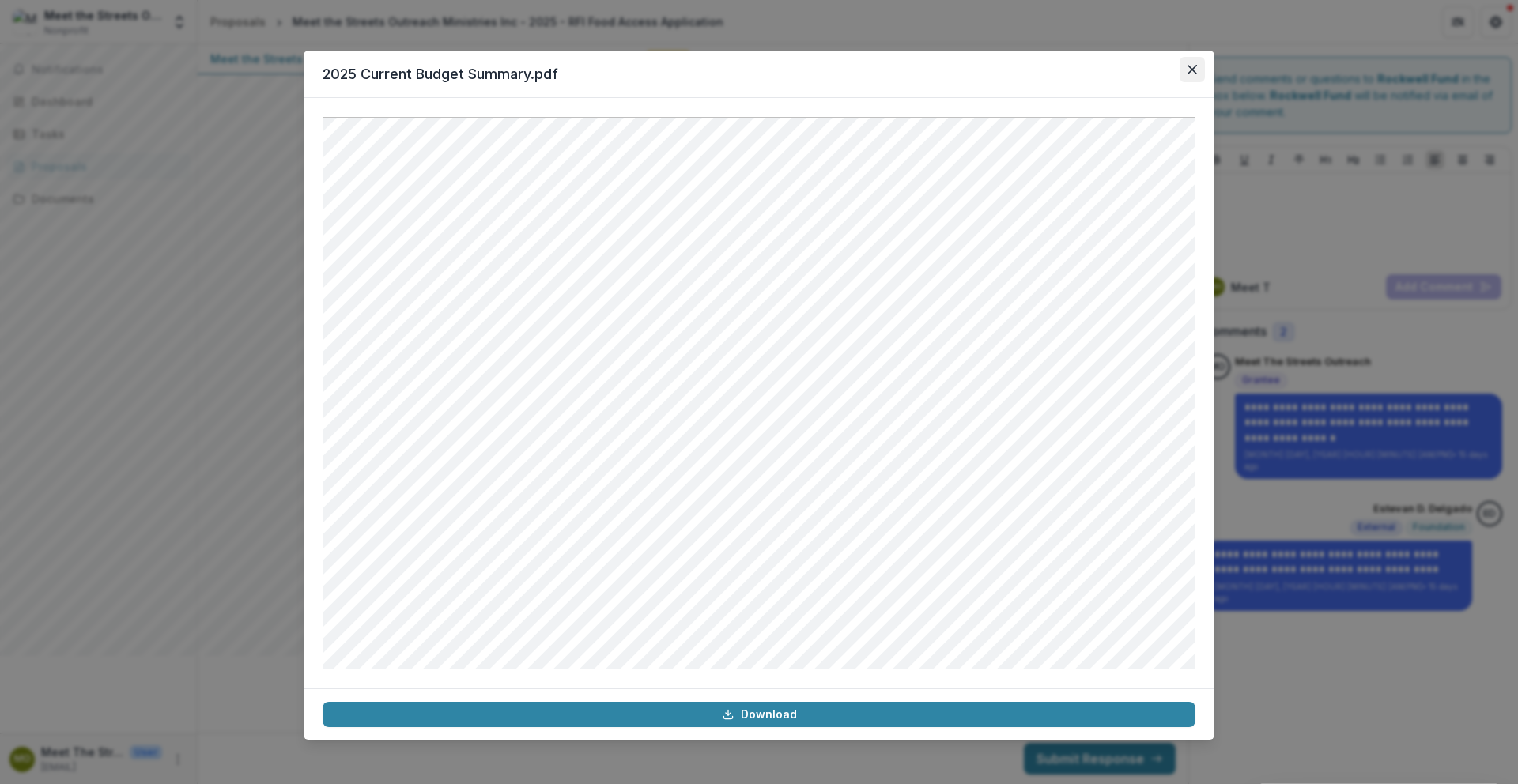 click at bounding box center [1192, 70] 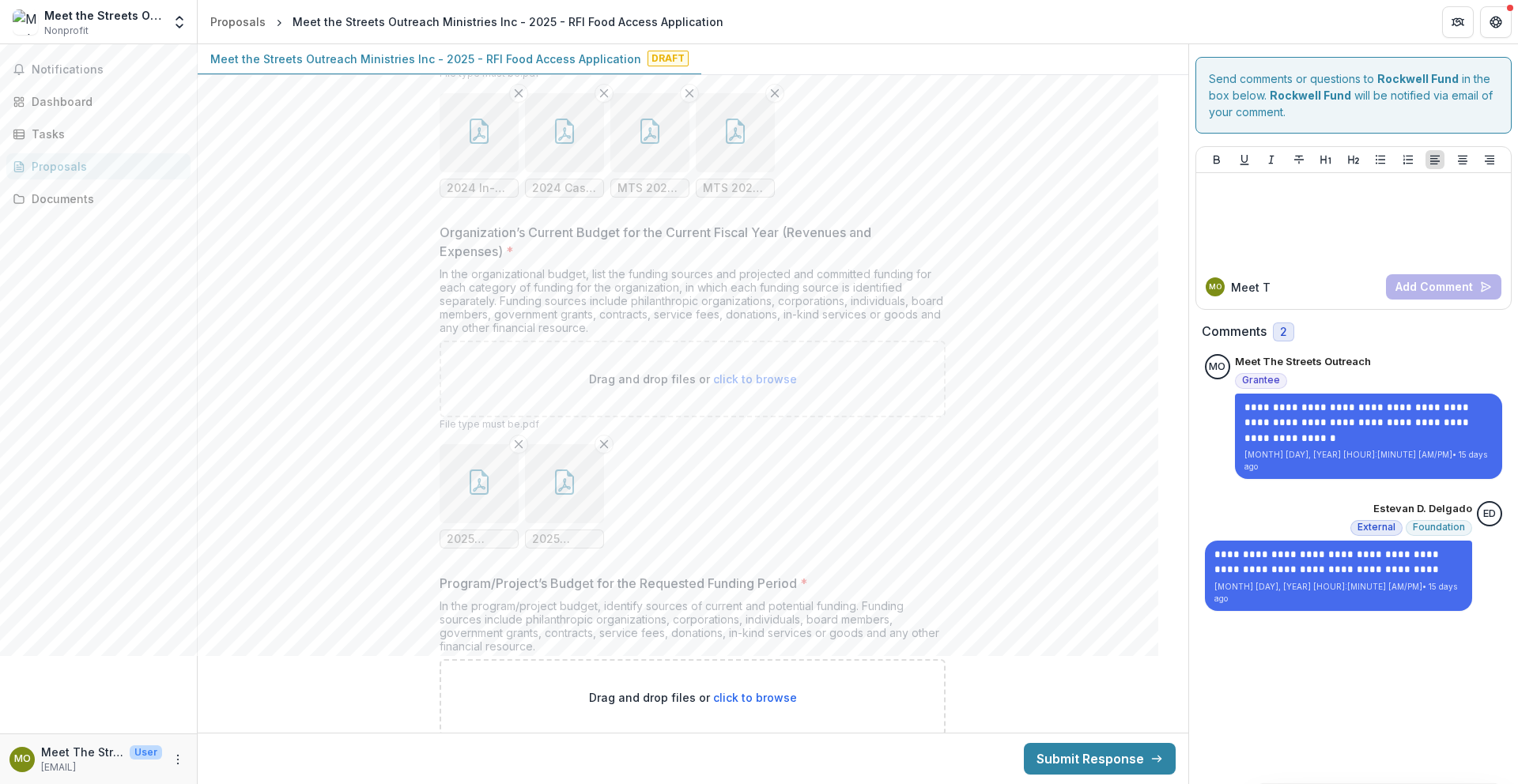 click on "click to browse" at bounding box center [755, 379] 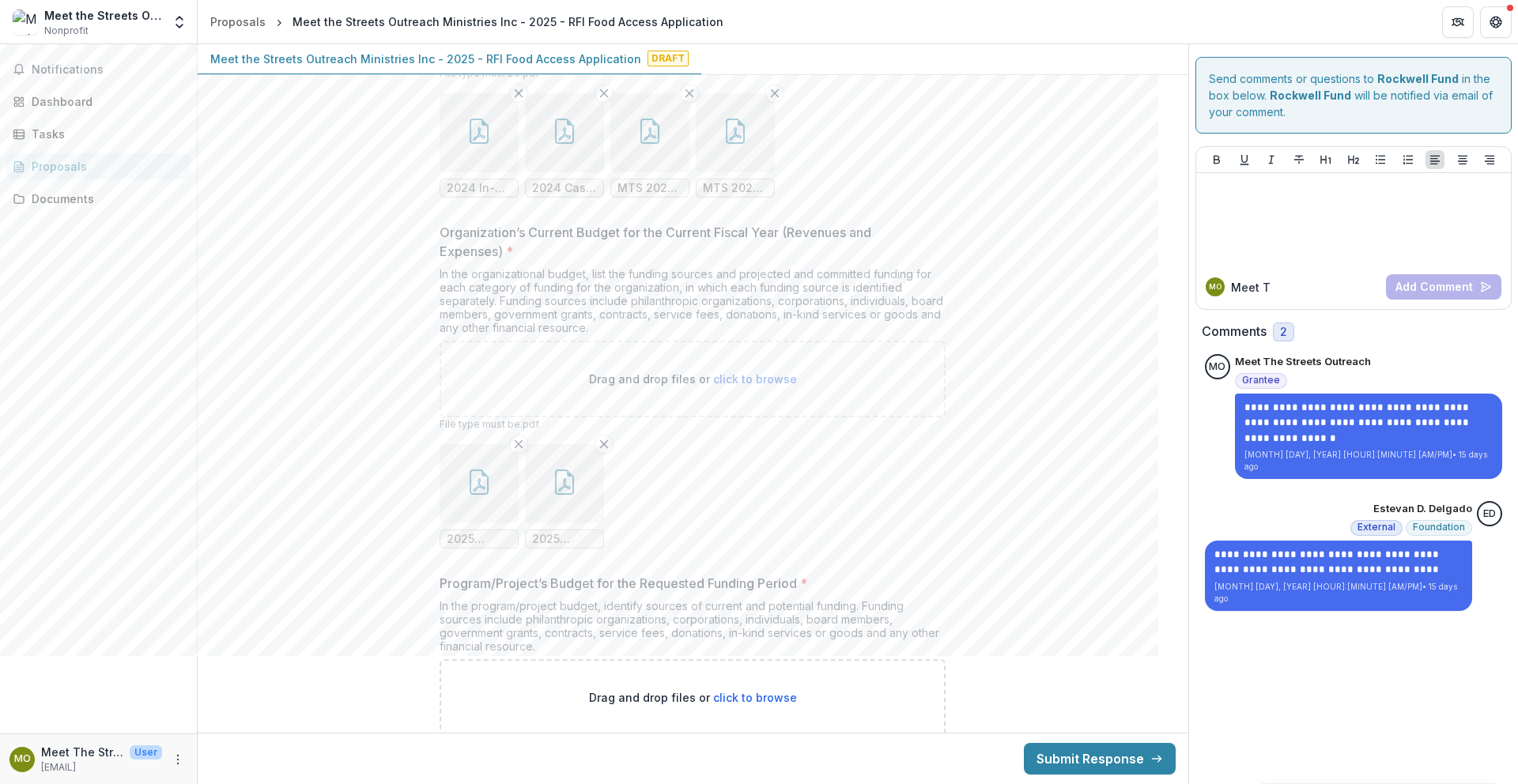 type on "**********" 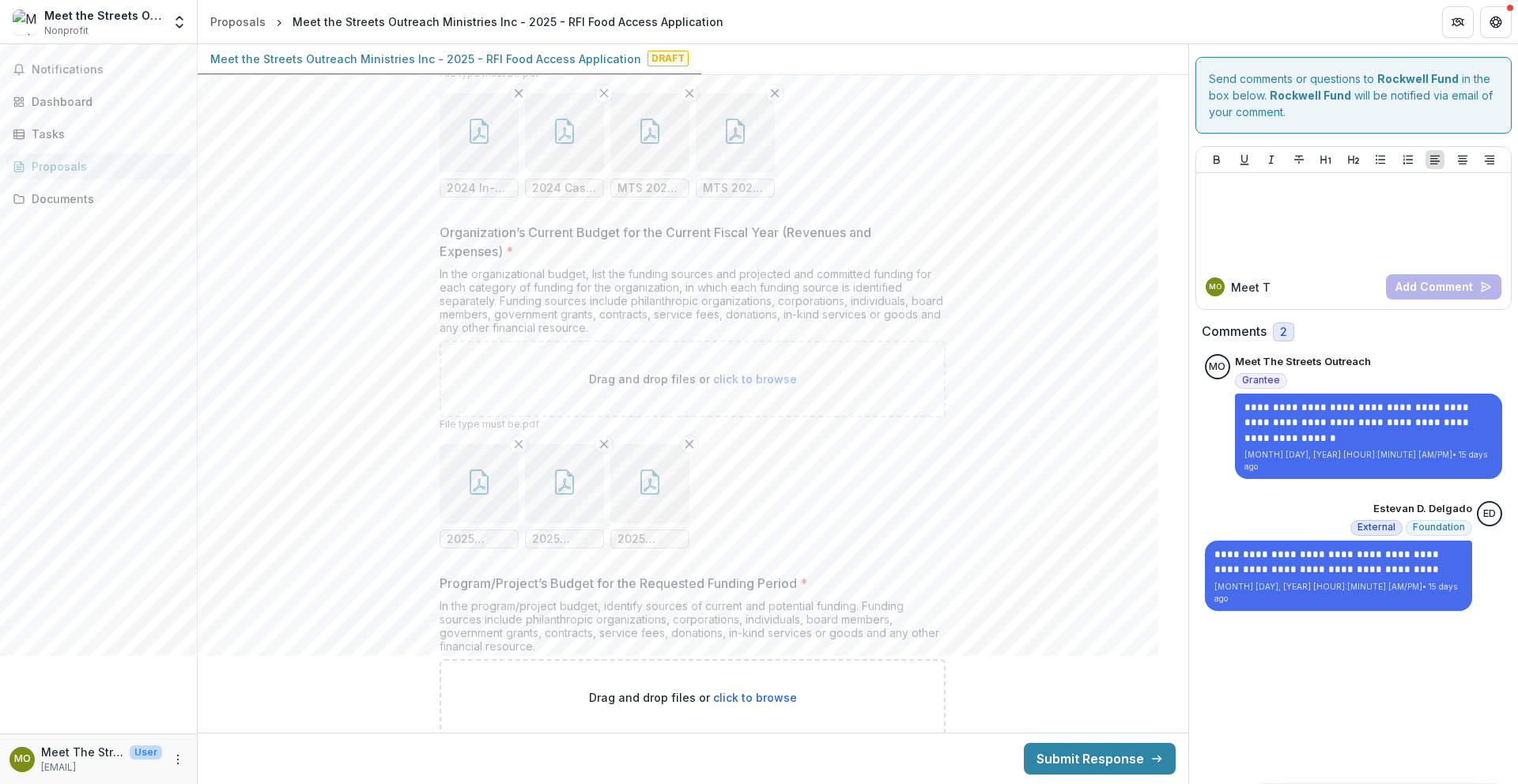 click at bounding box center (479, 484) 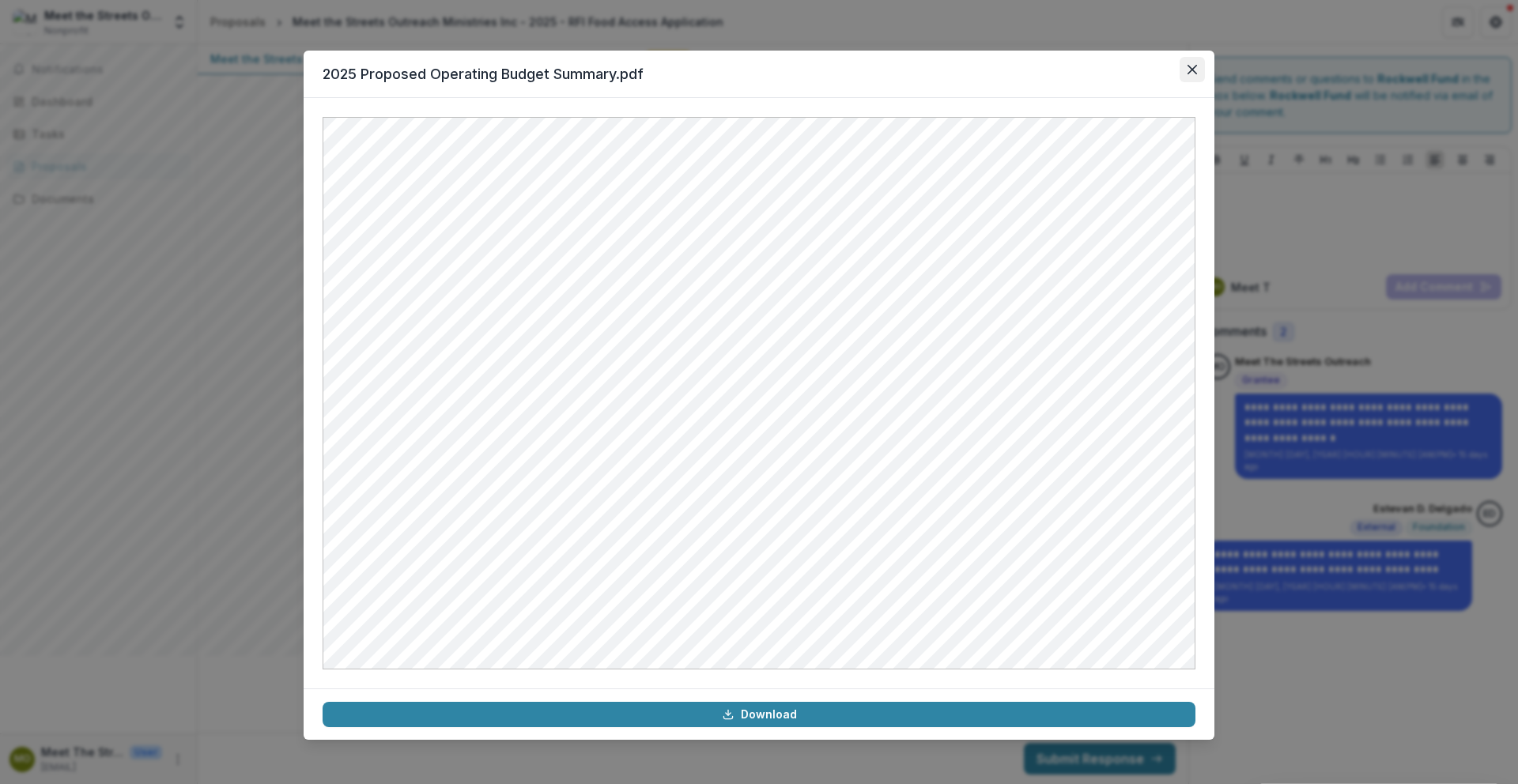 click at bounding box center [1192, 70] 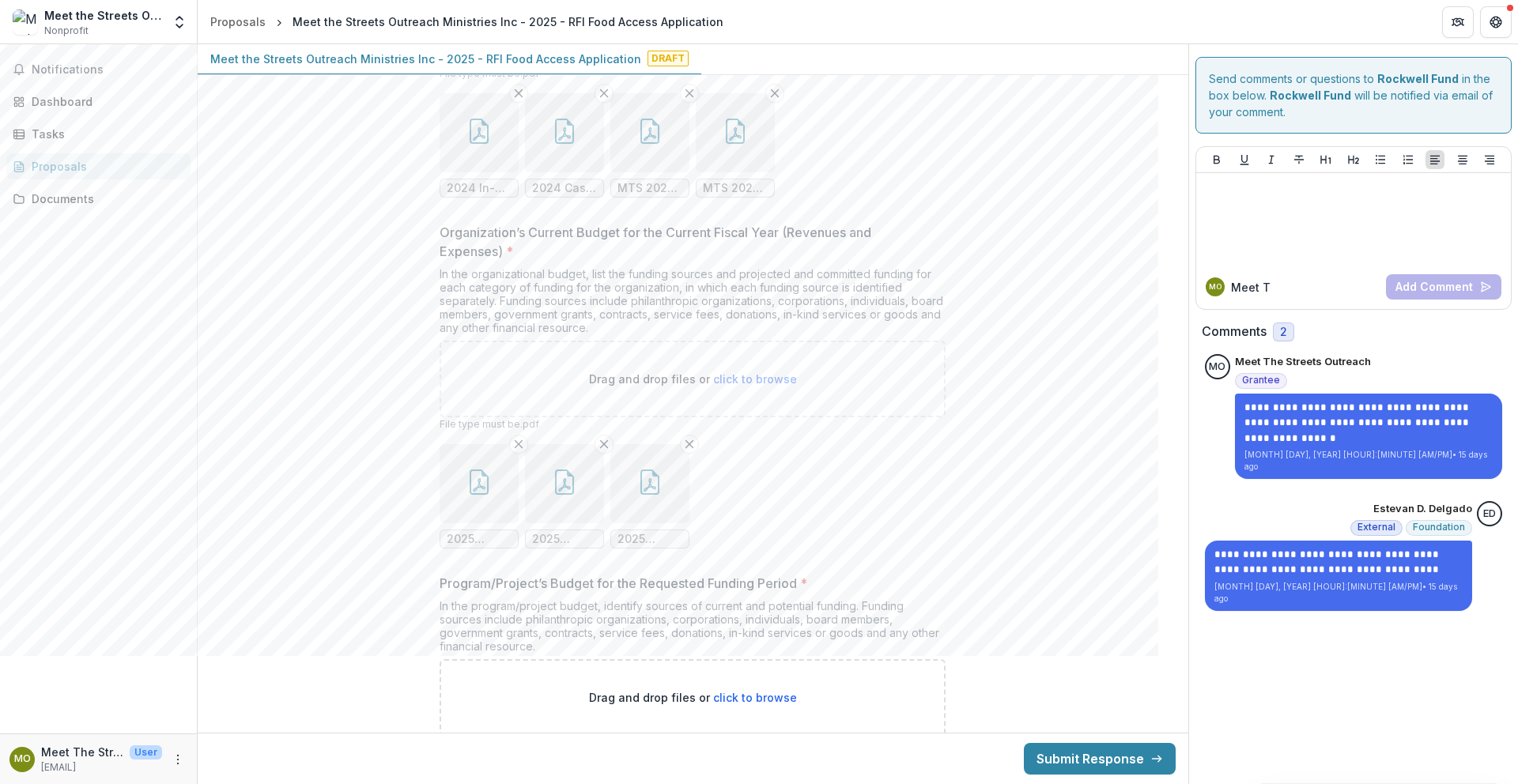 click 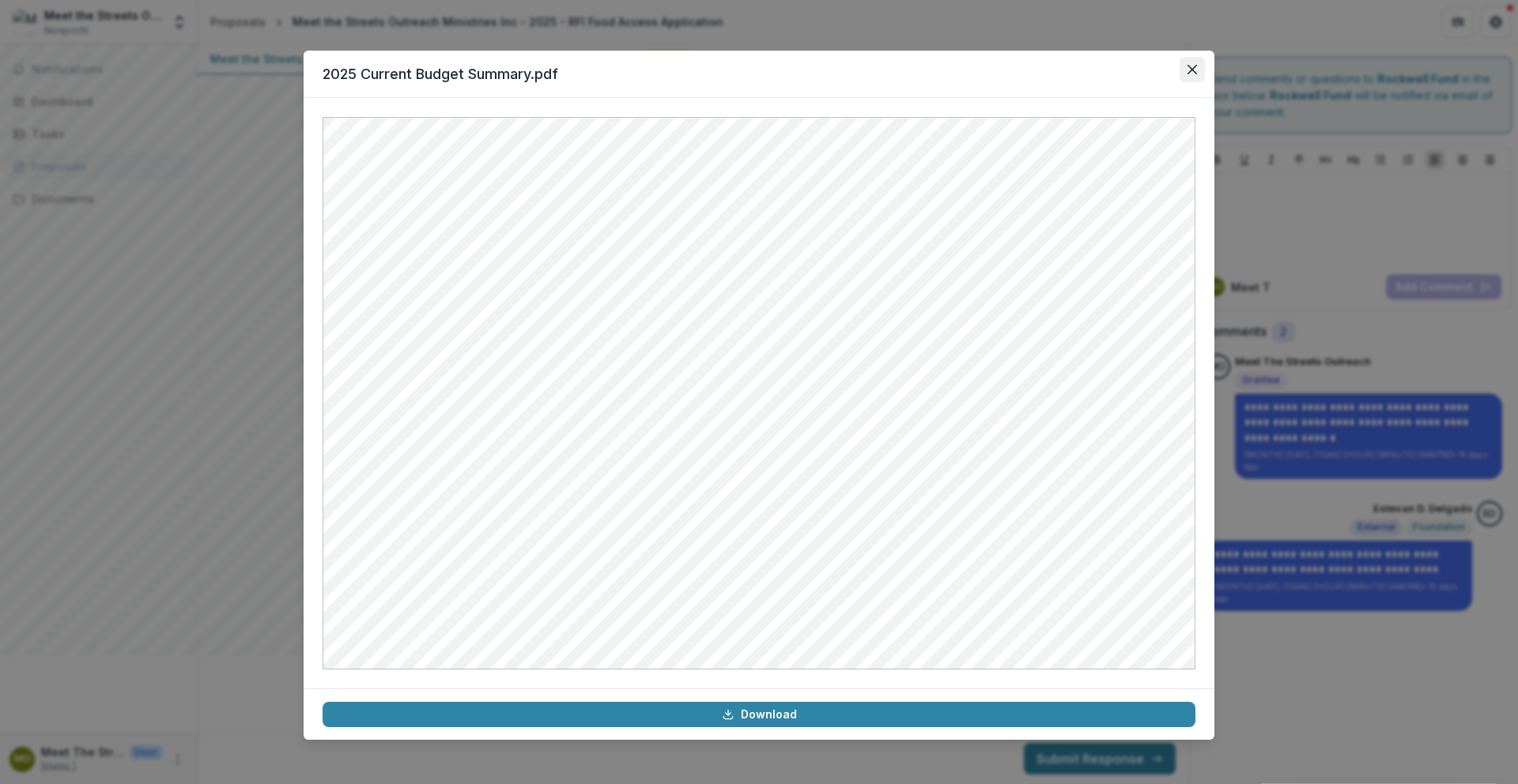 click 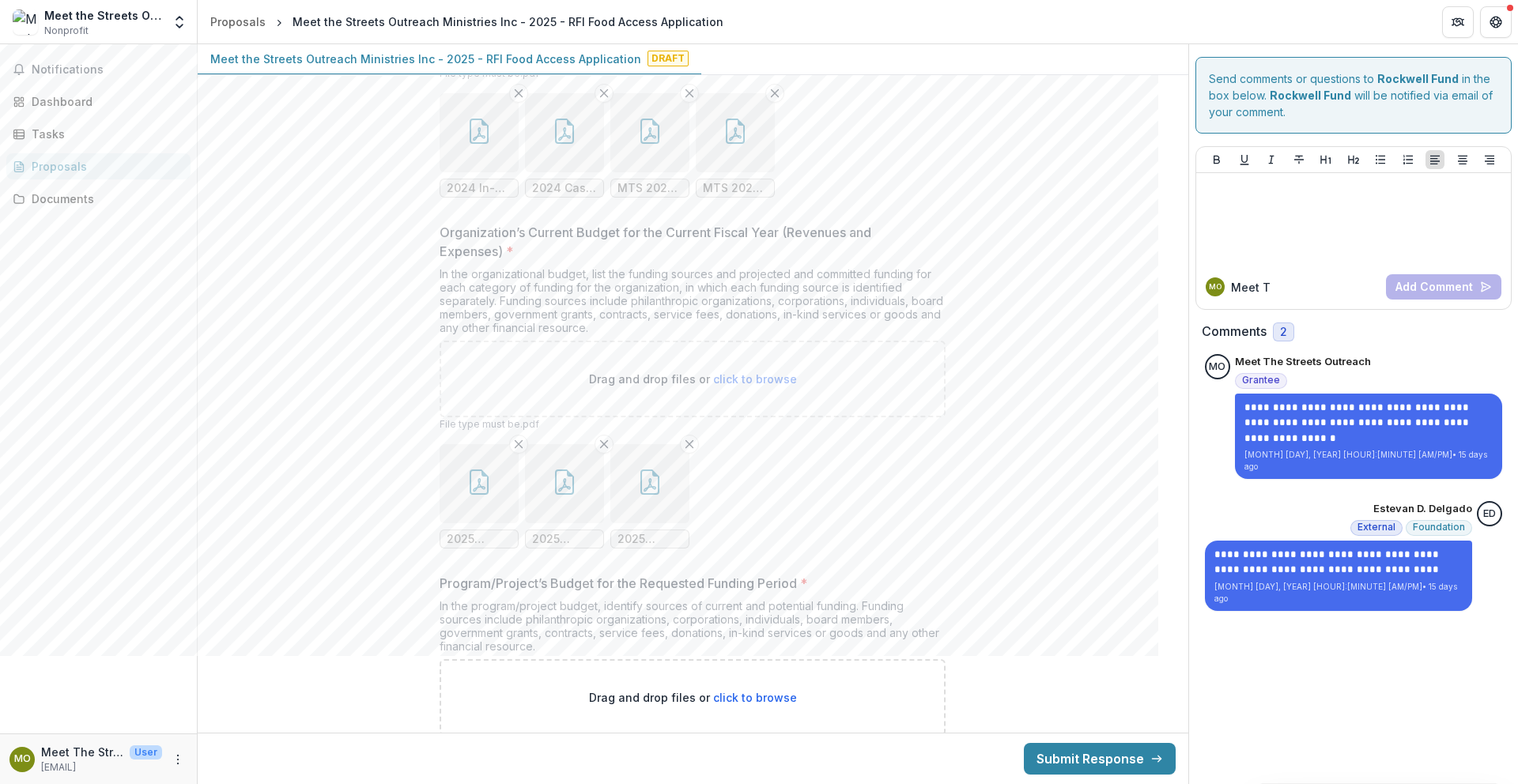 click at bounding box center [650, 484] 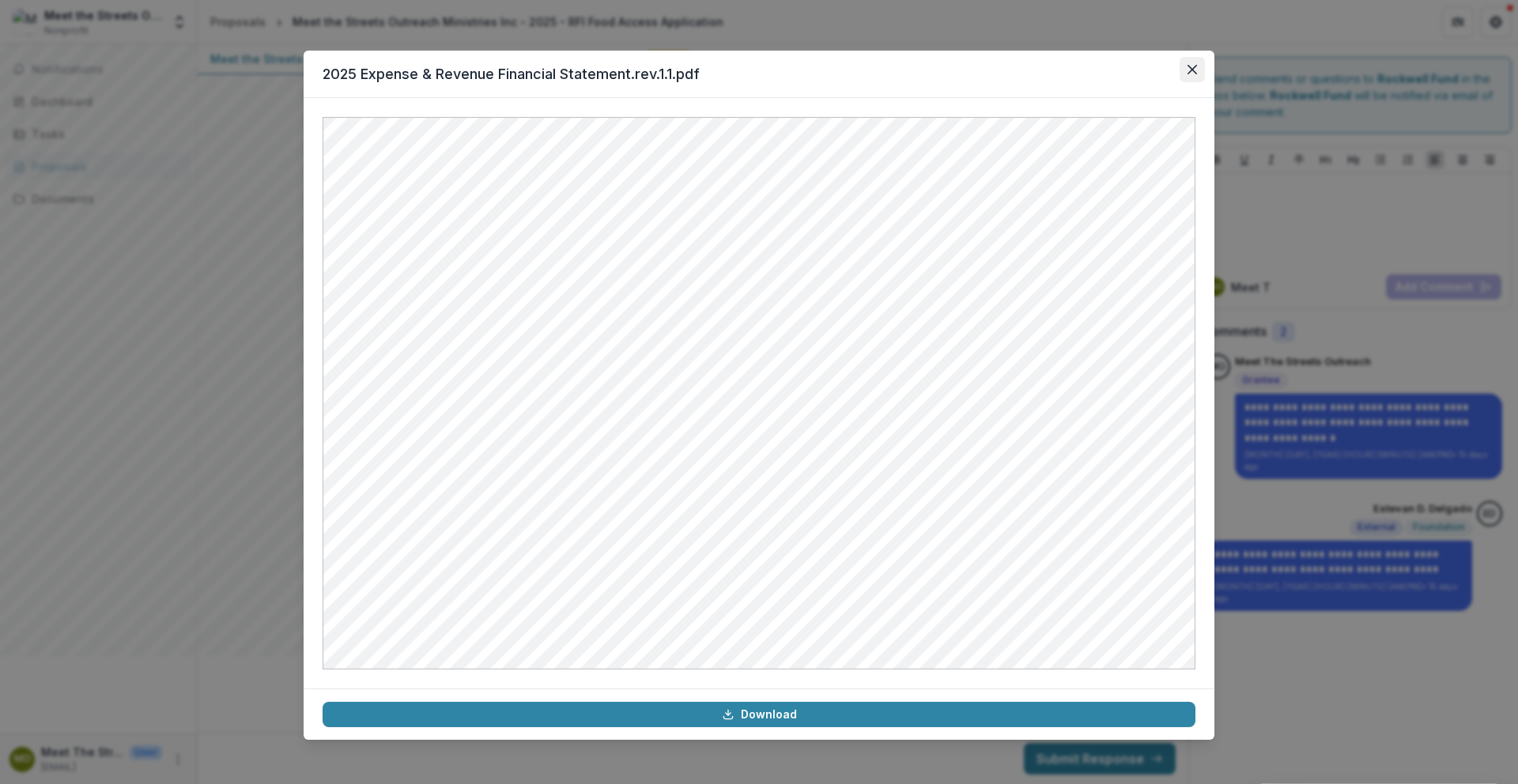 click 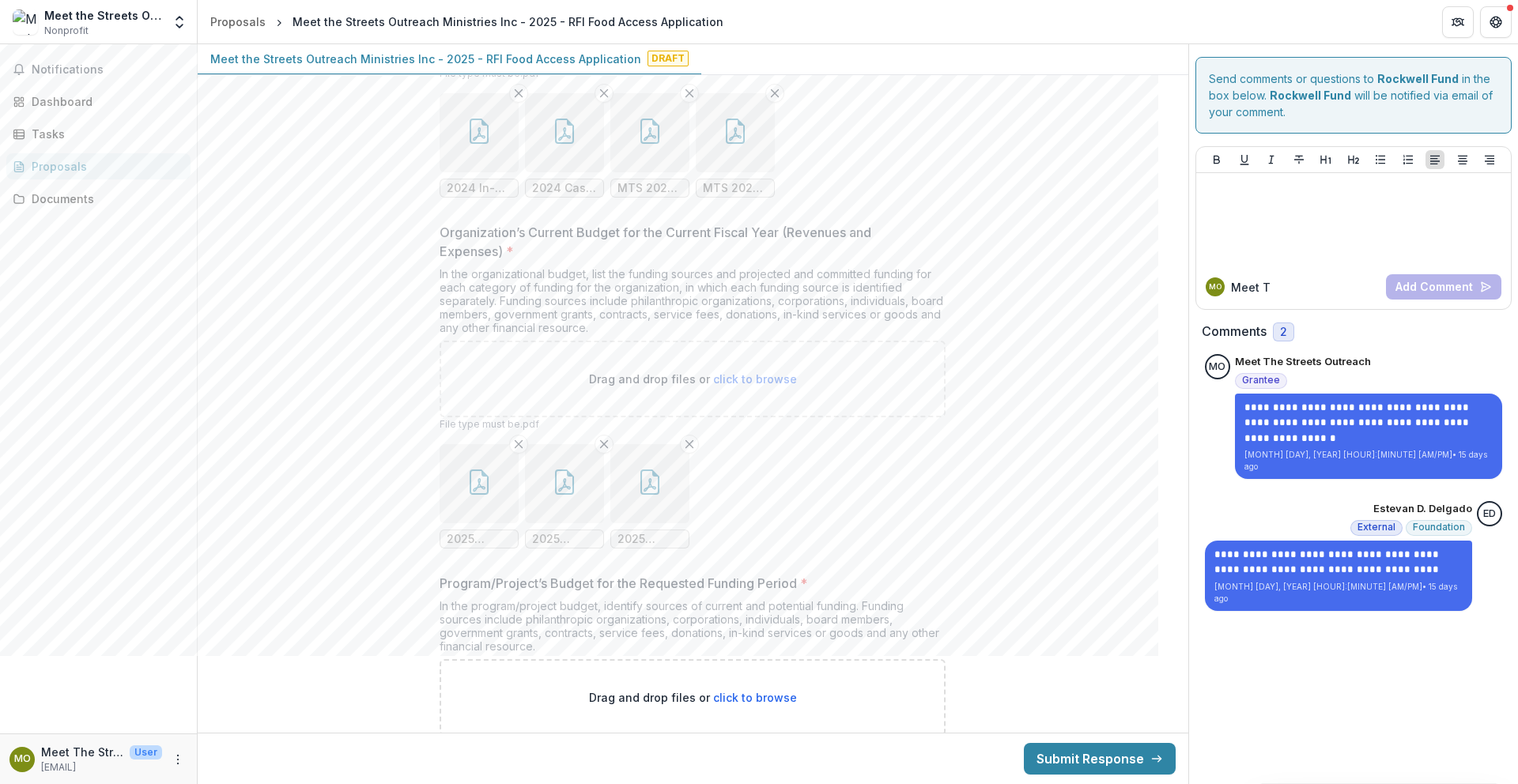 click on "click to browse" at bounding box center [755, 379] 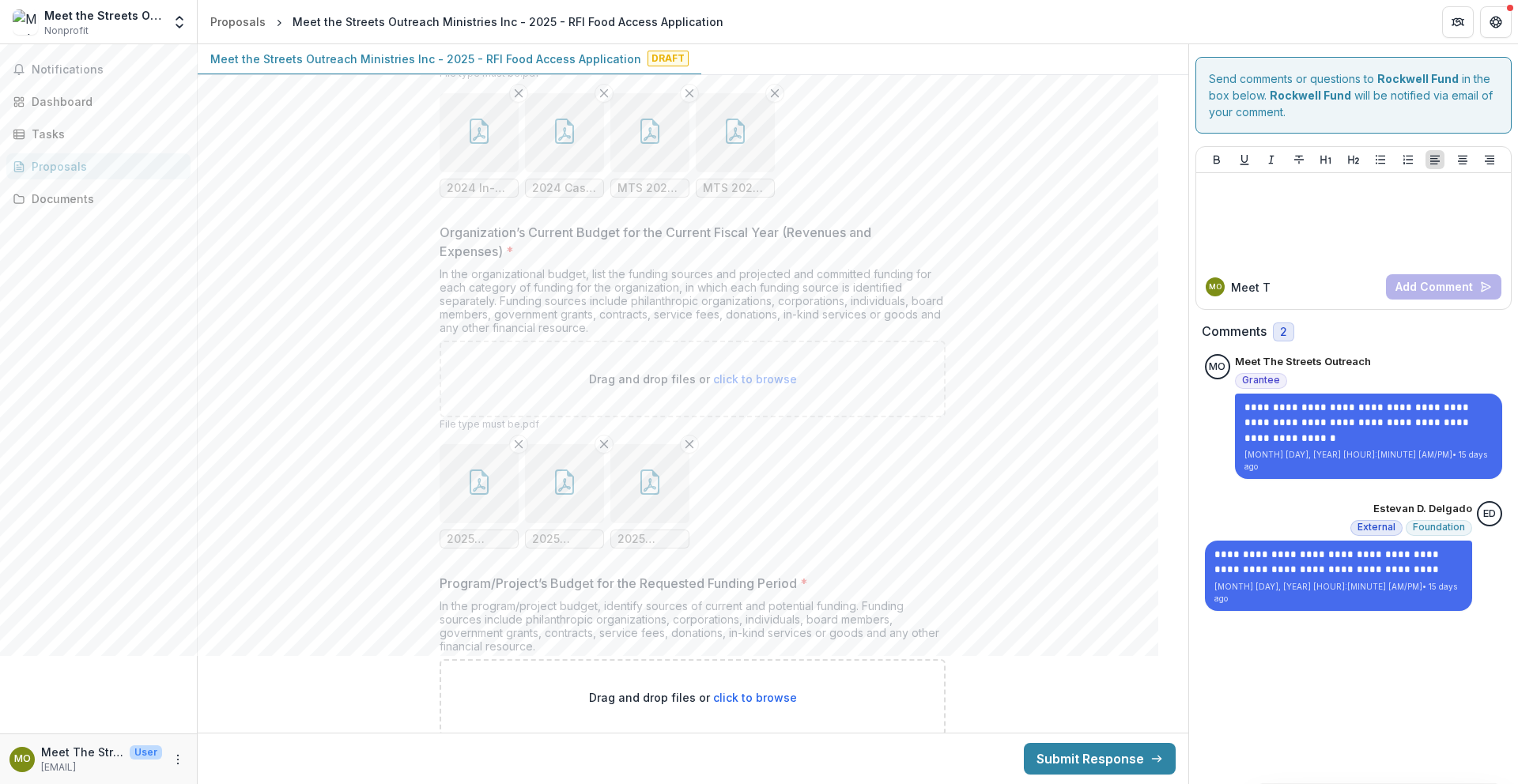type on "**********" 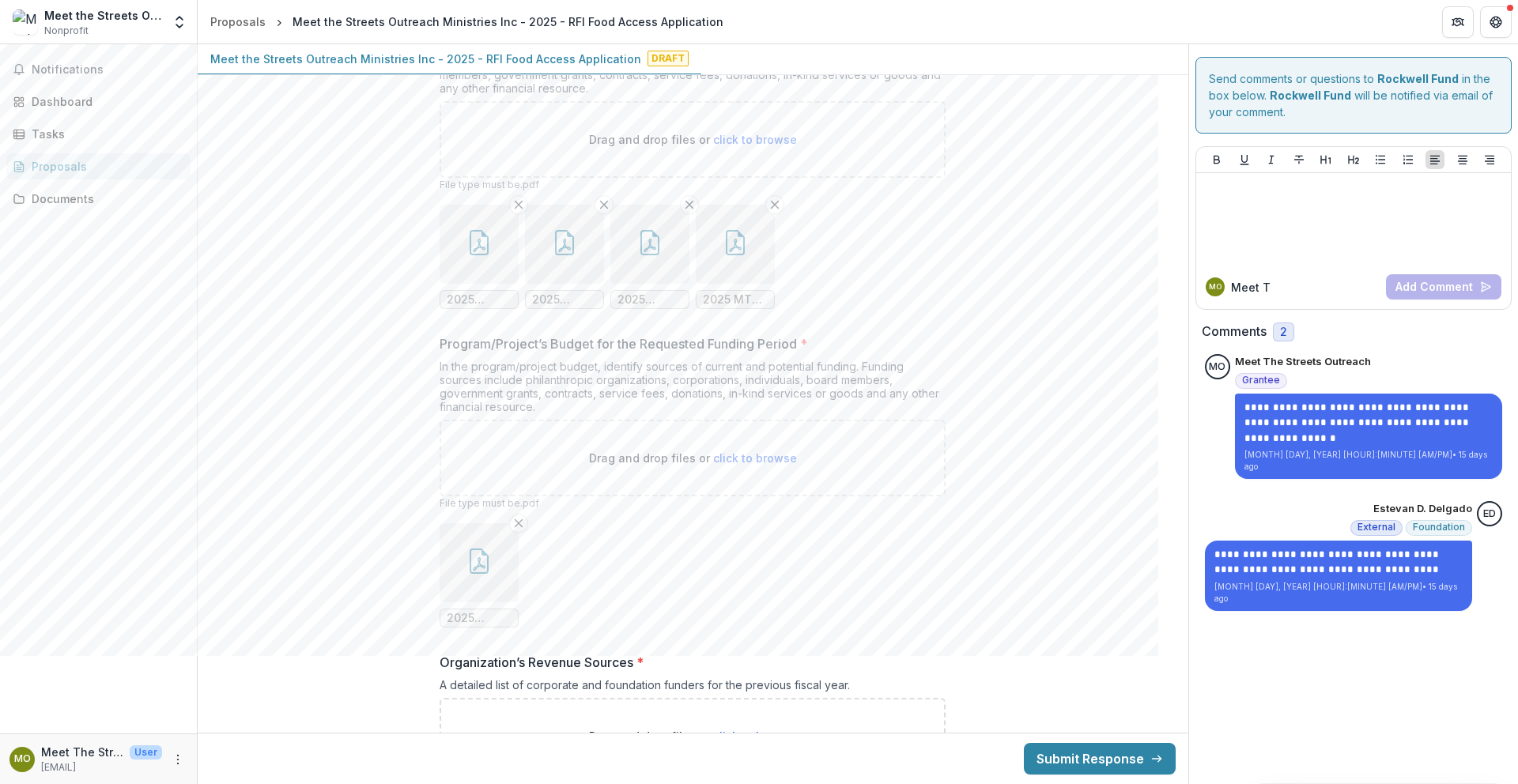 scroll, scrollTop: 13440, scrollLeft: 0, axis: vertical 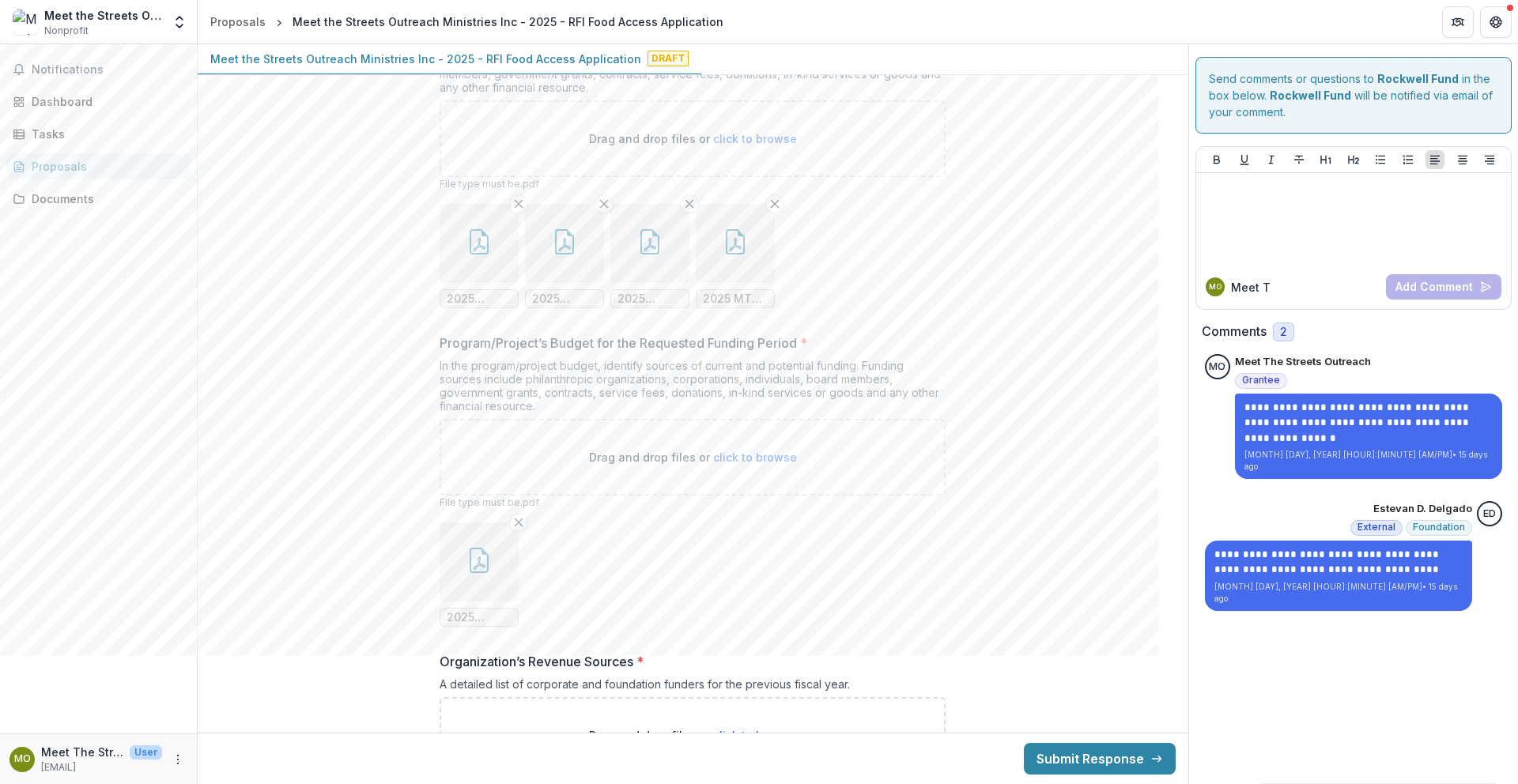 click 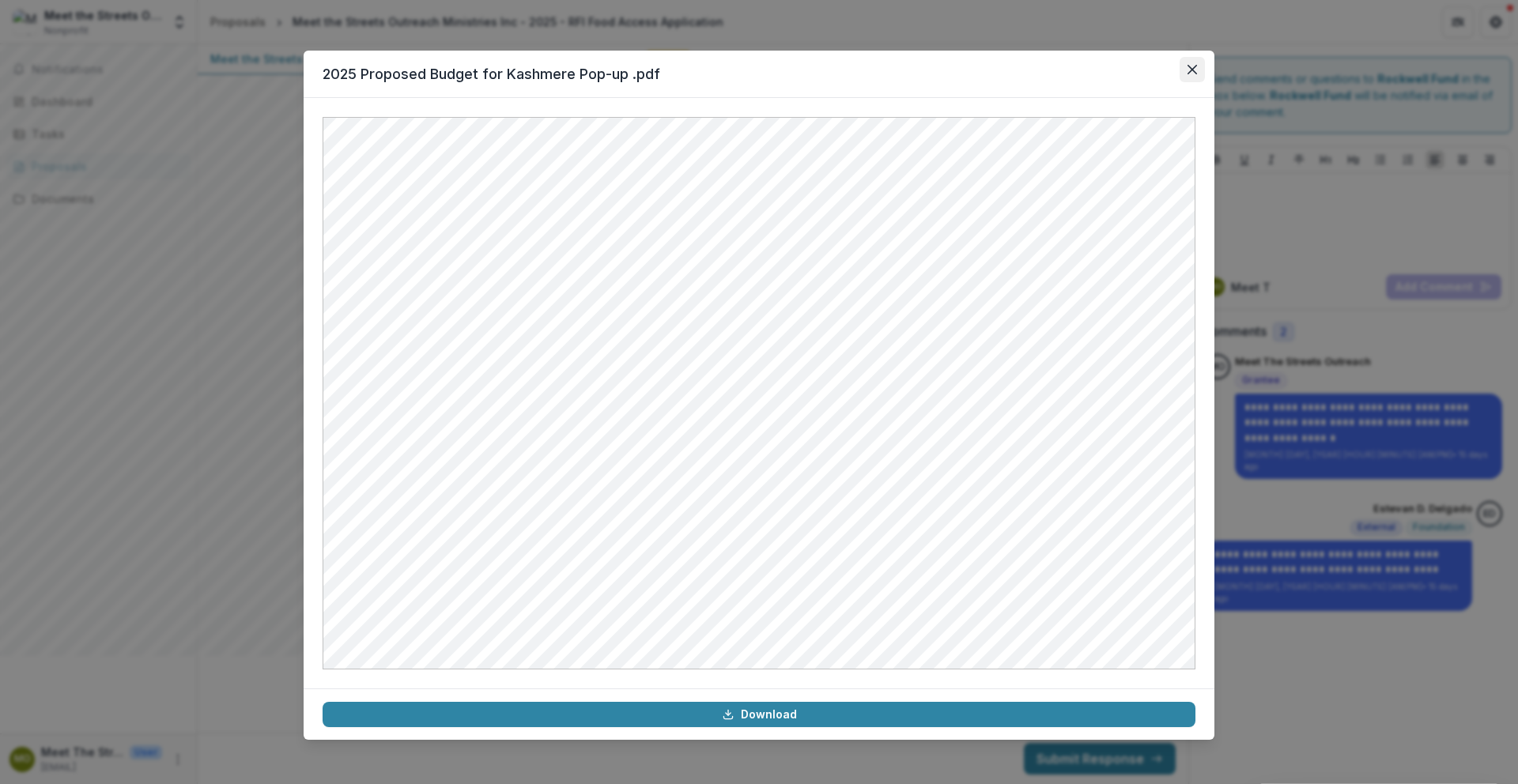 click 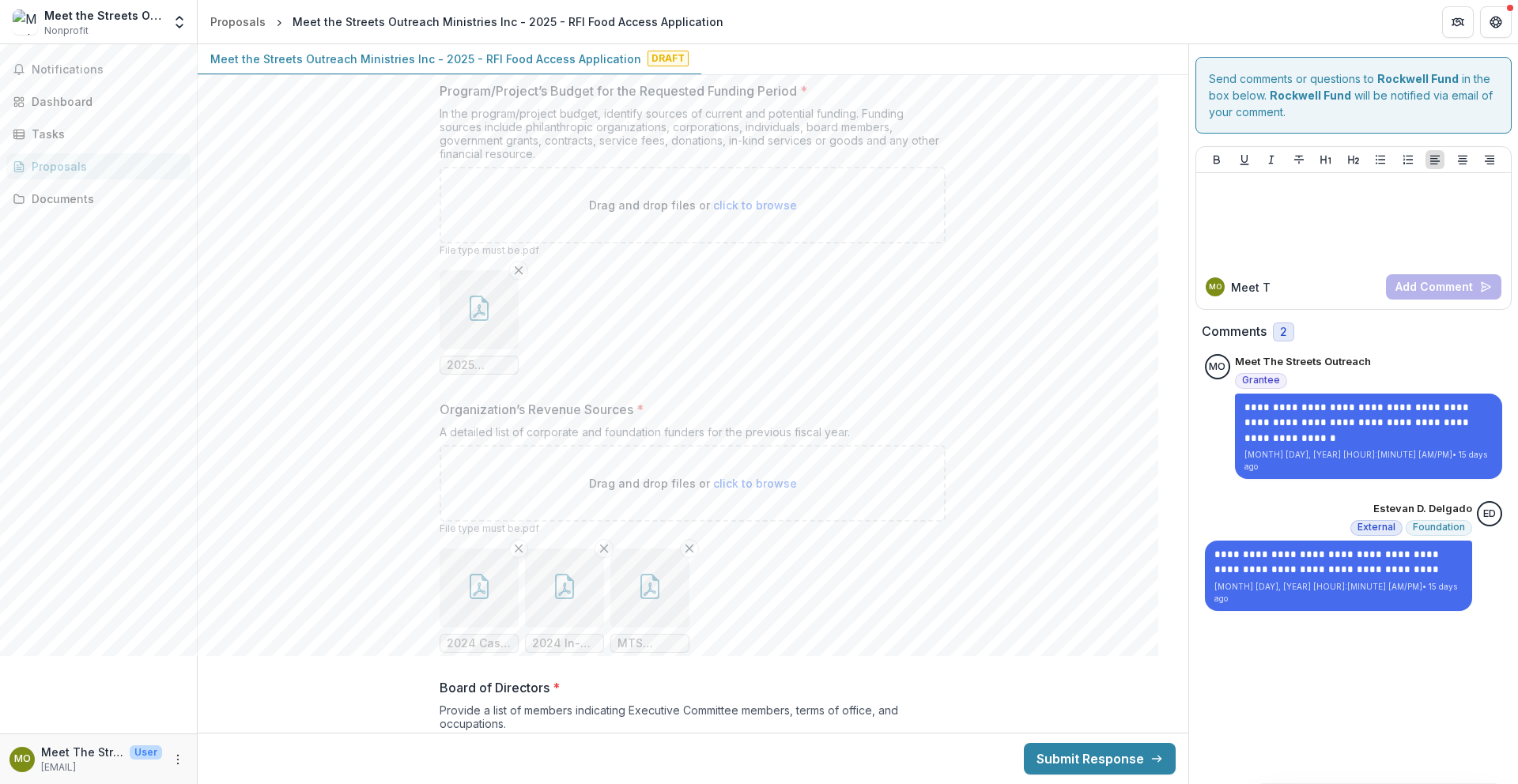 scroll, scrollTop: 13712, scrollLeft: 0, axis: vertical 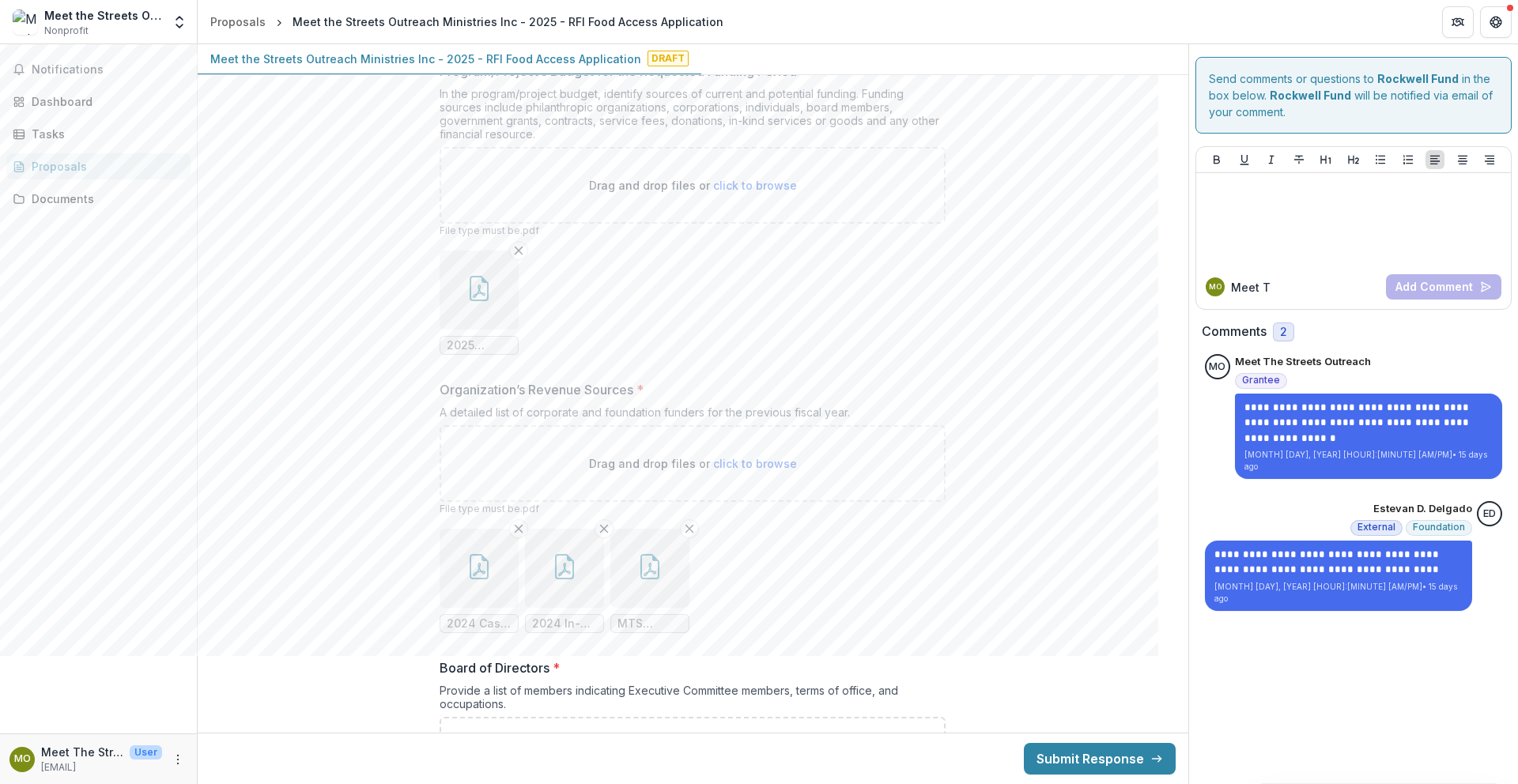 click 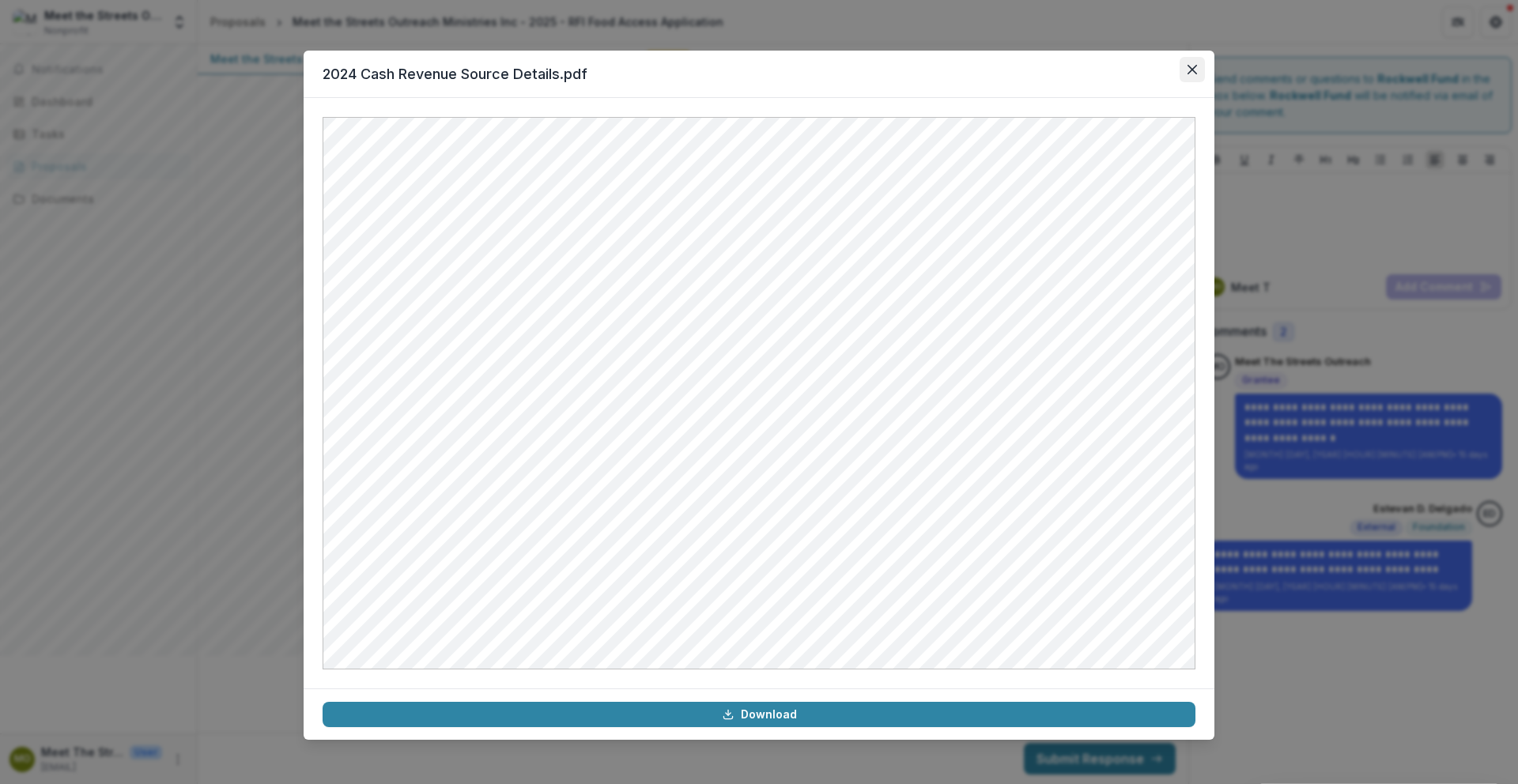 click 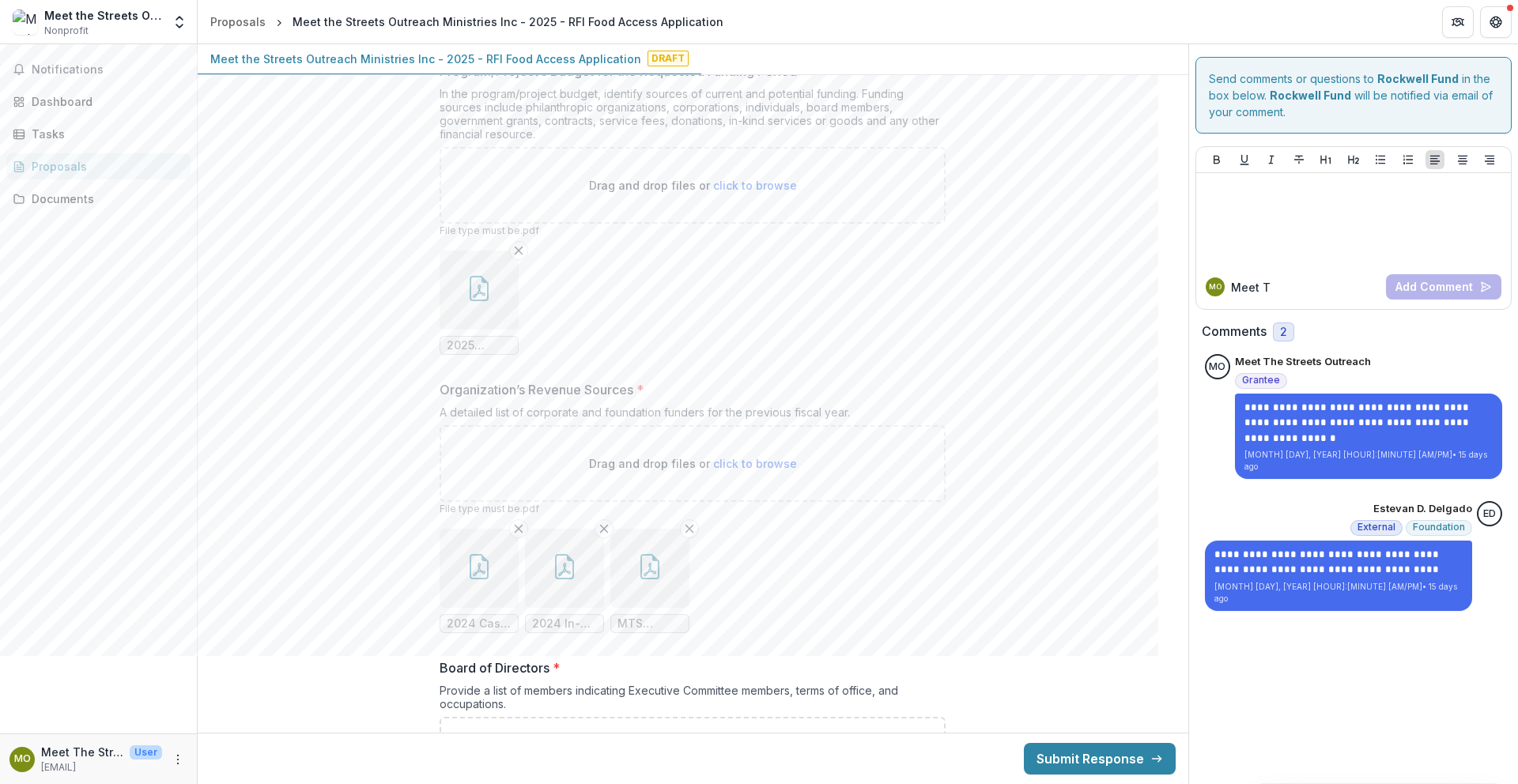 click at bounding box center (565, 568) 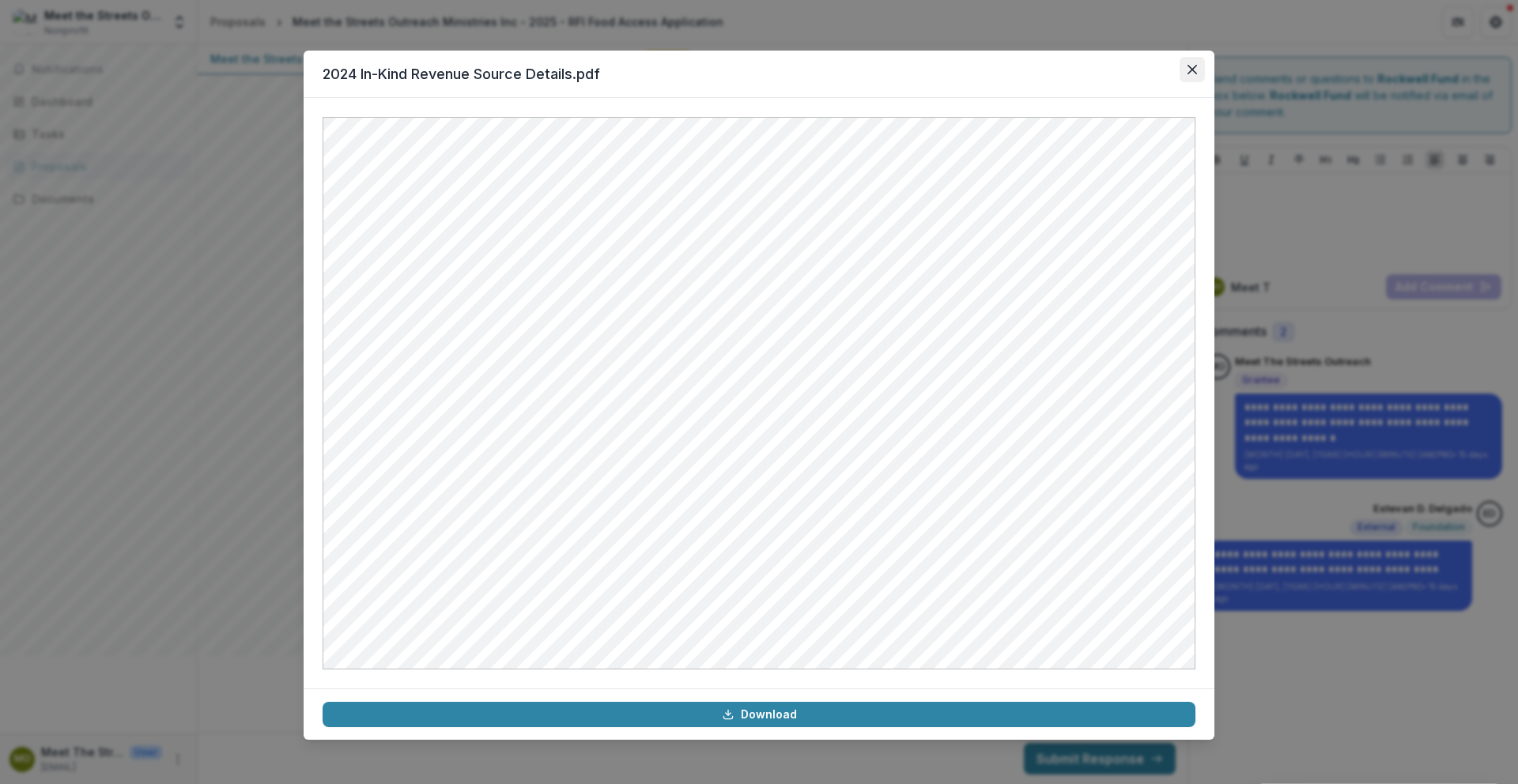click at bounding box center (1192, 70) 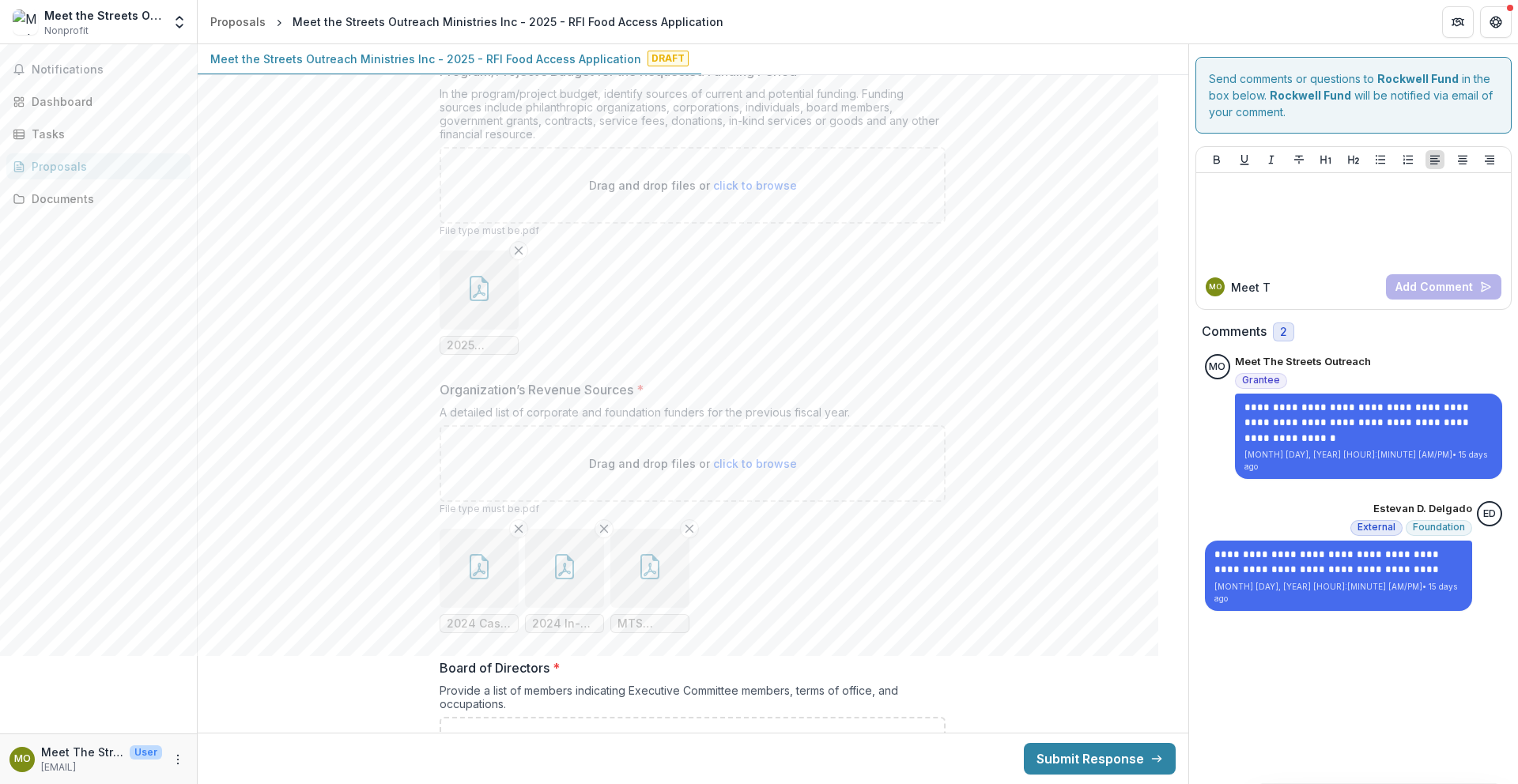 click at bounding box center (650, 568) 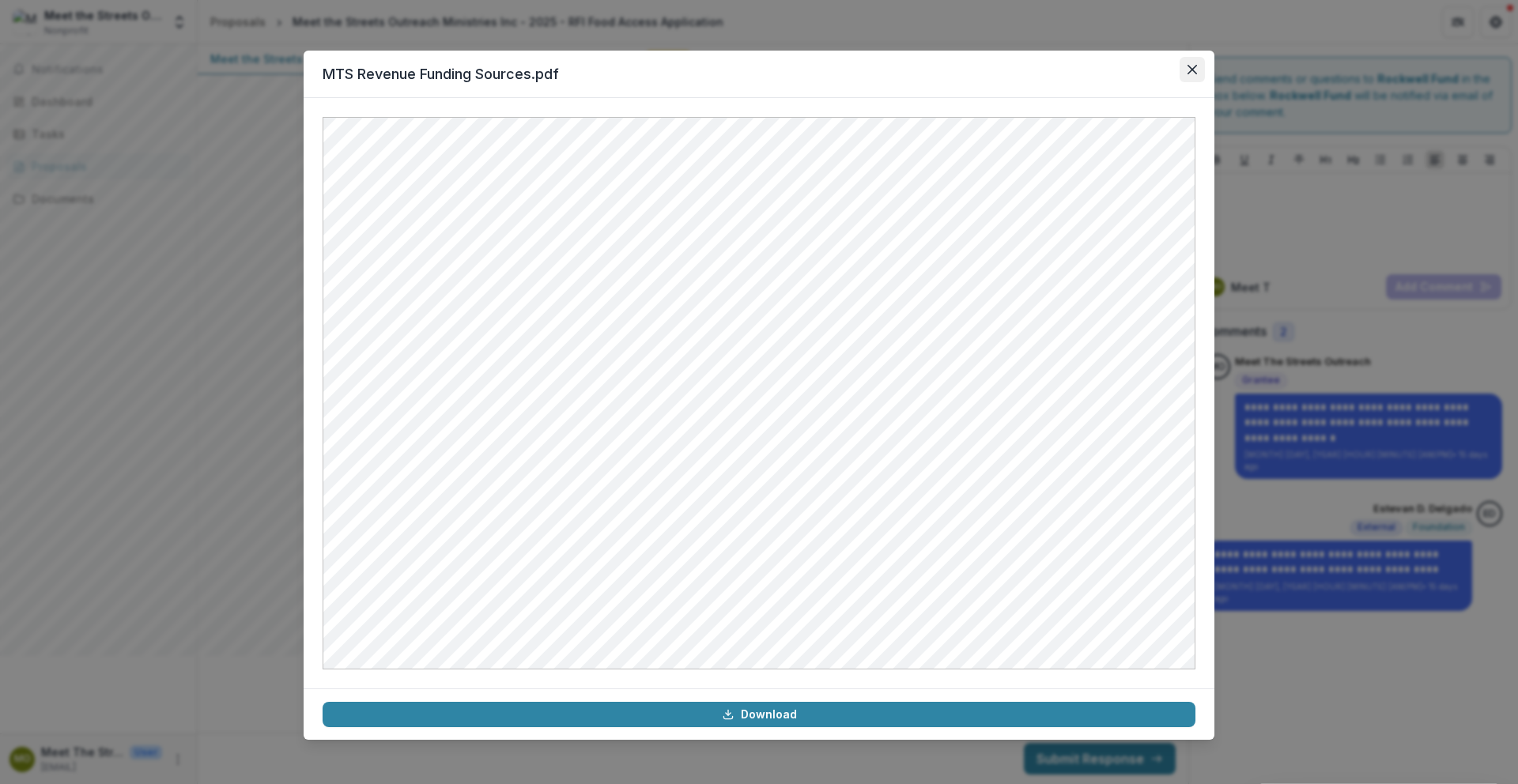 click at bounding box center (1192, 70) 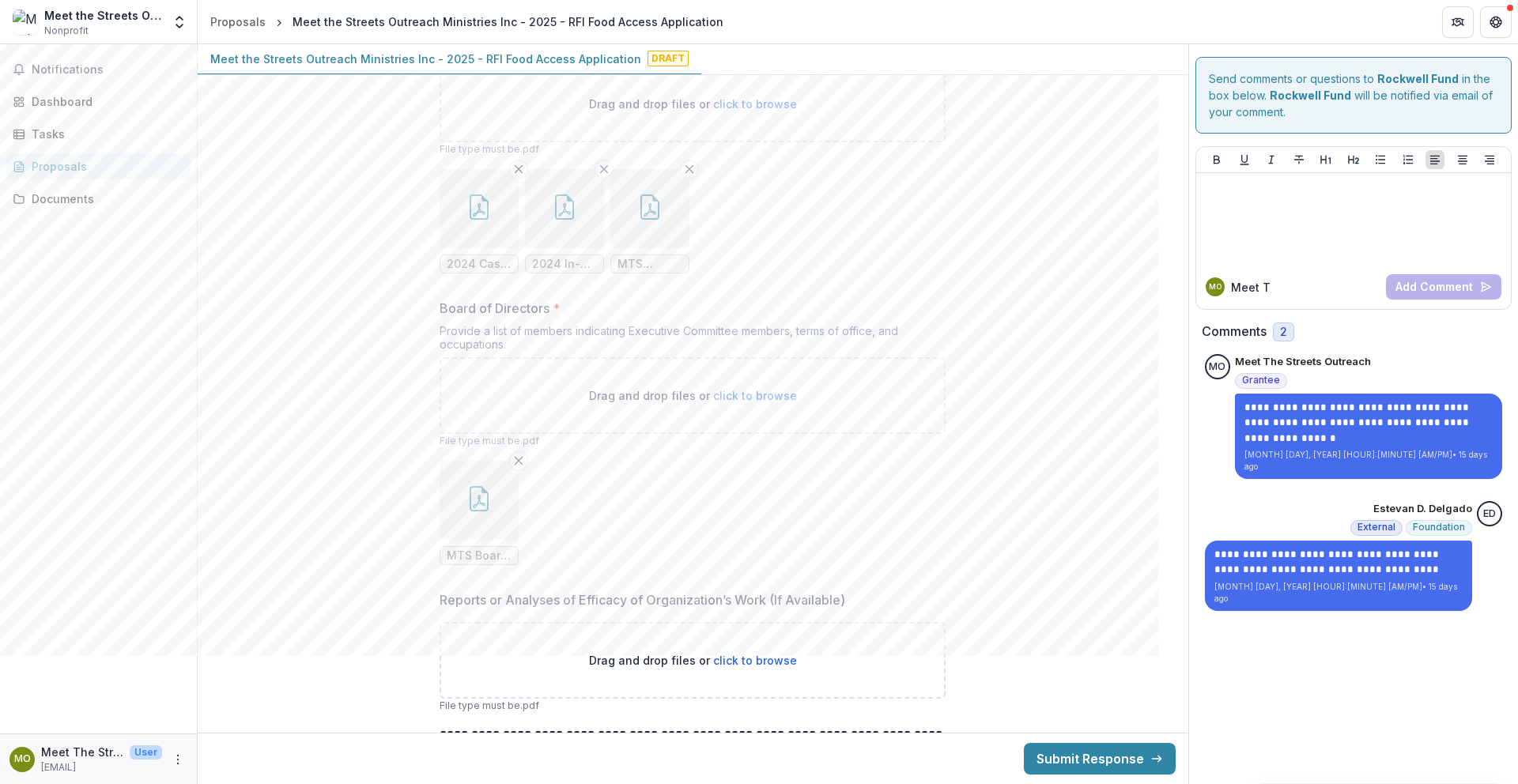 scroll, scrollTop: 14096, scrollLeft: 0, axis: vertical 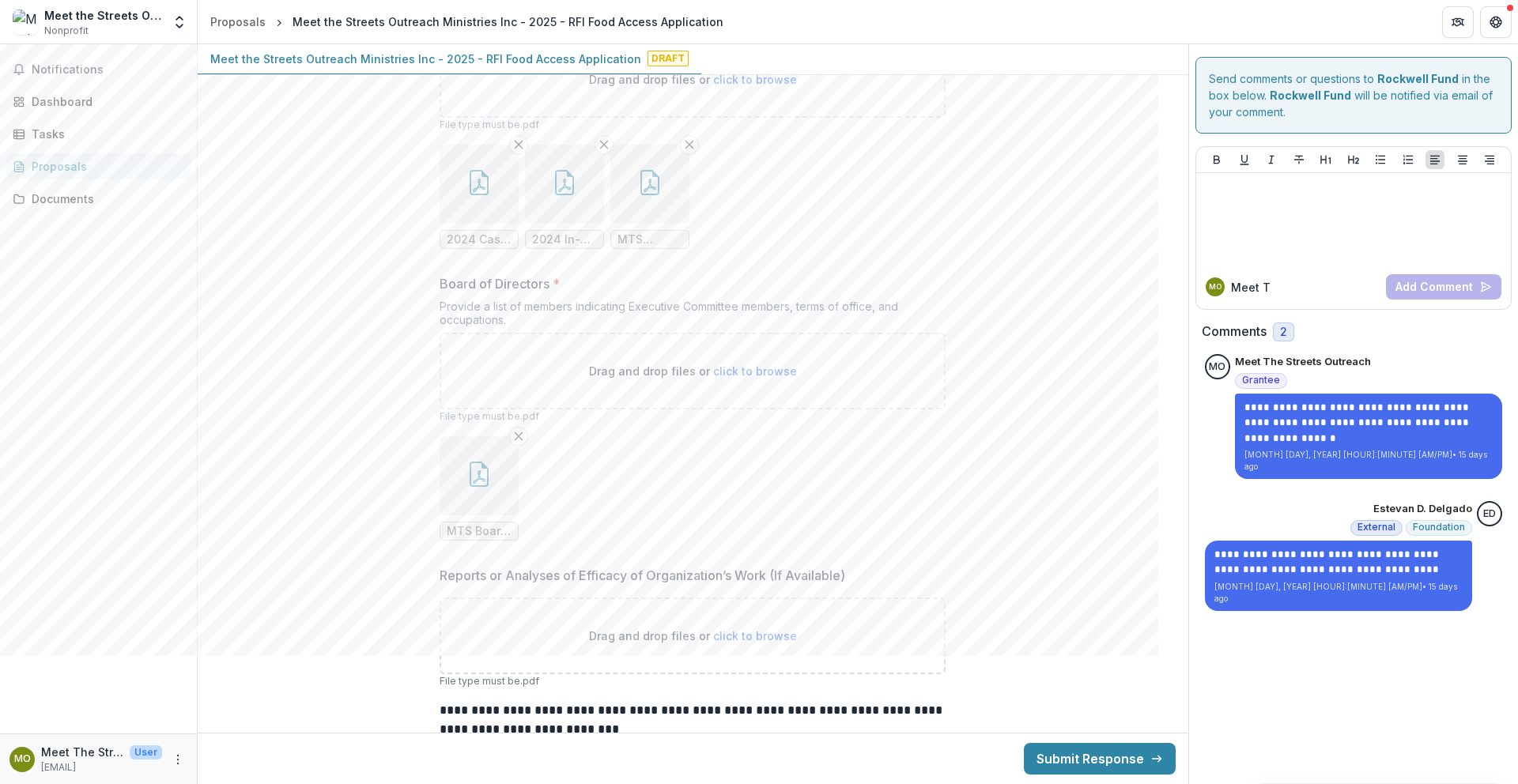click on "**********" at bounding box center (693, -6519) 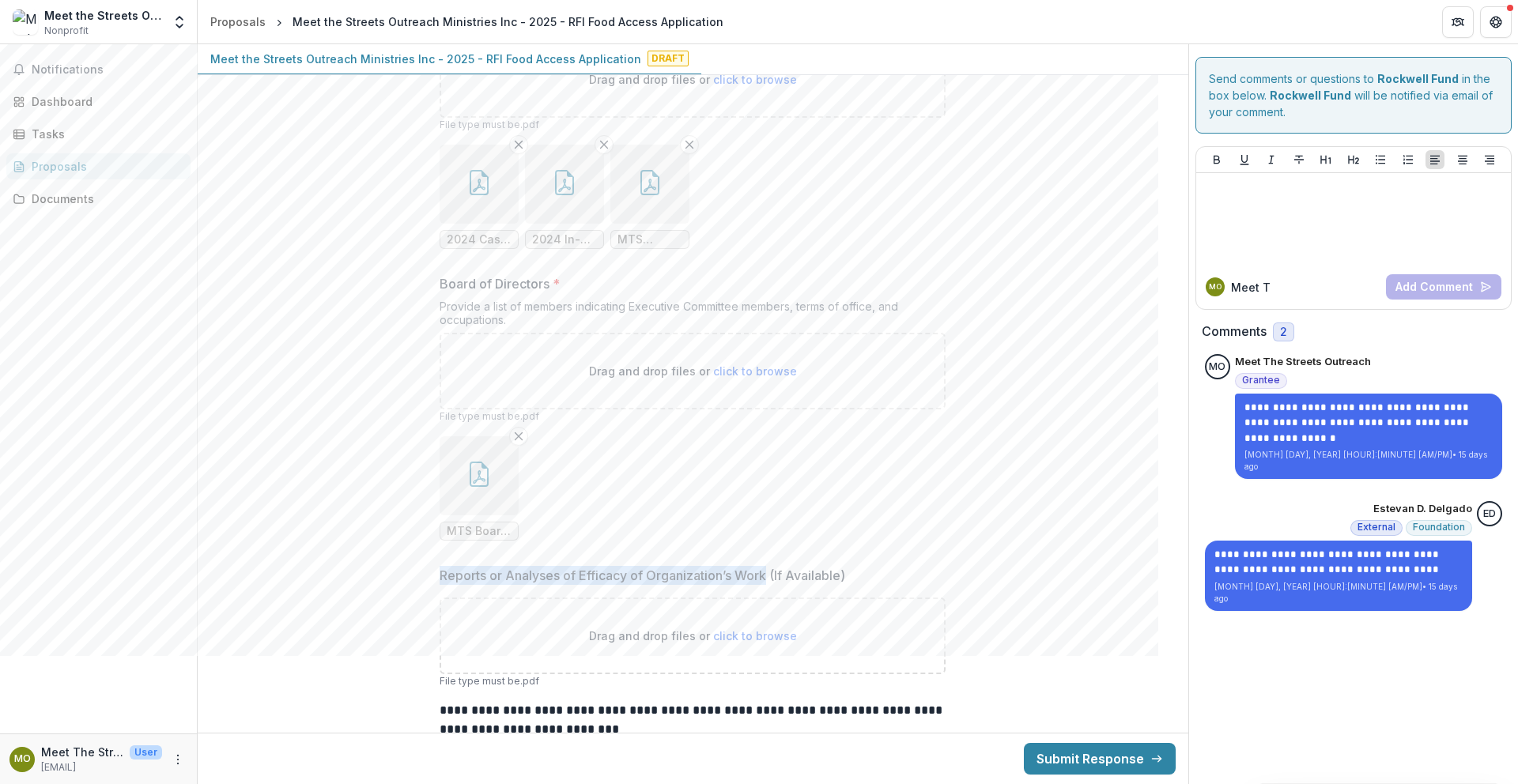 drag, startPoint x: 436, startPoint y: 550, endPoint x: 769, endPoint y: 556, distance: 333.054 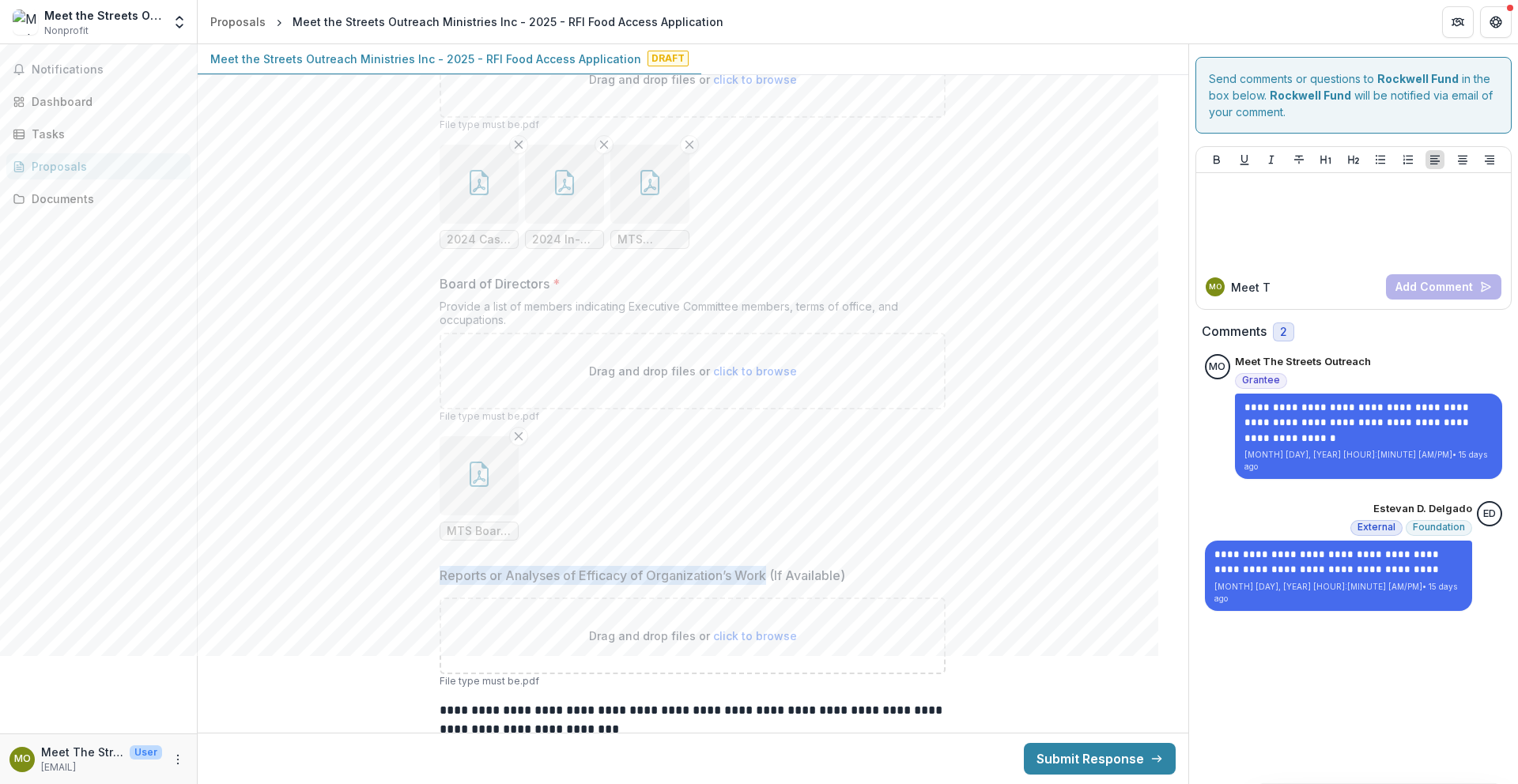 click on "Reports or Analyses of Efficacy of Organization’s Work (If Available)" at bounding box center (688, 575) 